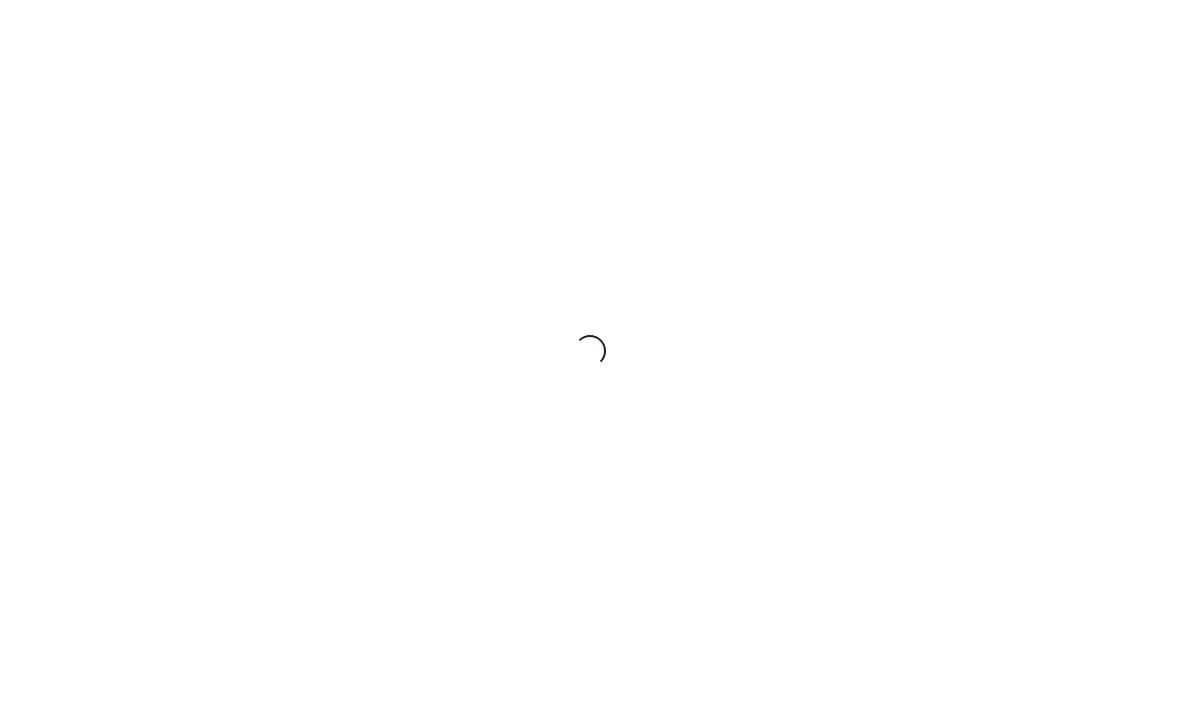 scroll, scrollTop: 0, scrollLeft: 0, axis: both 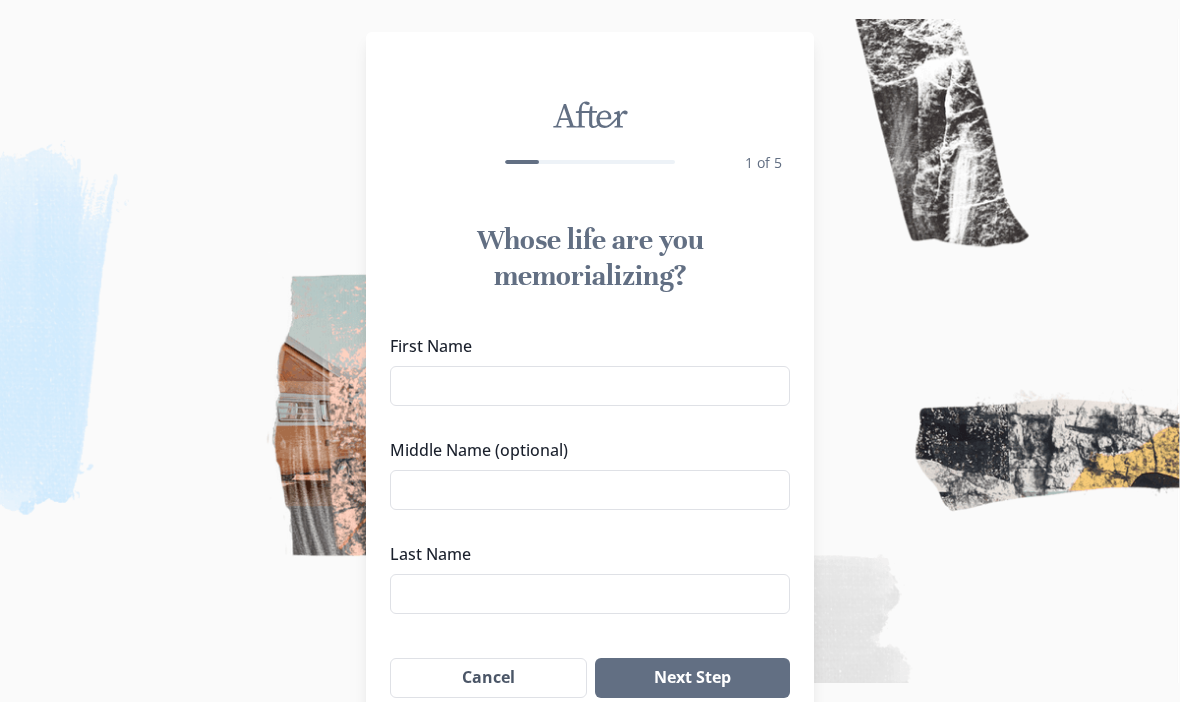 click on "First Name" at bounding box center (590, 386) 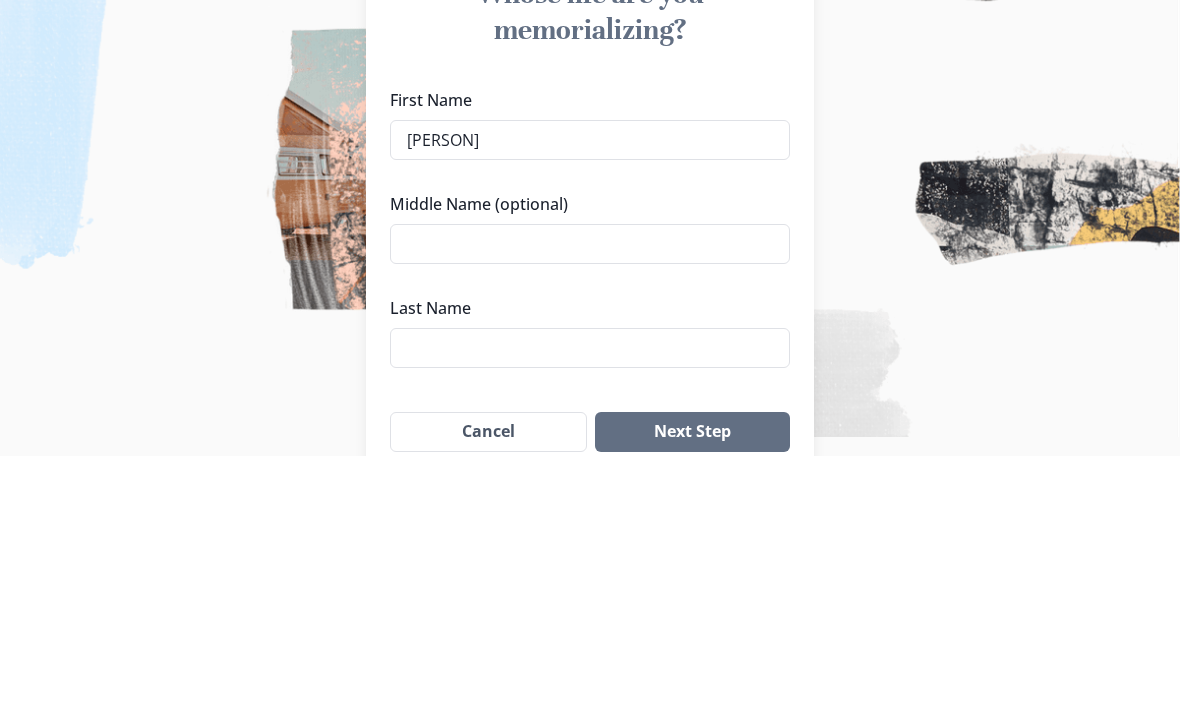 type on "[PERSON]" 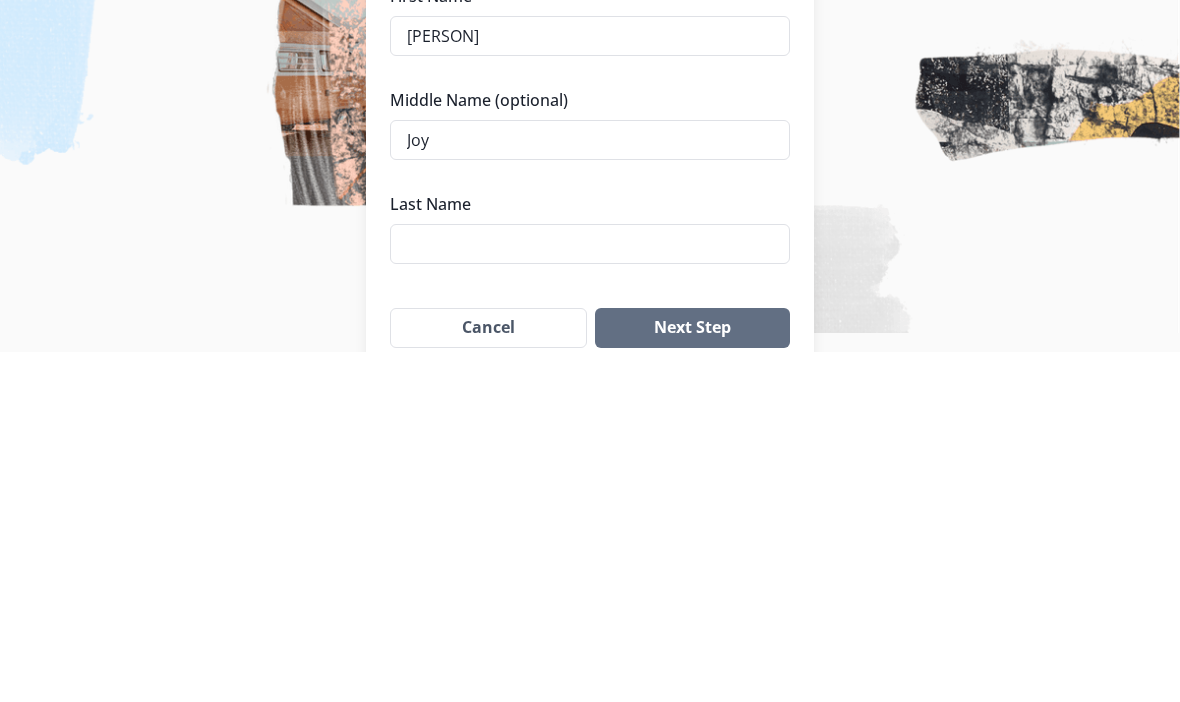 type on "Joy" 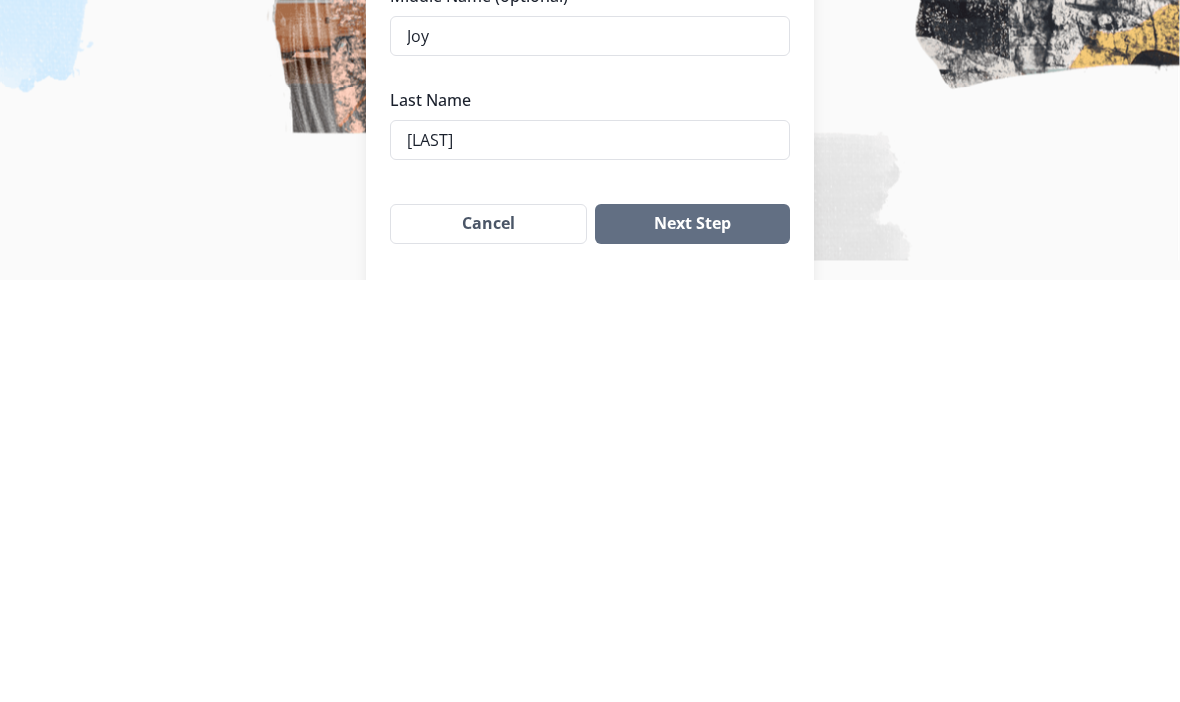type on "[LAST]" 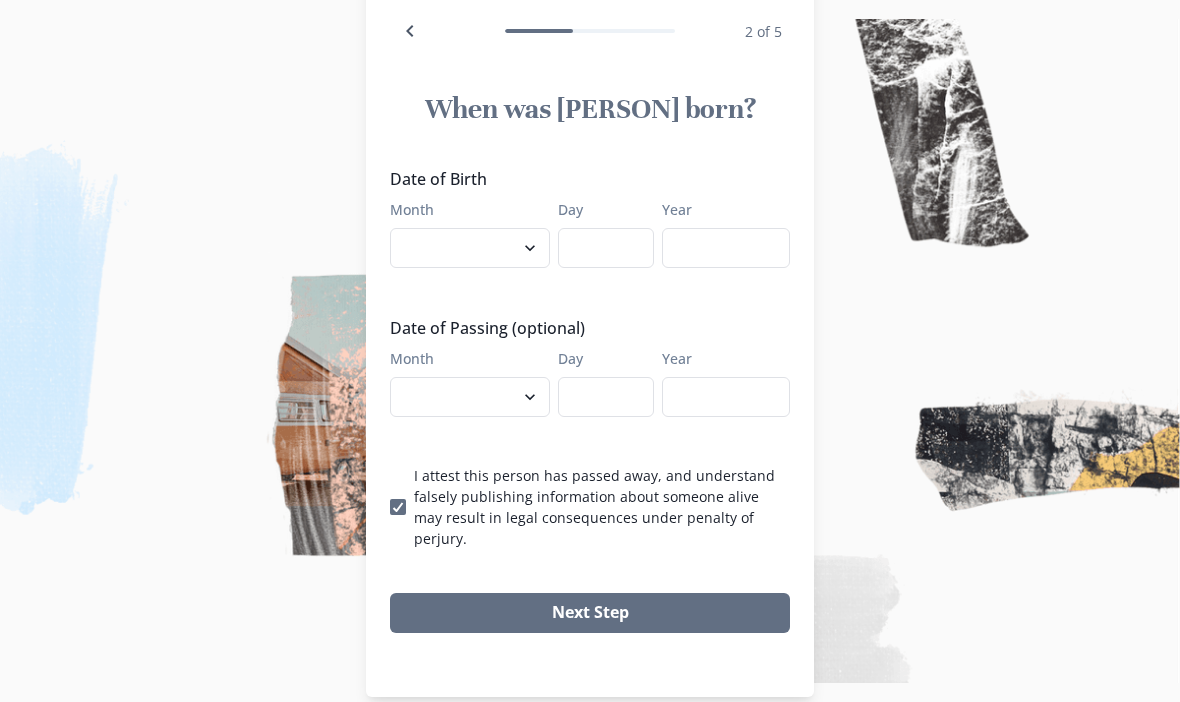 click on "January February March April May June July August September October November December" at bounding box center (470, 248) 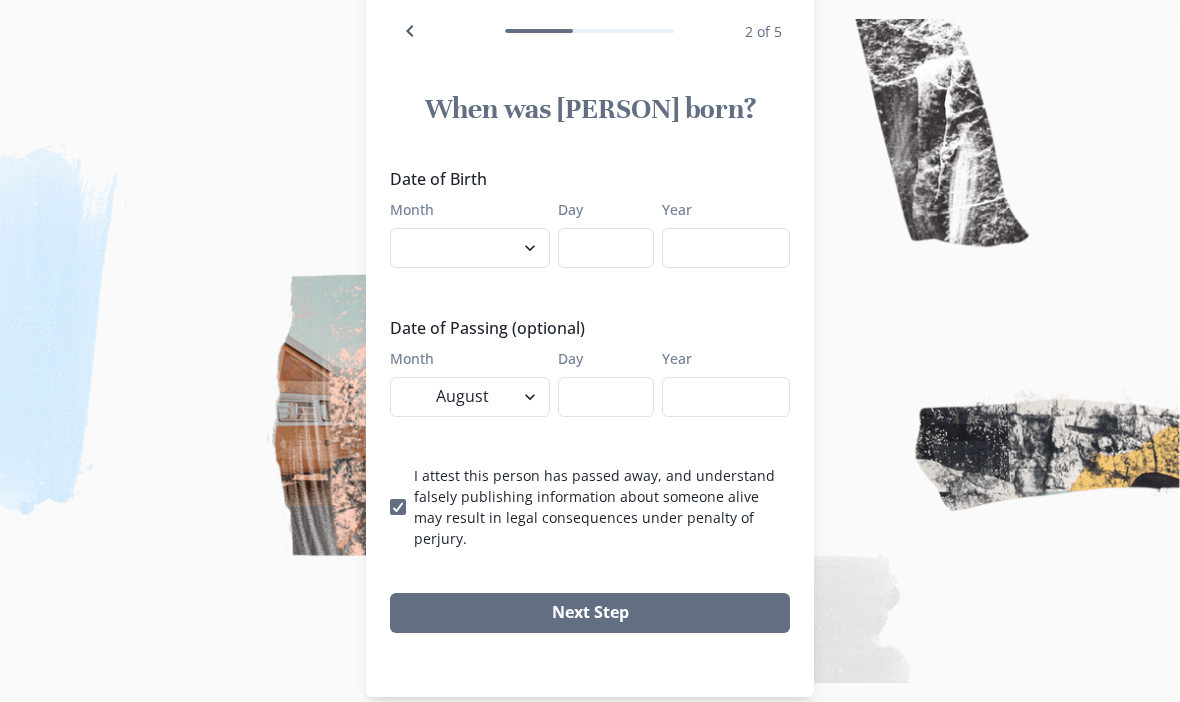 click on "Day" at bounding box center [606, 397] 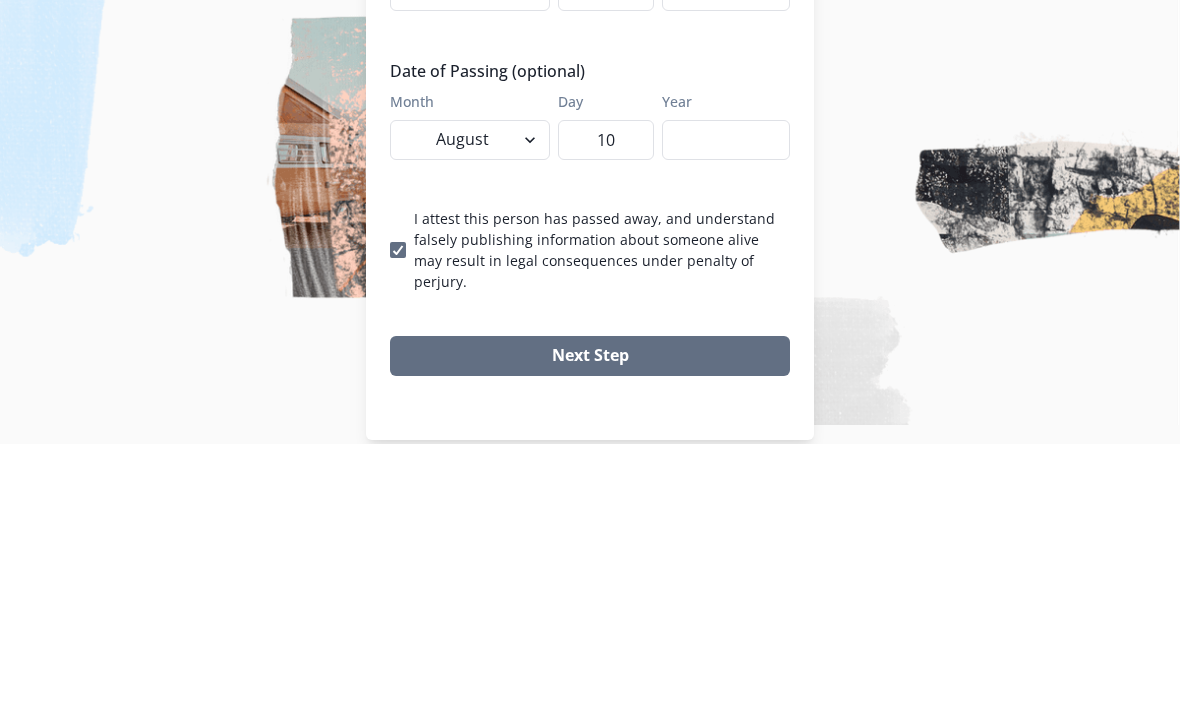 type on "10" 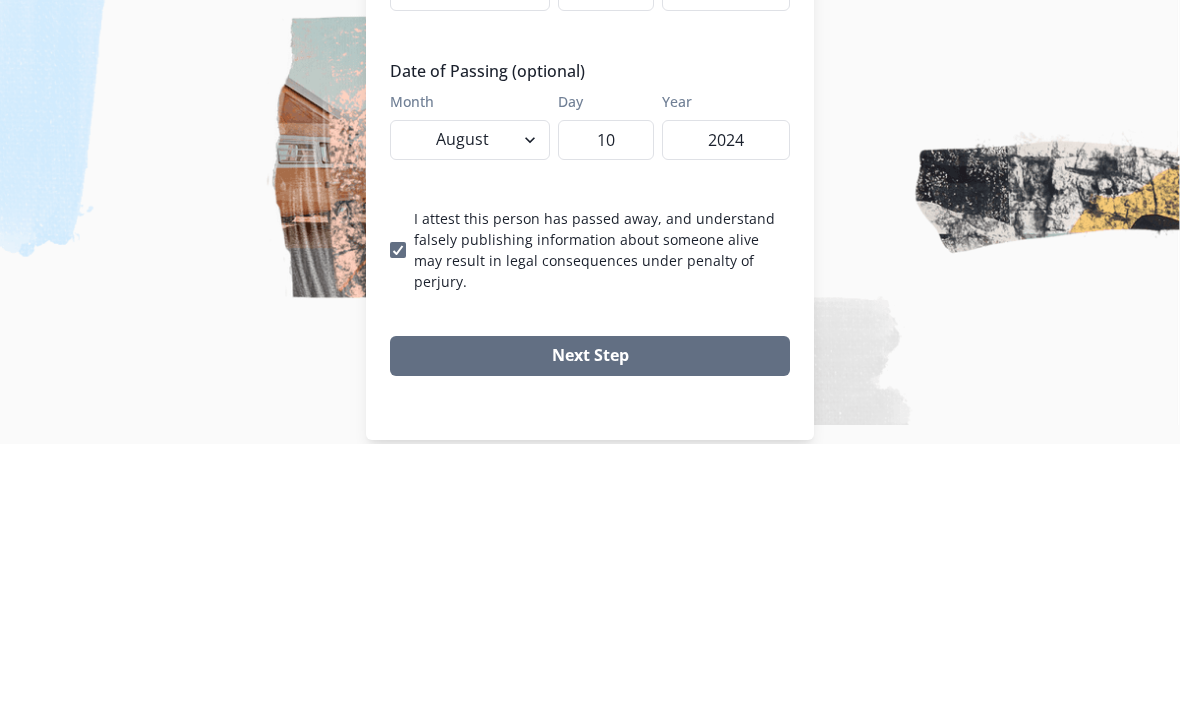 scroll, scrollTop: 137, scrollLeft: 0, axis: vertical 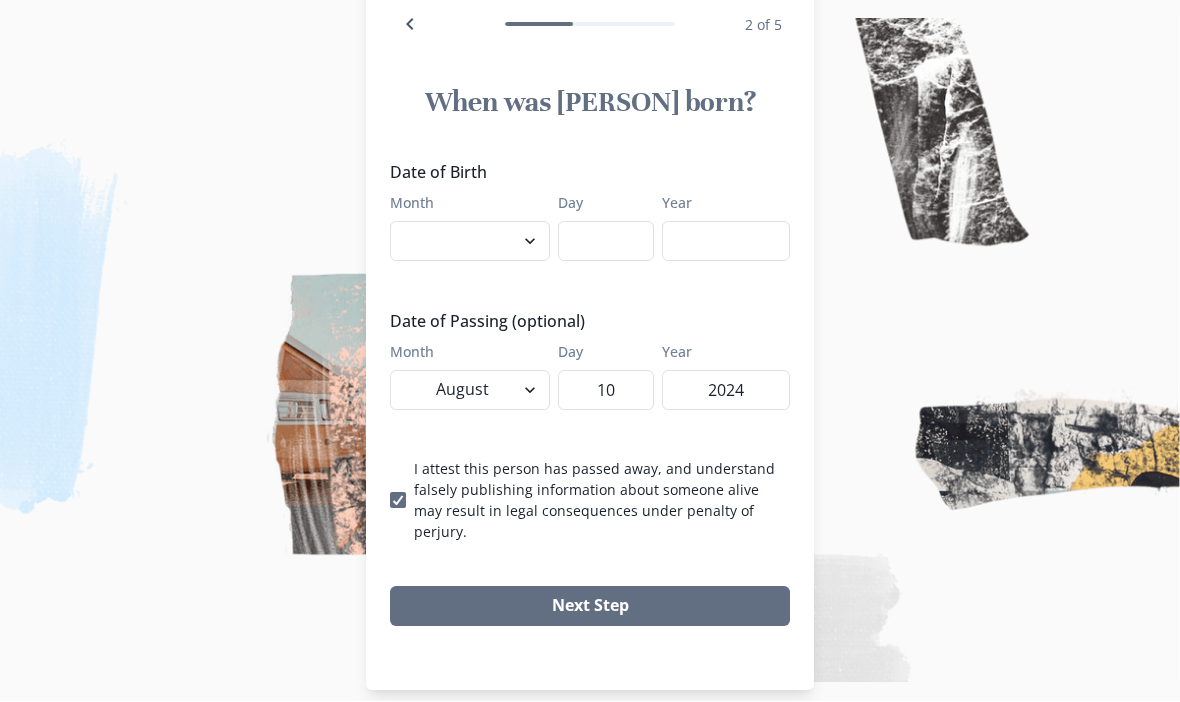 click on "2024" at bounding box center (726, 391) 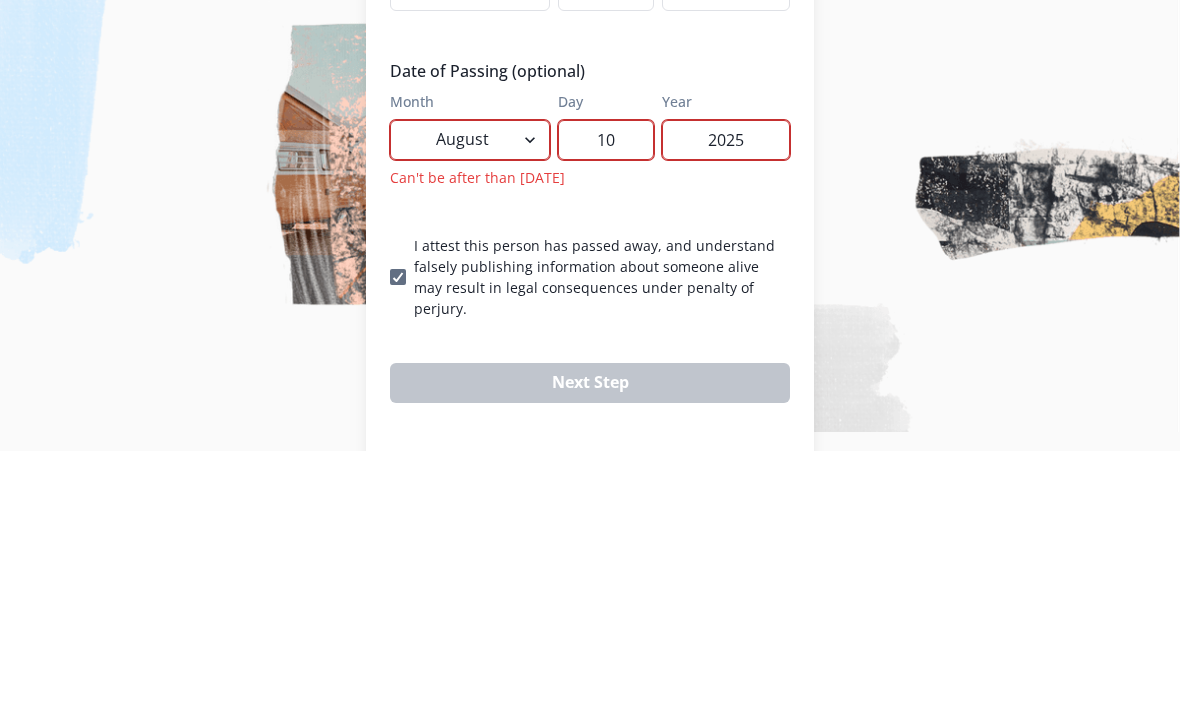 type on "2025" 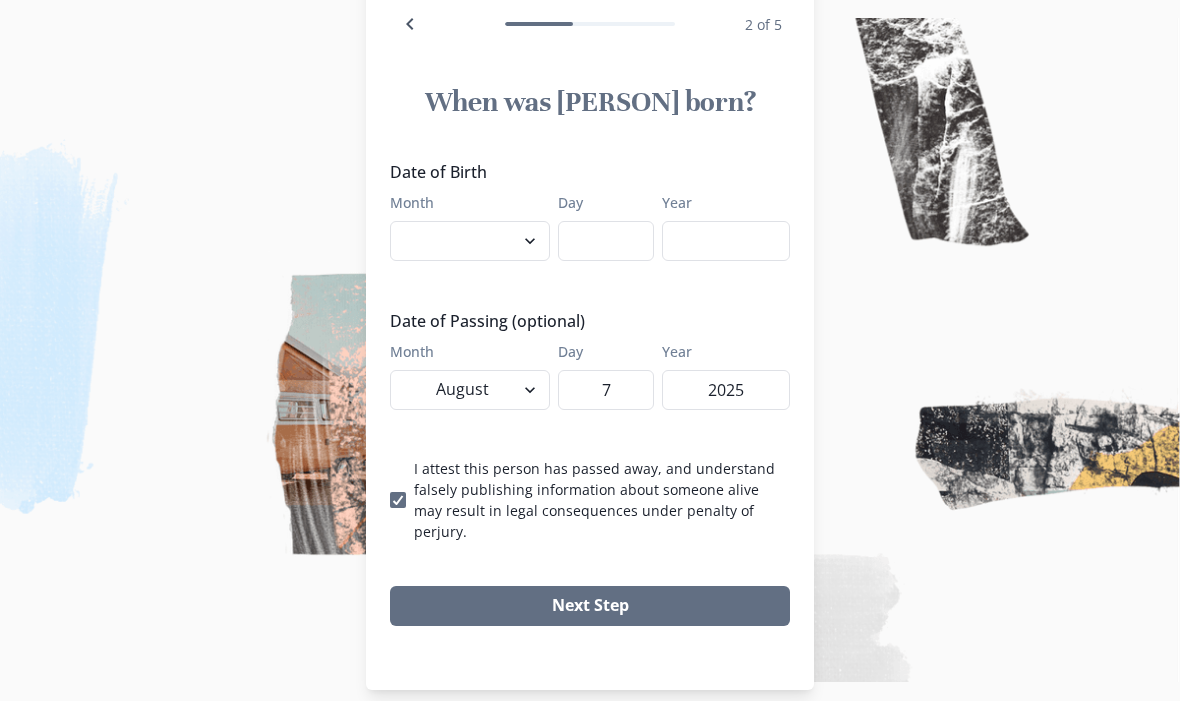 type on "7" 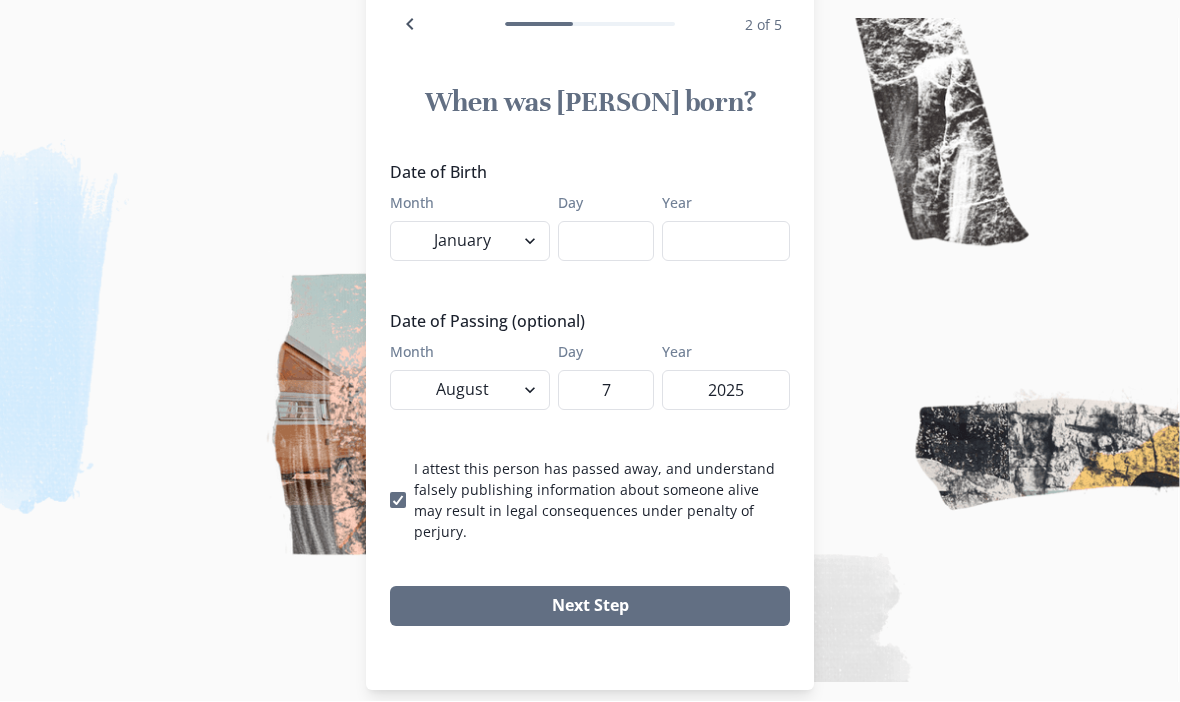 click on "January February March April May June July August September October November December" at bounding box center (470, 242) 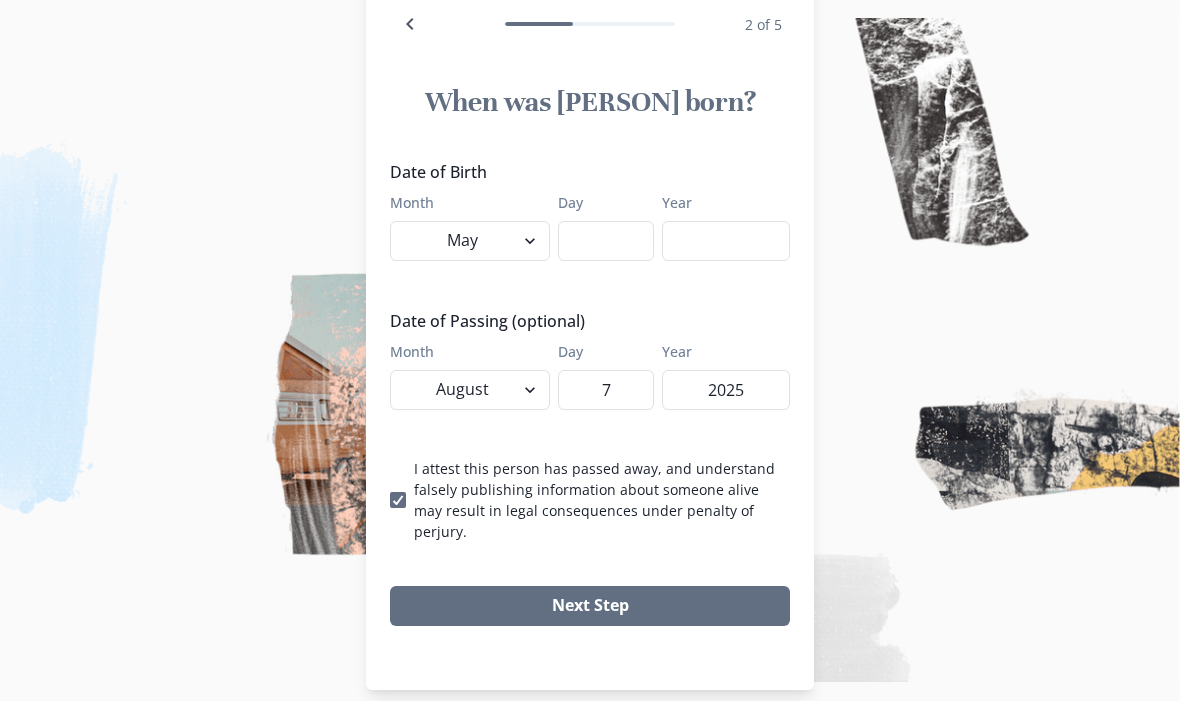 click on "Day" at bounding box center (606, 242) 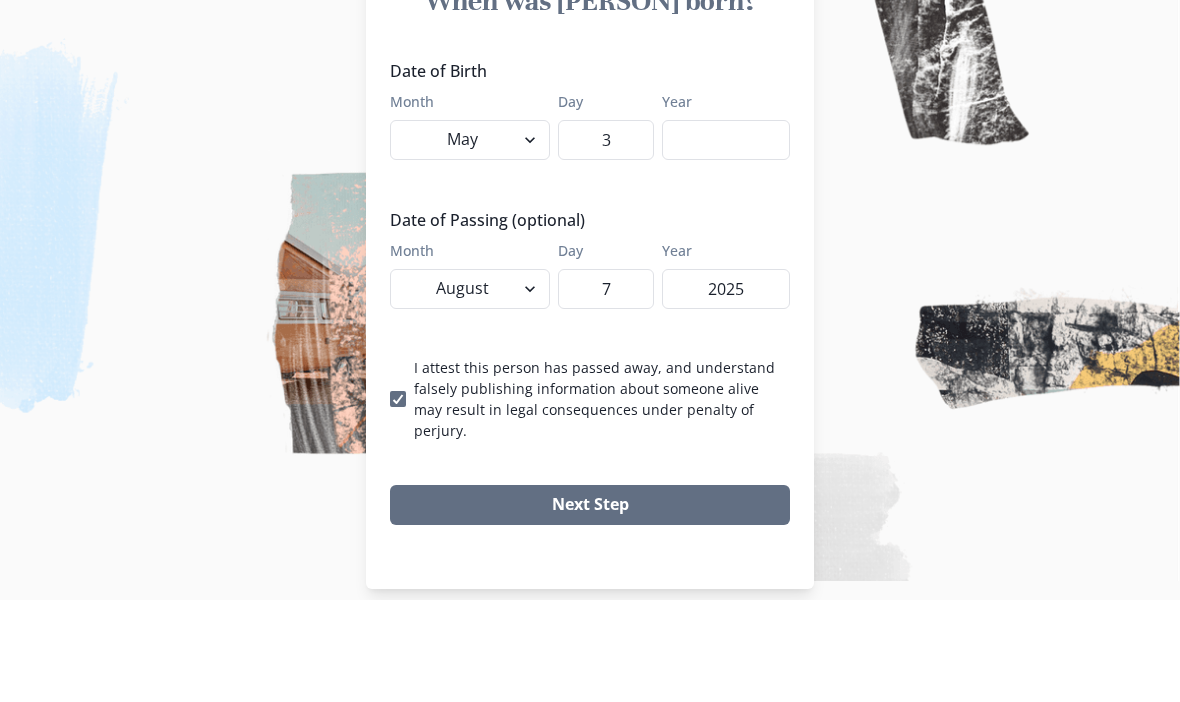 type on "3" 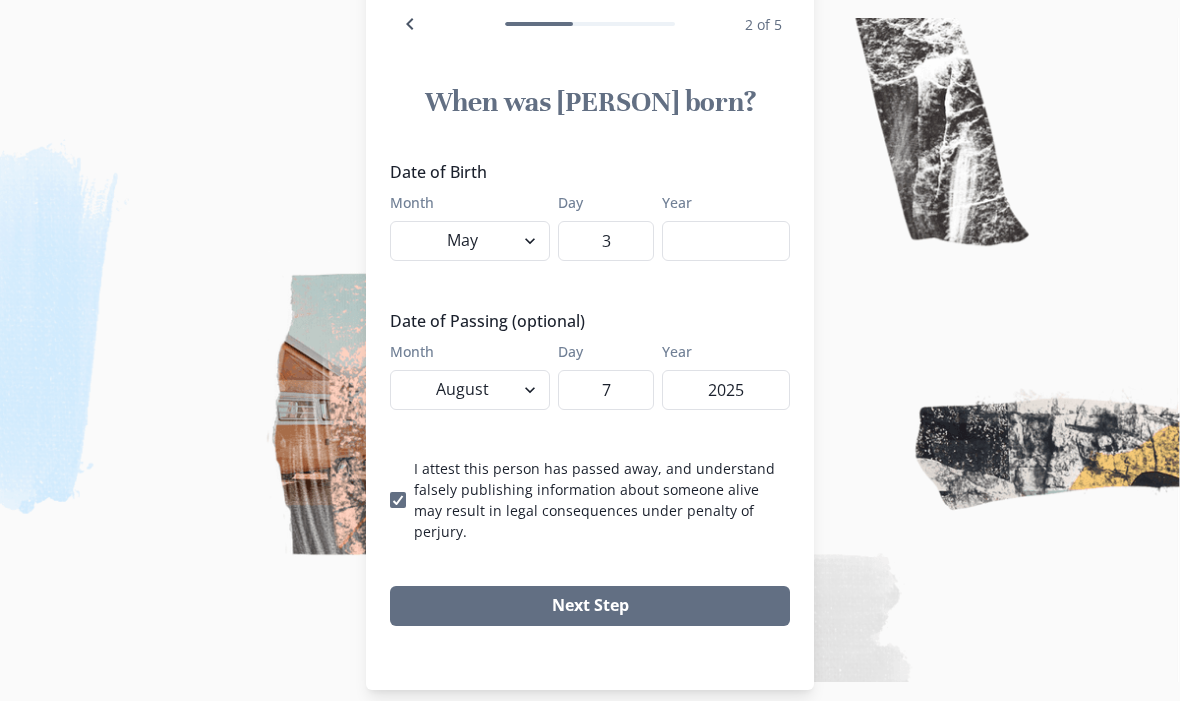 click on "Year" at bounding box center [726, 242] 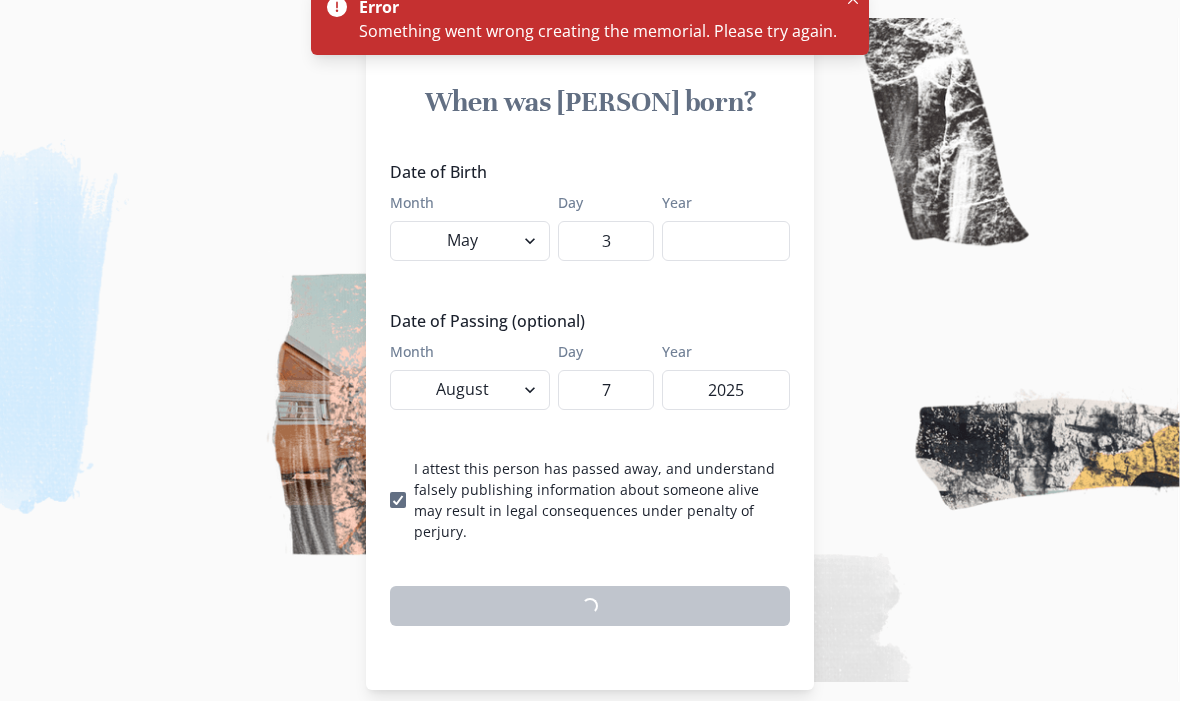scroll, scrollTop: 130, scrollLeft: 0, axis: vertical 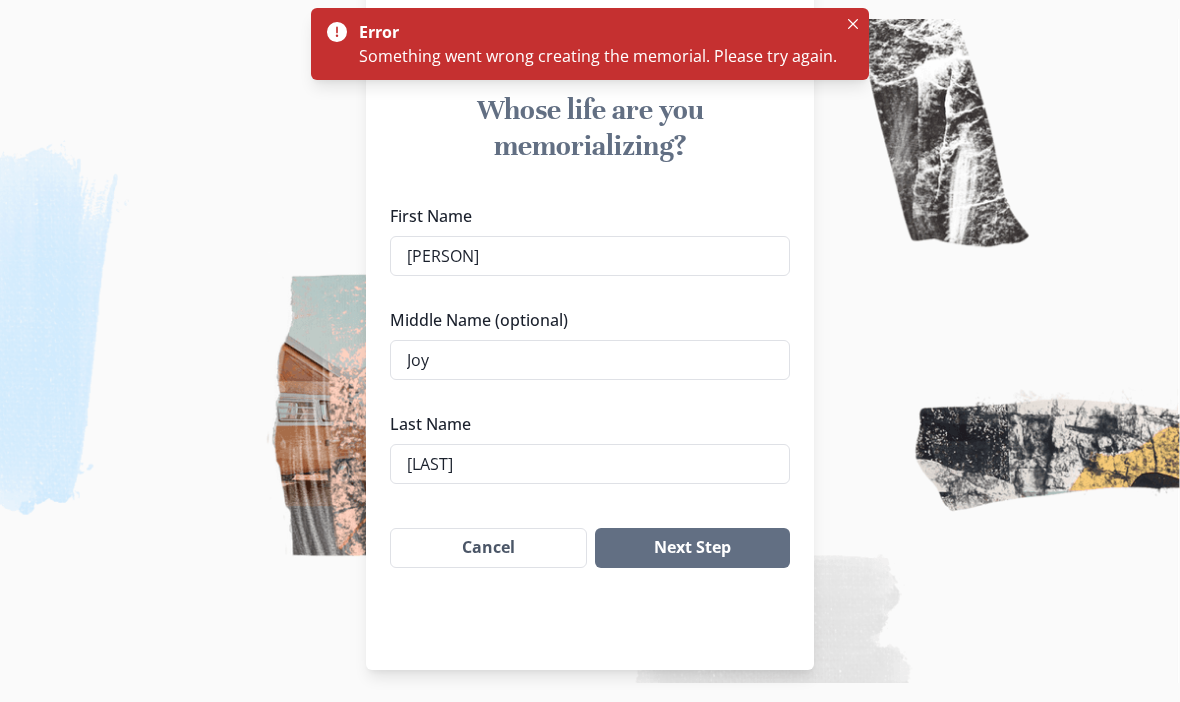 click on "Next Step" at bounding box center (692, 548) 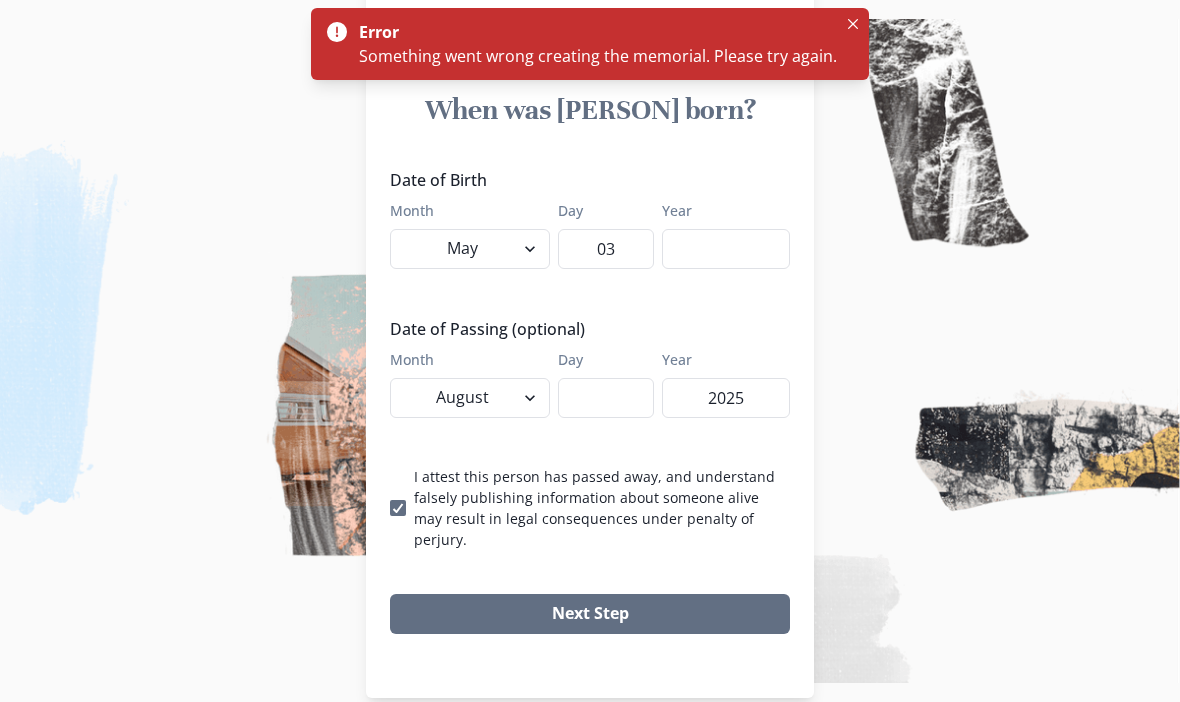 click on "07" at bounding box center [606, 398] 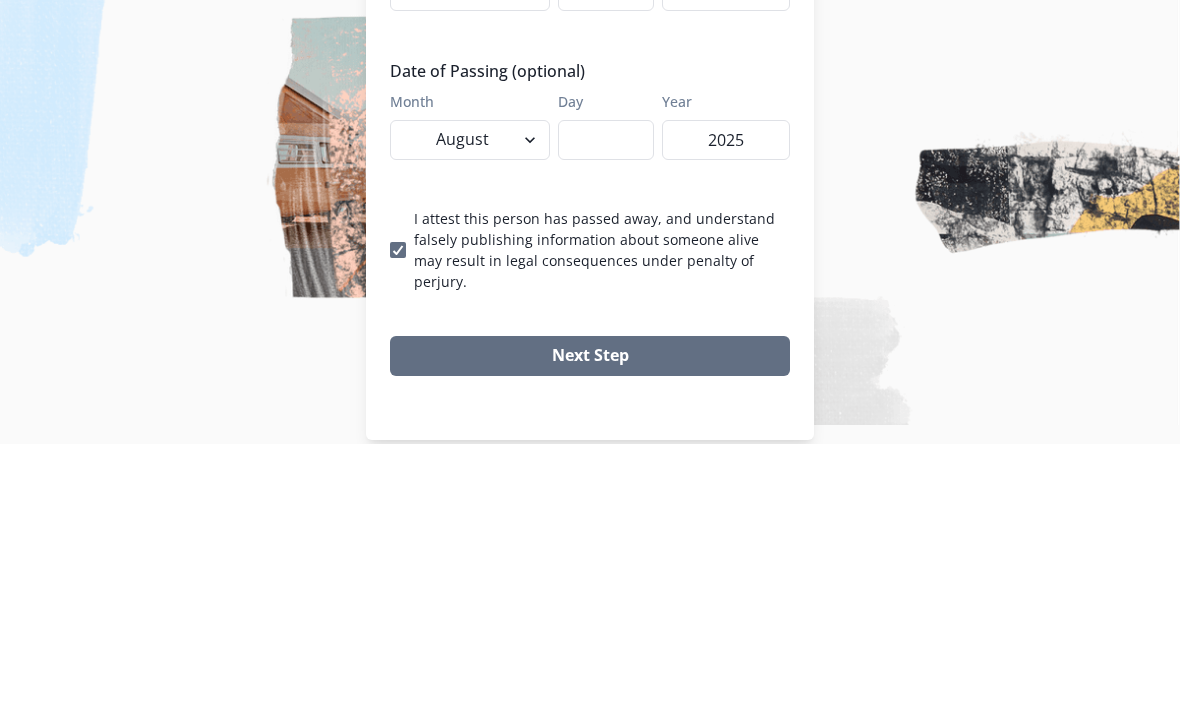 type on "0" 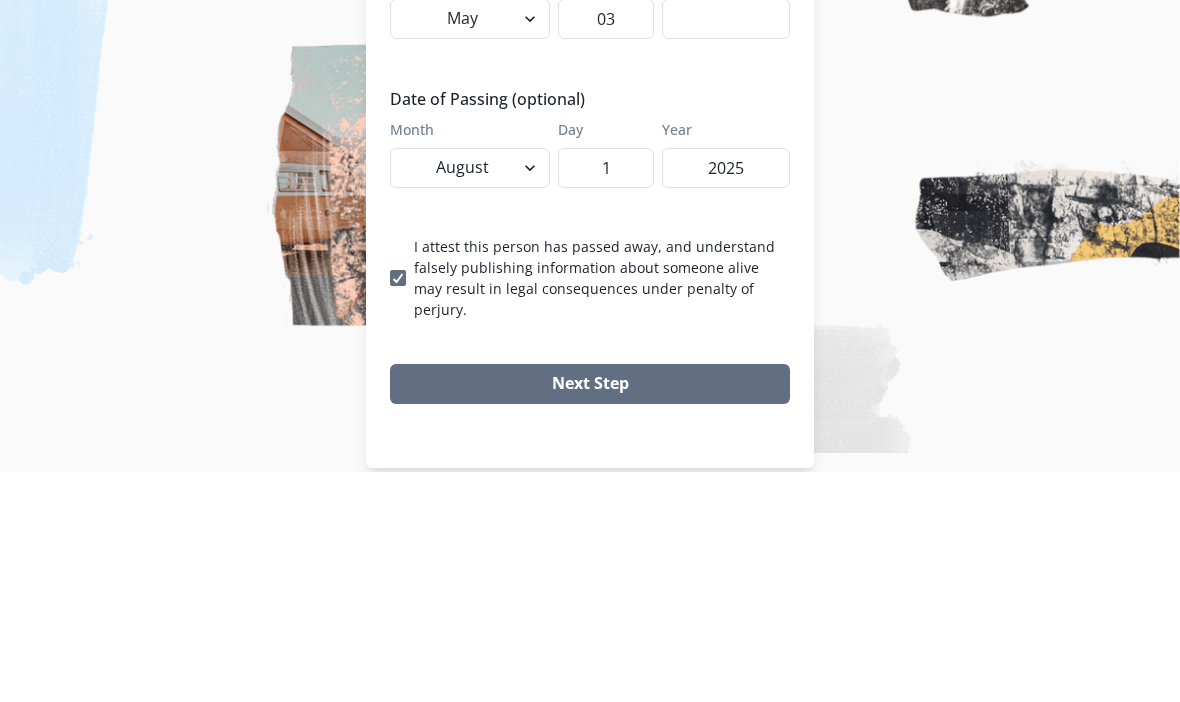 scroll, scrollTop: 137, scrollLeft: 0, axis: vertical 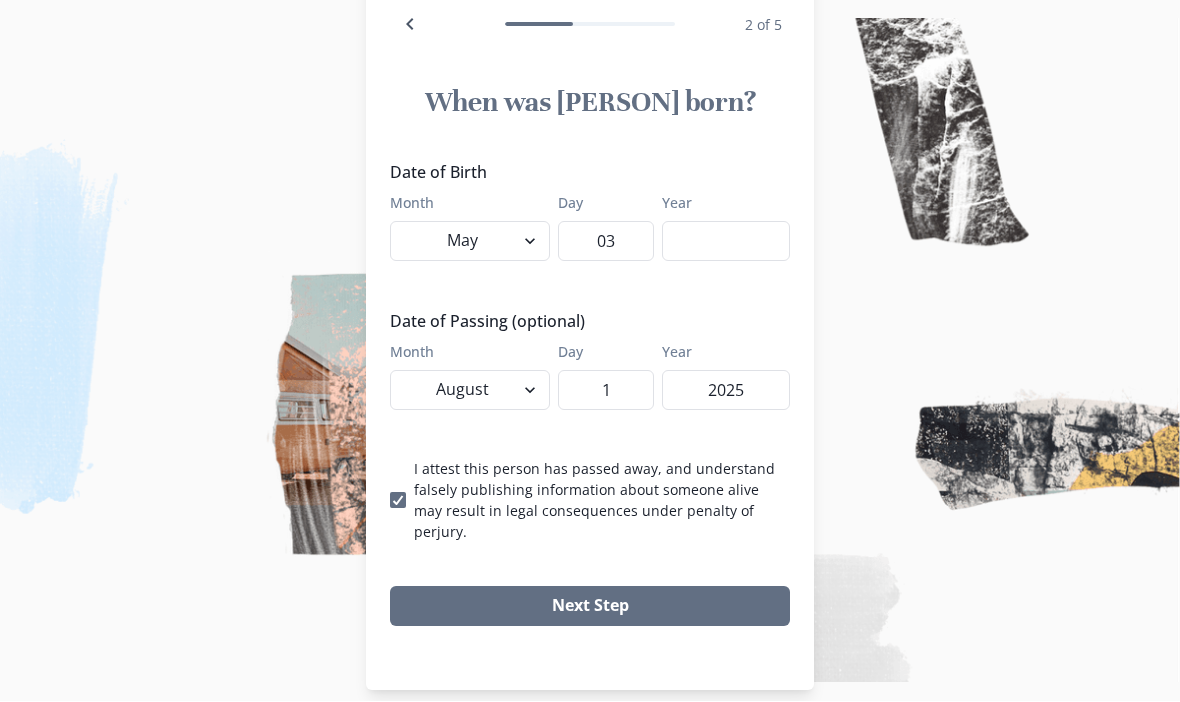 type on "1" 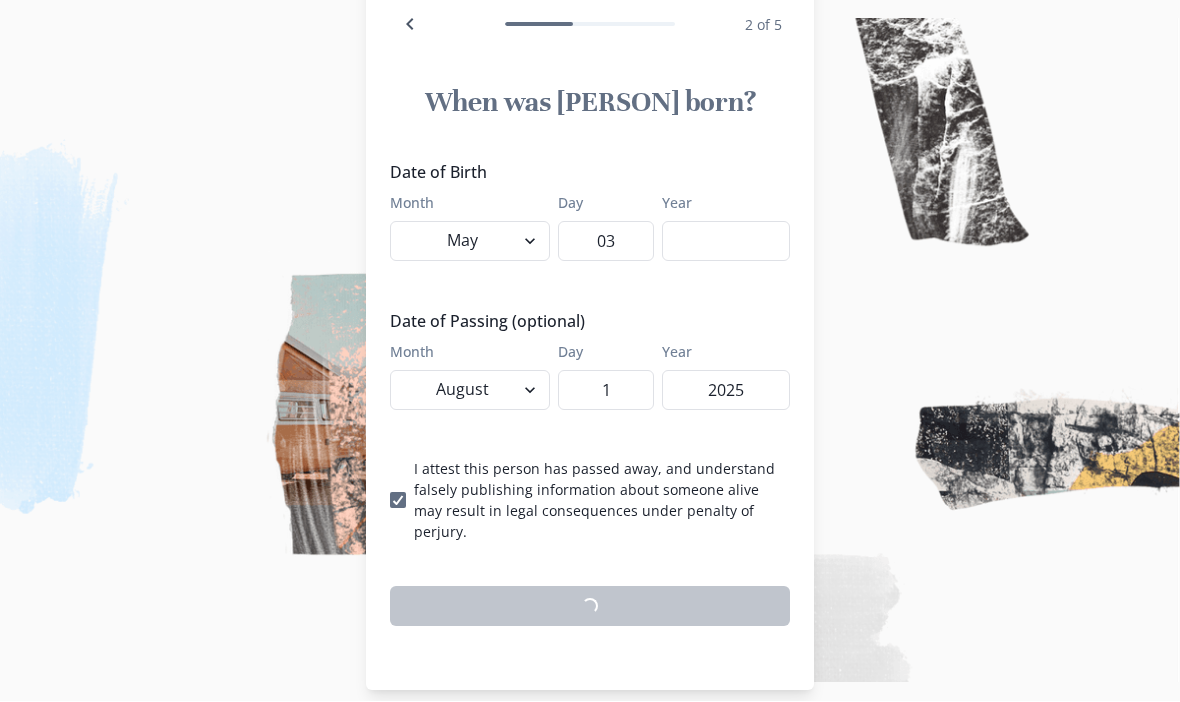 scroll, scrollTop: 130, scrollLeft: 0, axis: vertical 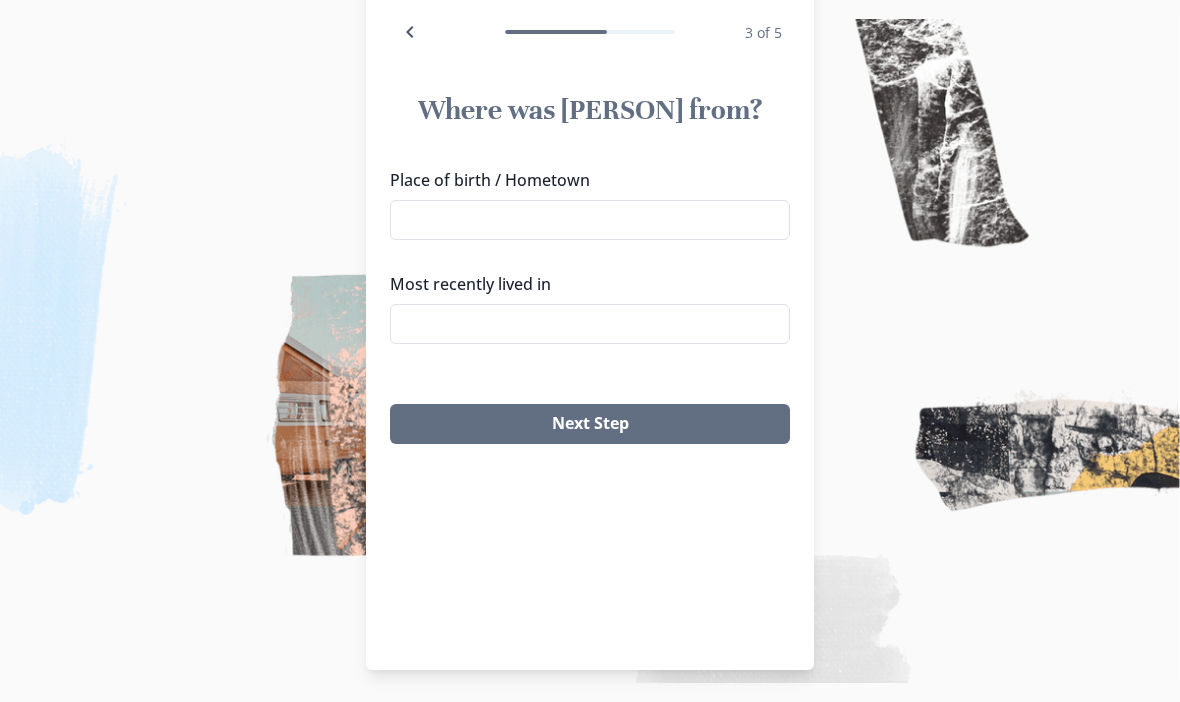 click on "Place of birth / Hometown" at bounding box center [590, 220] 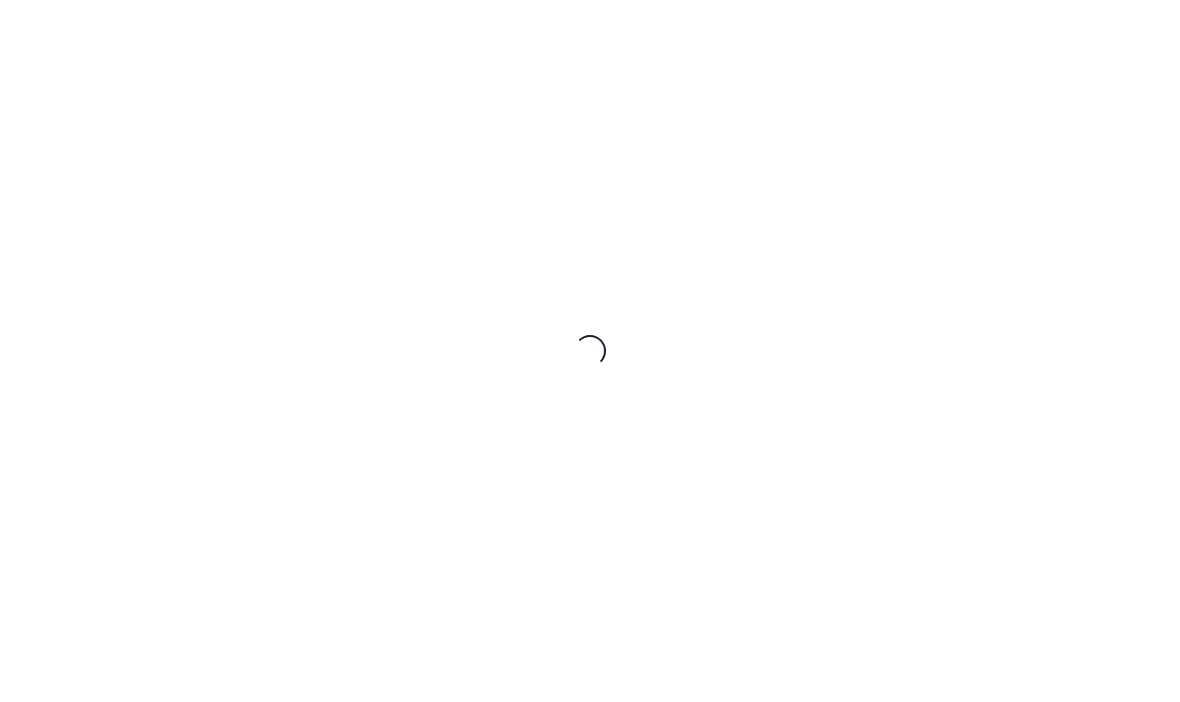 scroll, scrollTop: 0, scrollLeft: 0, axis: both 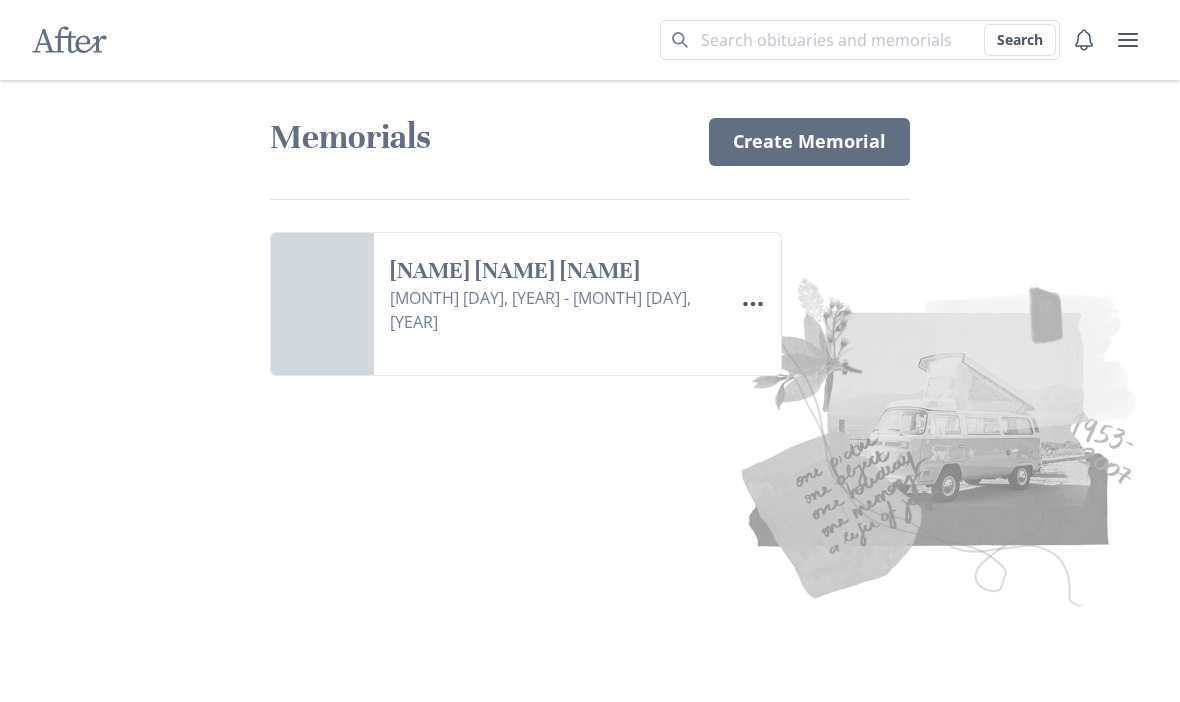 click on "[NAME] [NAME] [NAME]" at bounding box center [553, 271] 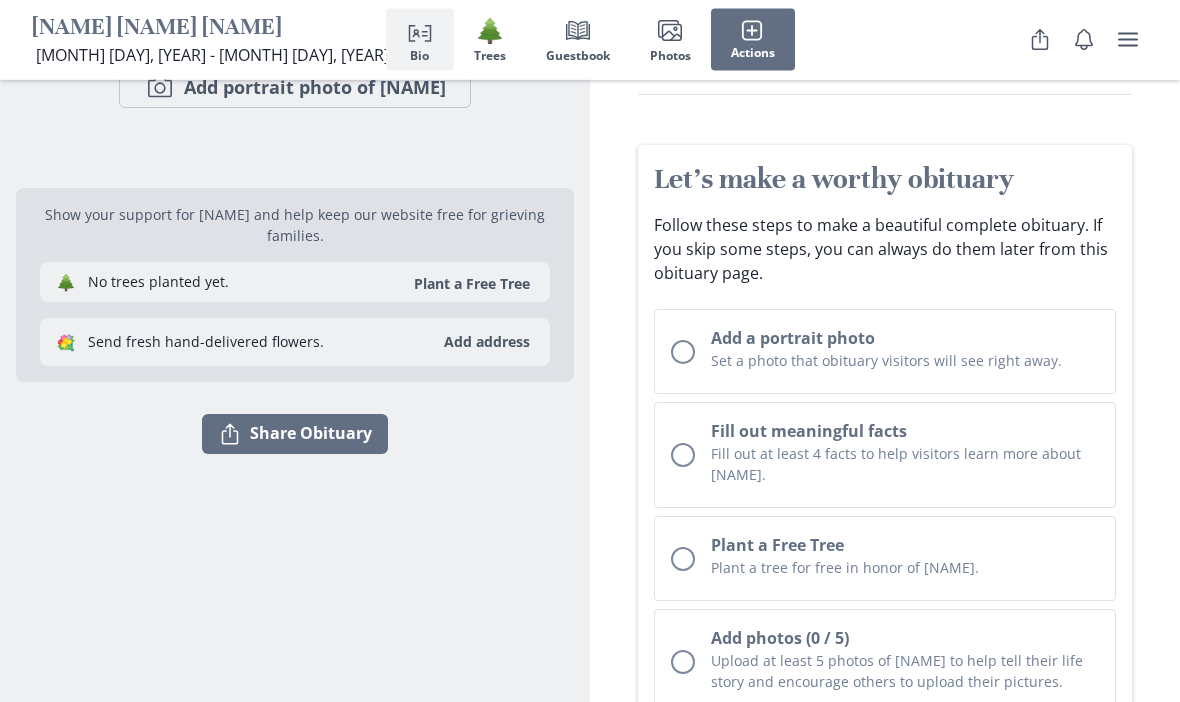 click on "Fill out at least 4 facts to help visitors learn more about [NAME]." at bounding box center (885, 456) 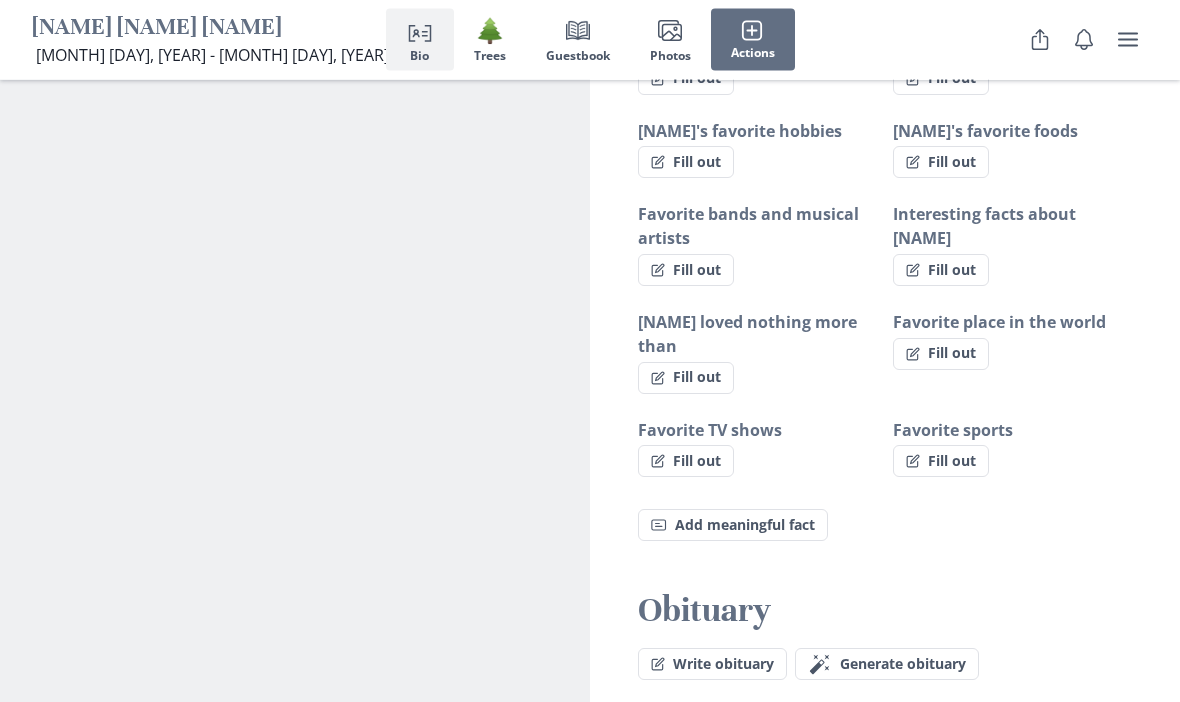 scroll, scrollTop: 1511, scrollLeft: 0, axis: vertical 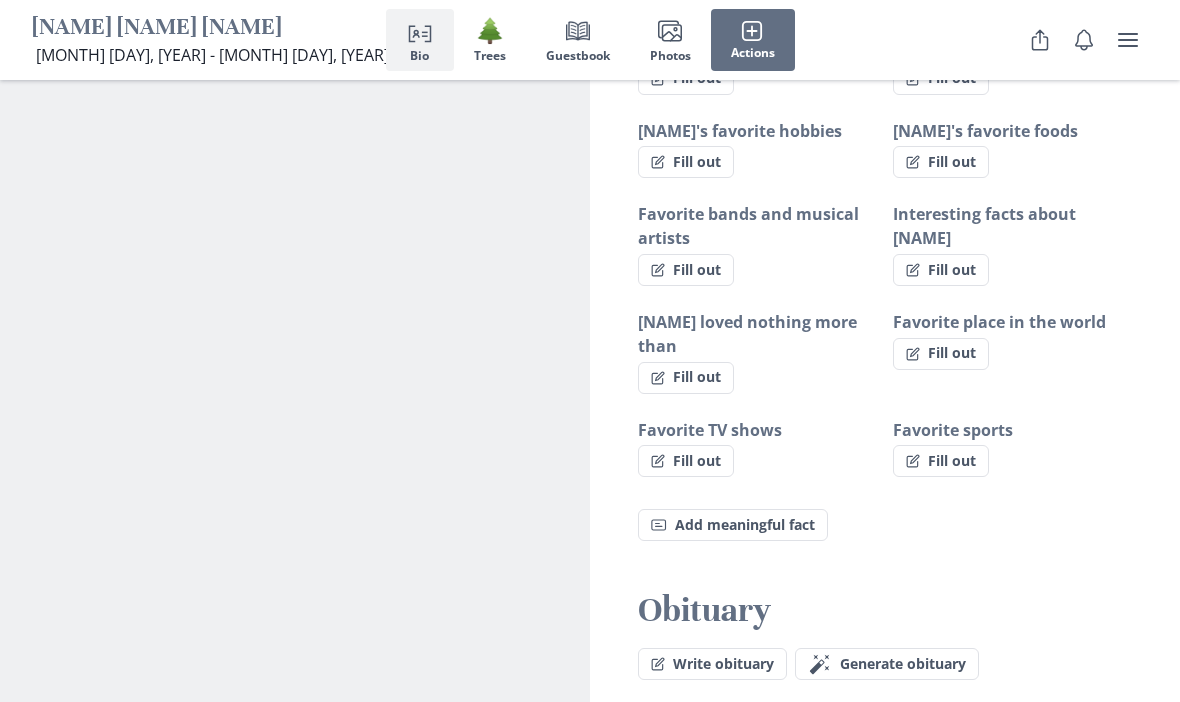 click on "Fill out" at bounding box center [686, 378] 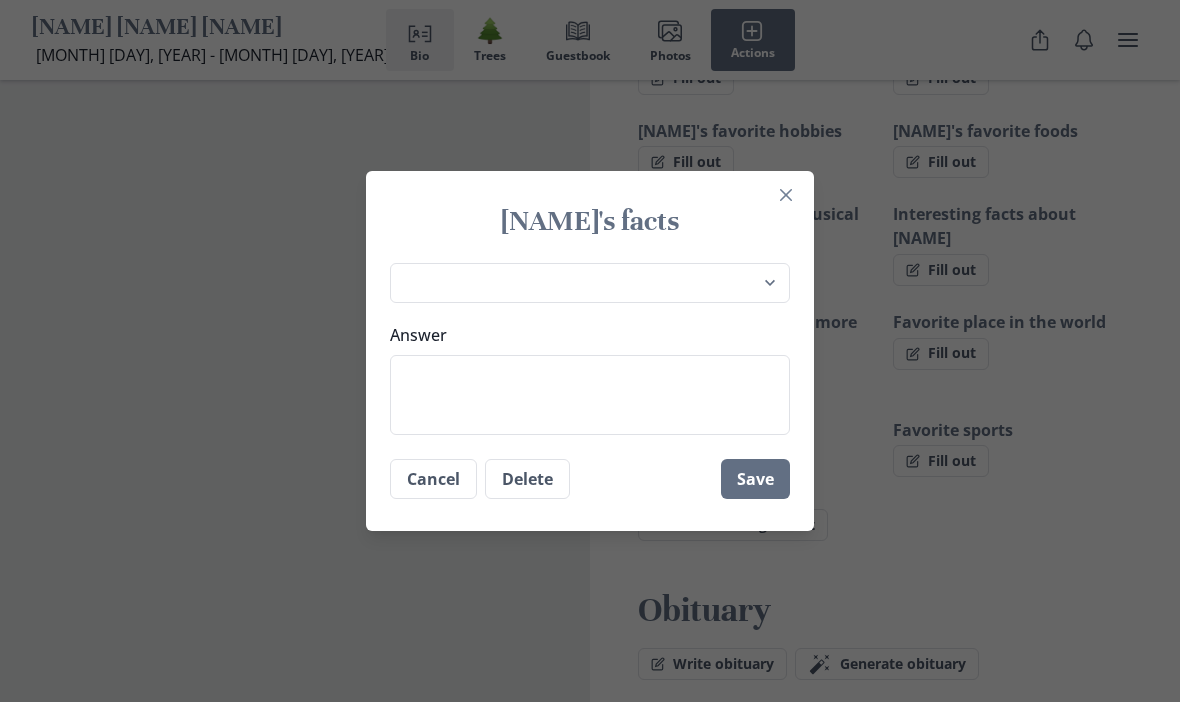click on "Answer" at bounding box center [590, 395] 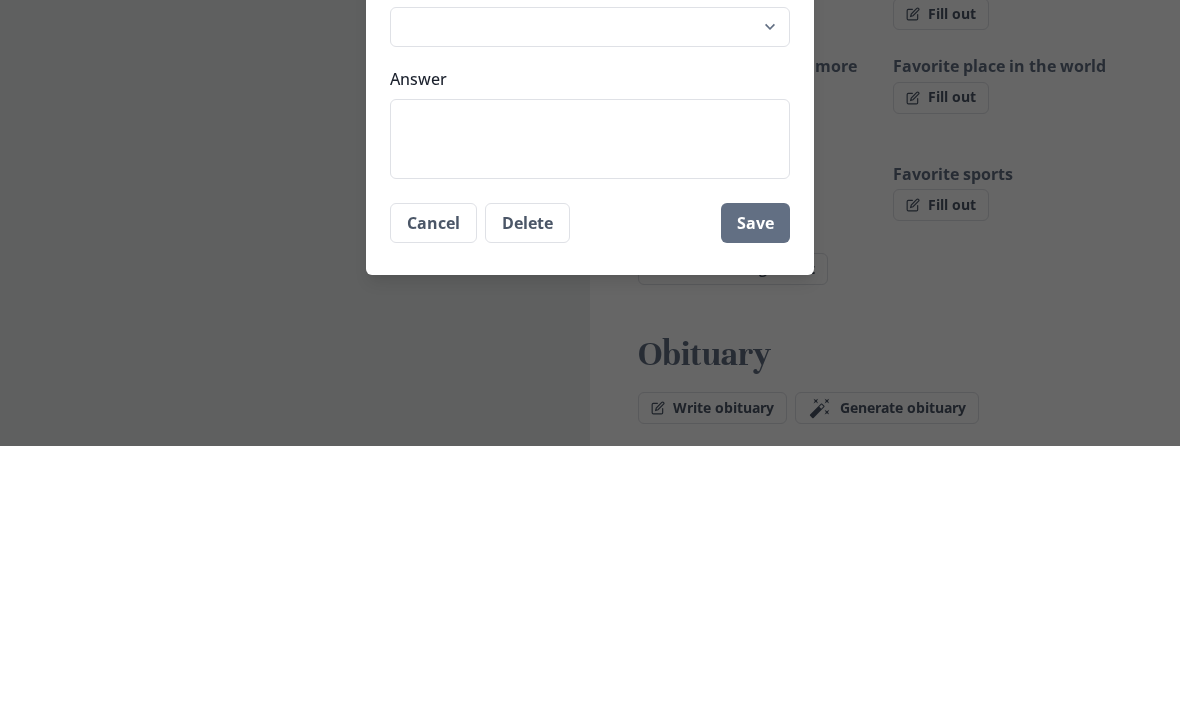 type on "H" 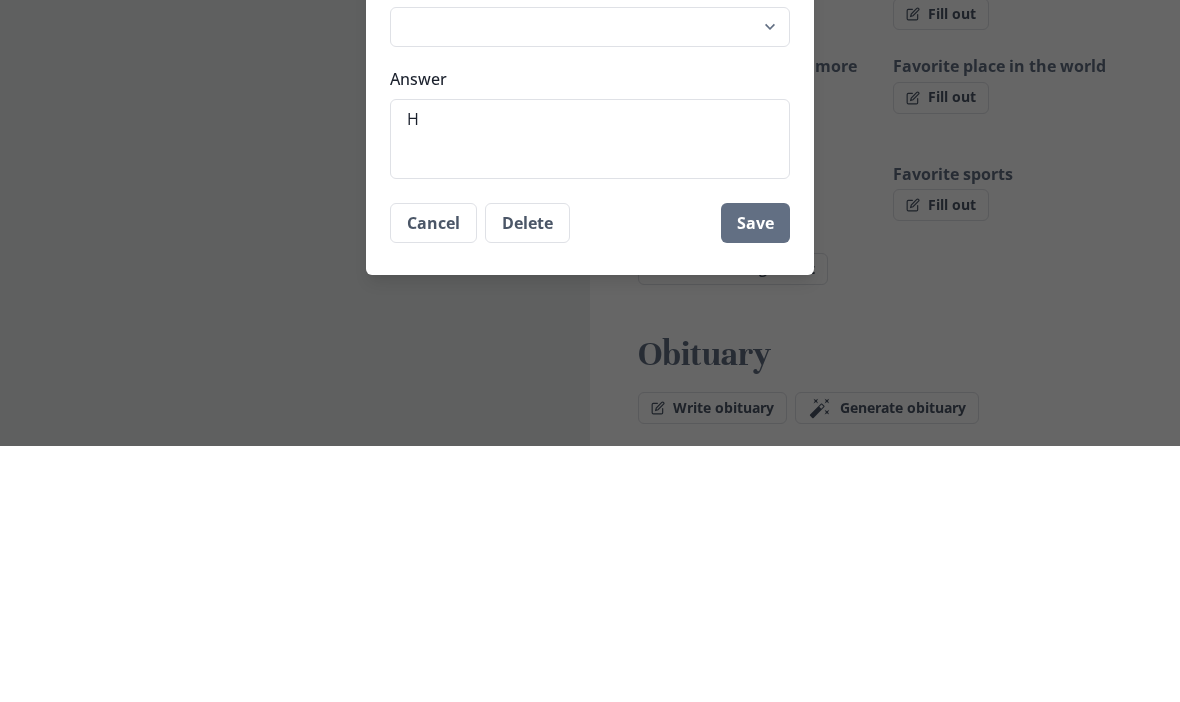 type on "x" 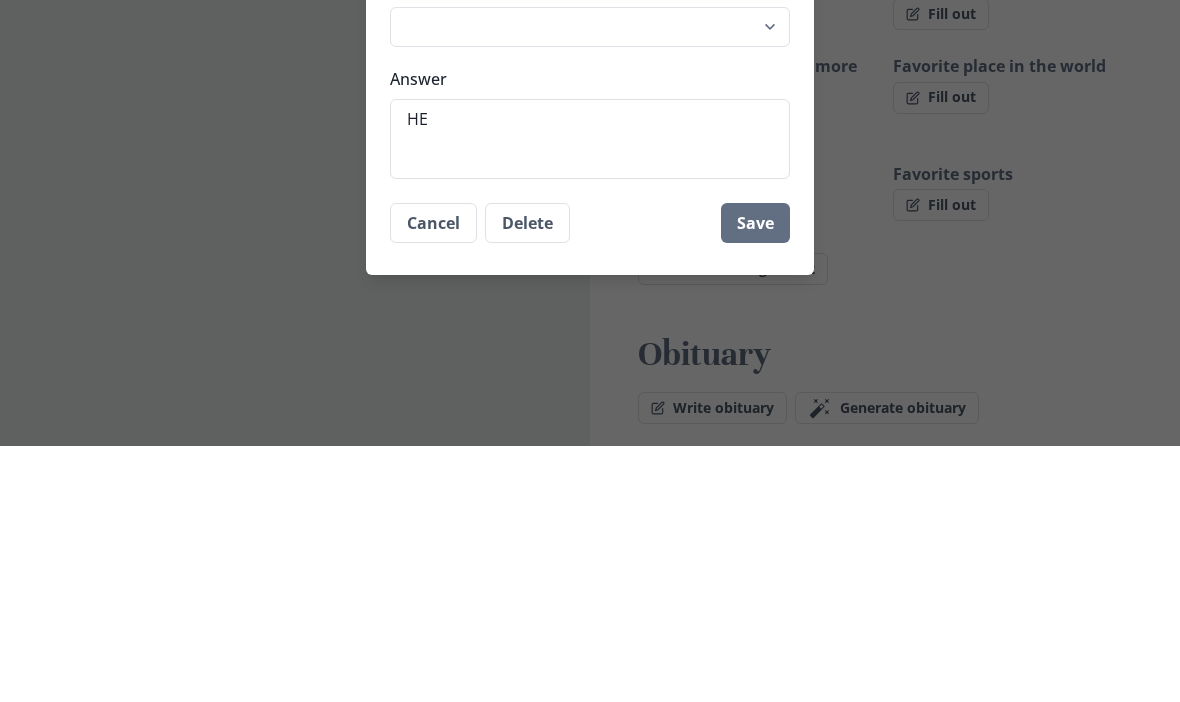 type on "x" 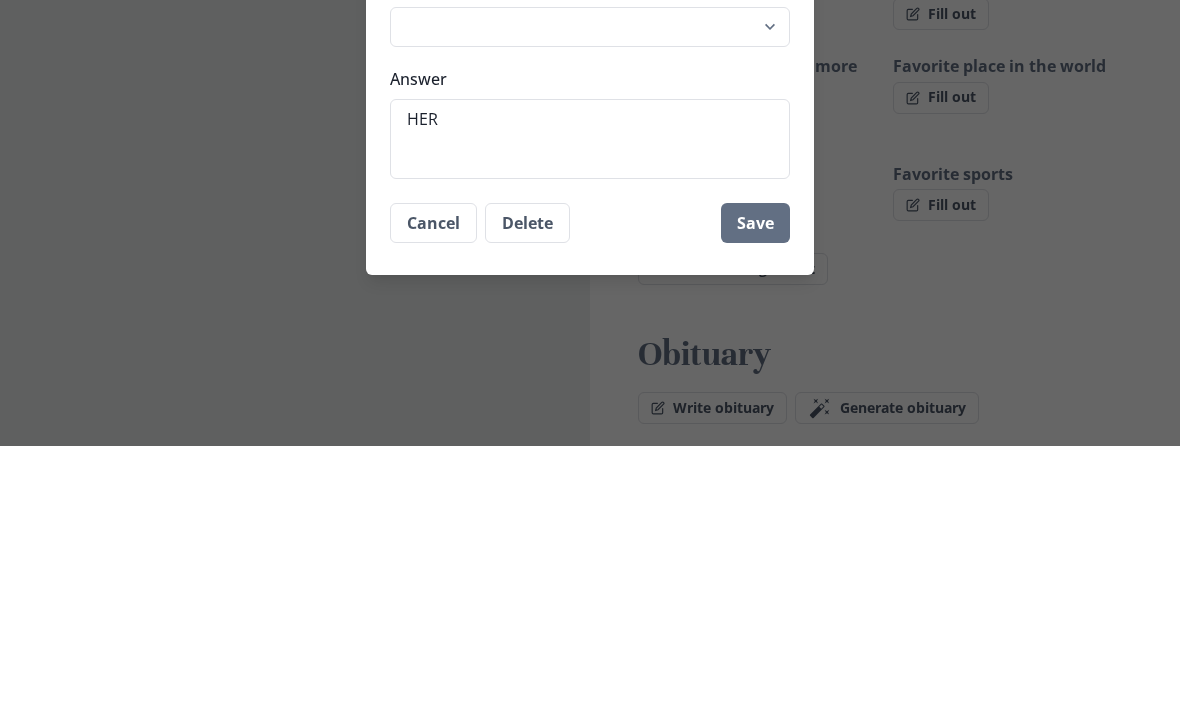 type on "x" 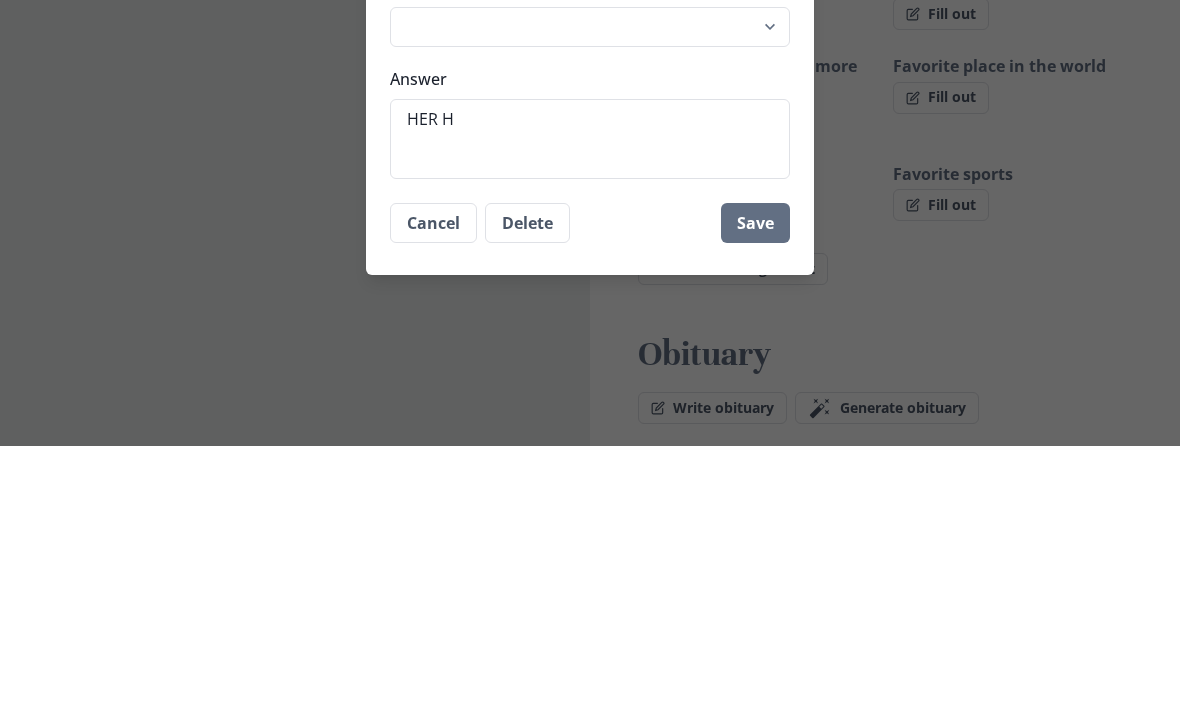 type on "HER HU" 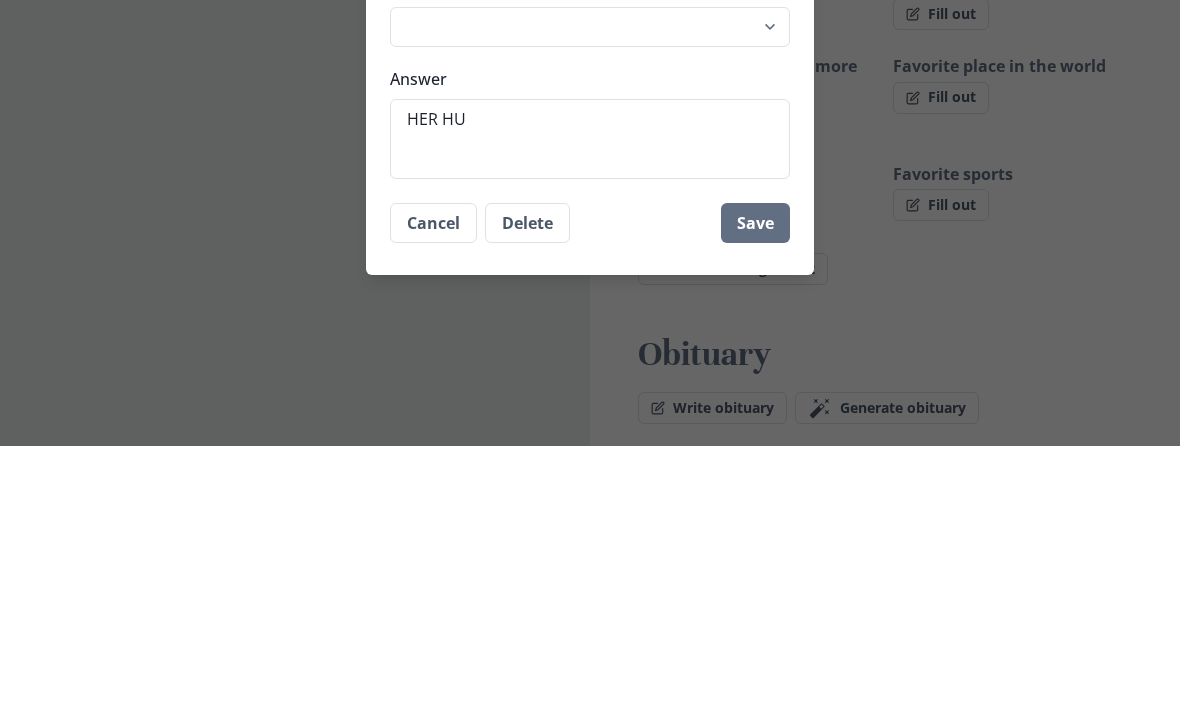 type on "x" 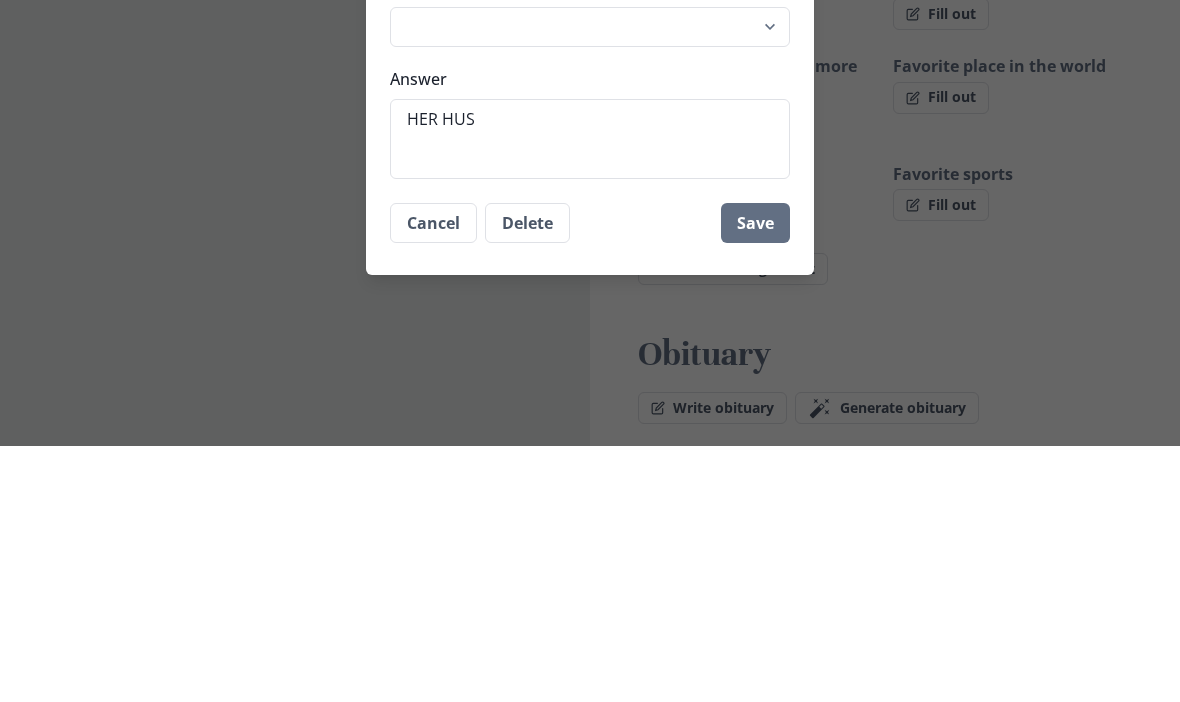 type on "x" 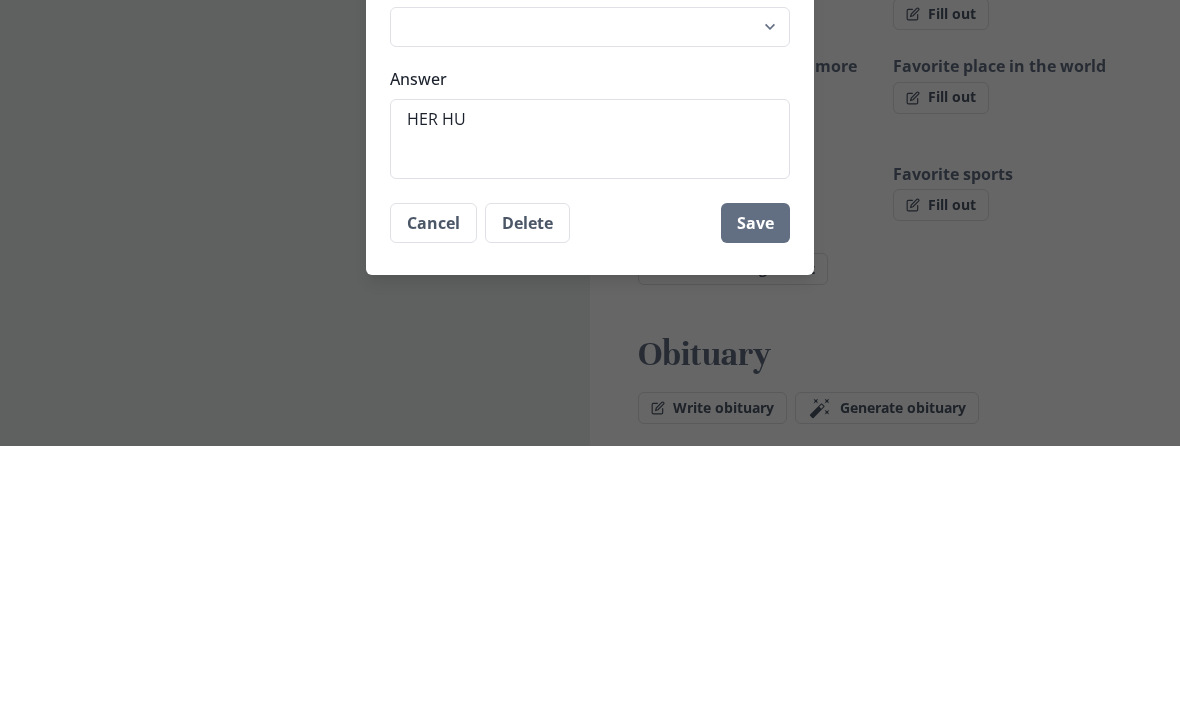 type on "x" 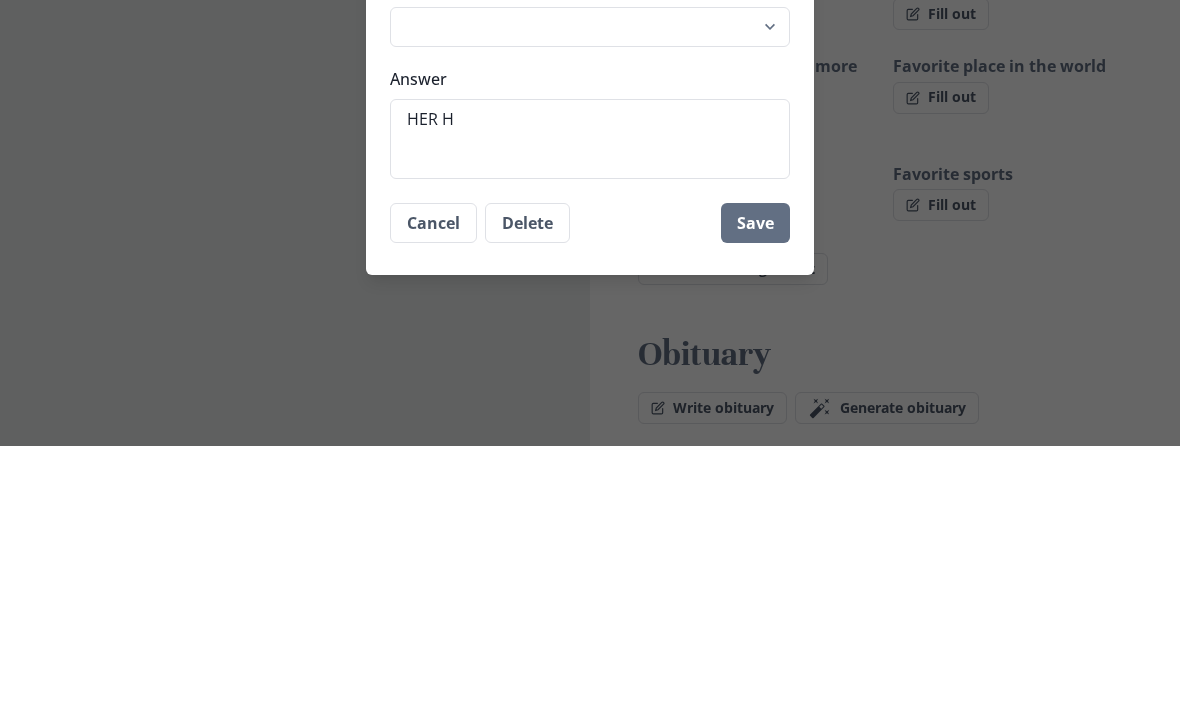 type on "x" 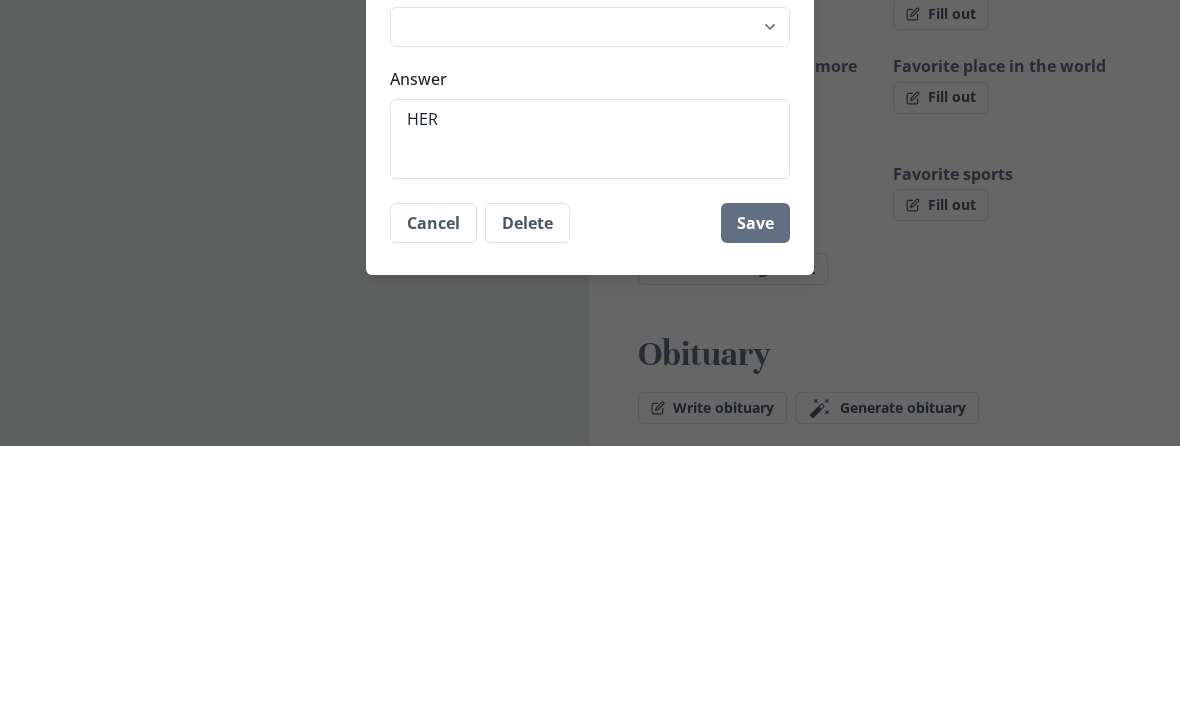 type on "x" 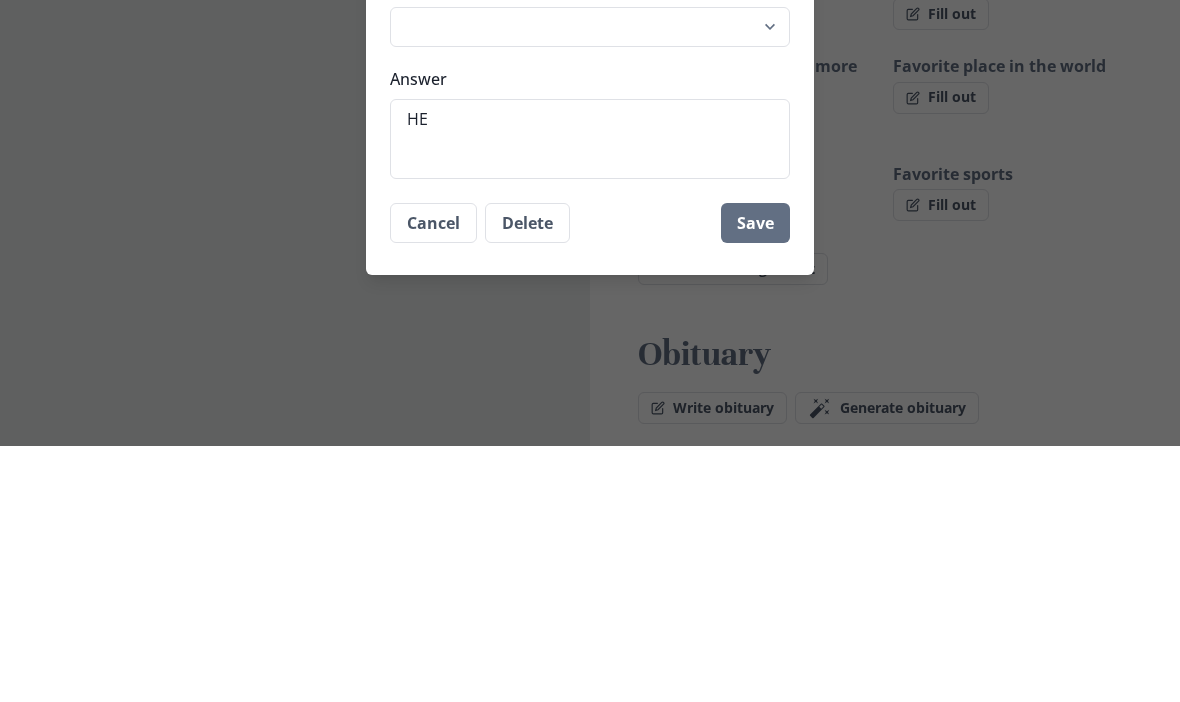 type on "x" 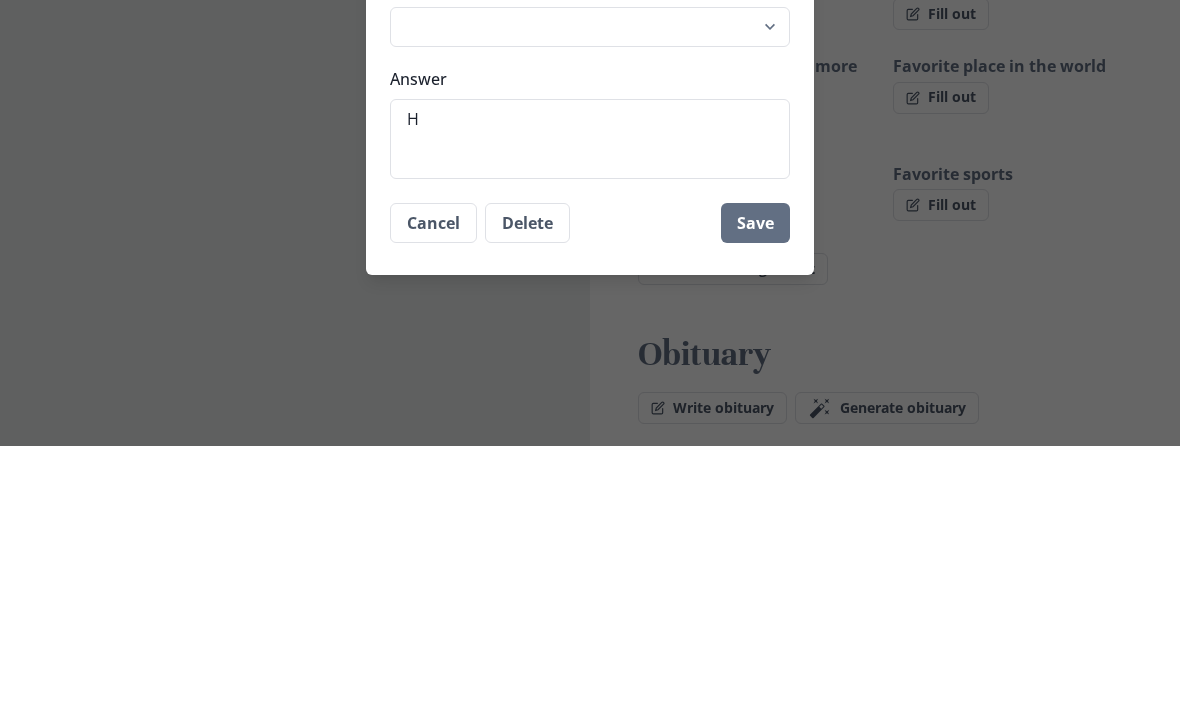 type on "x" 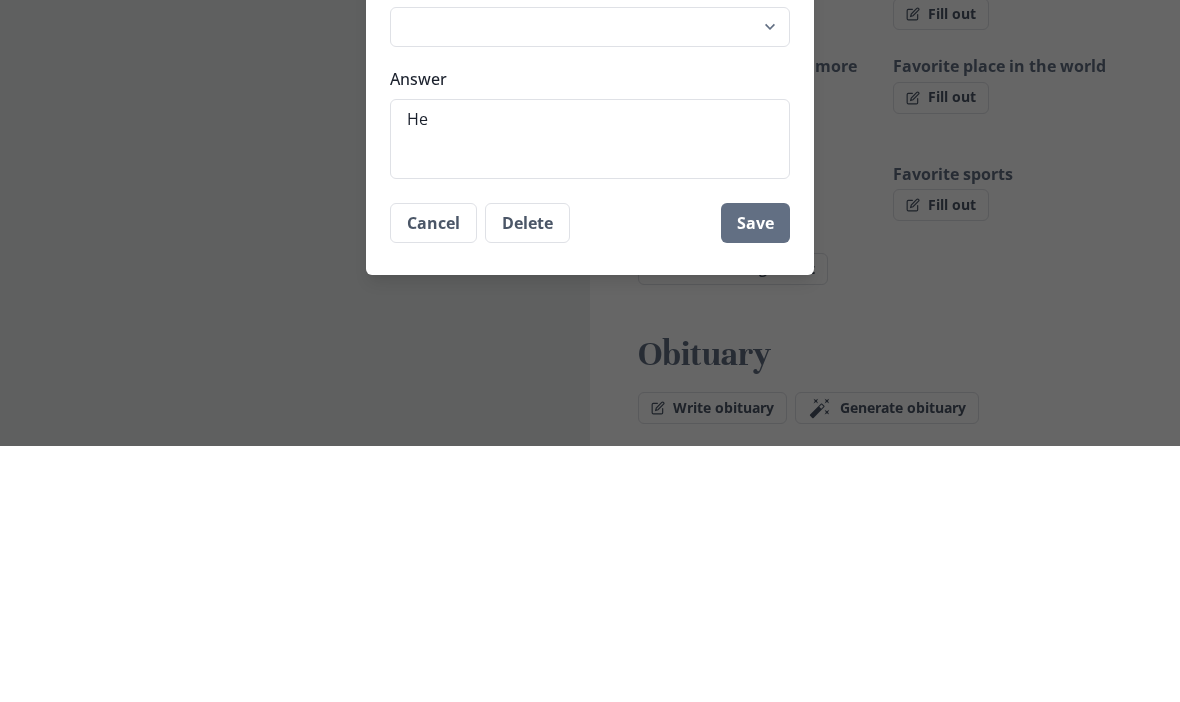type on "x" 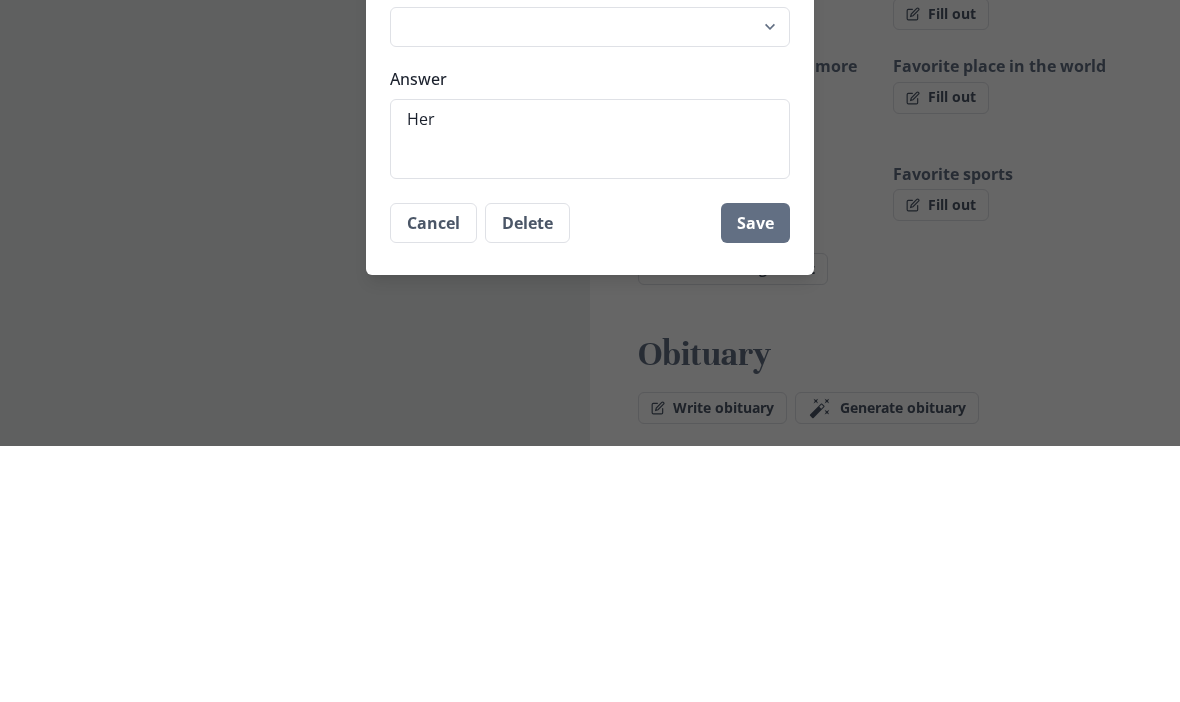 type on "x" 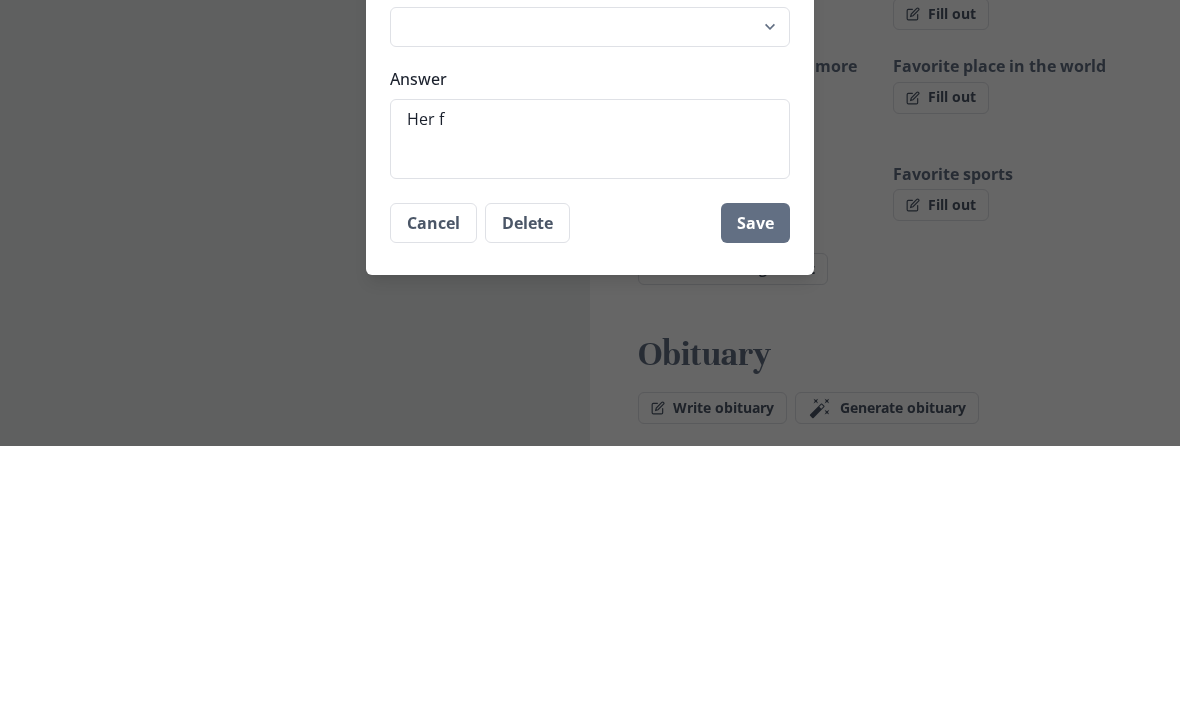 type on "Her fa" 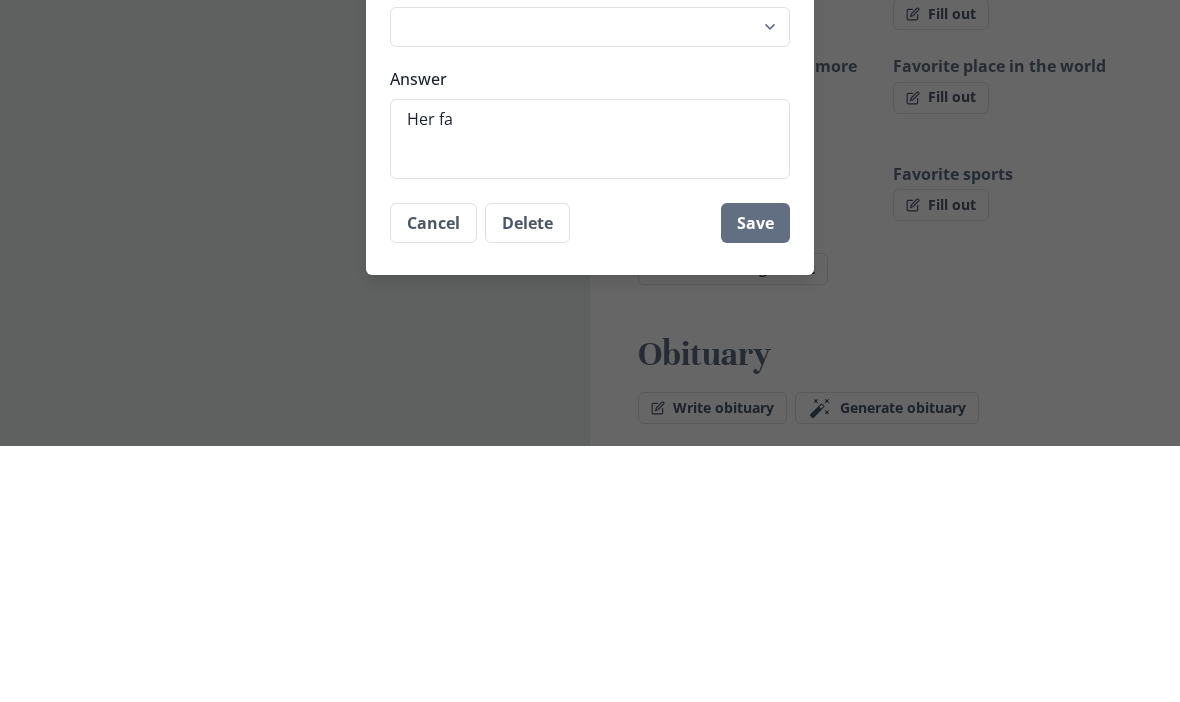 type on "x" 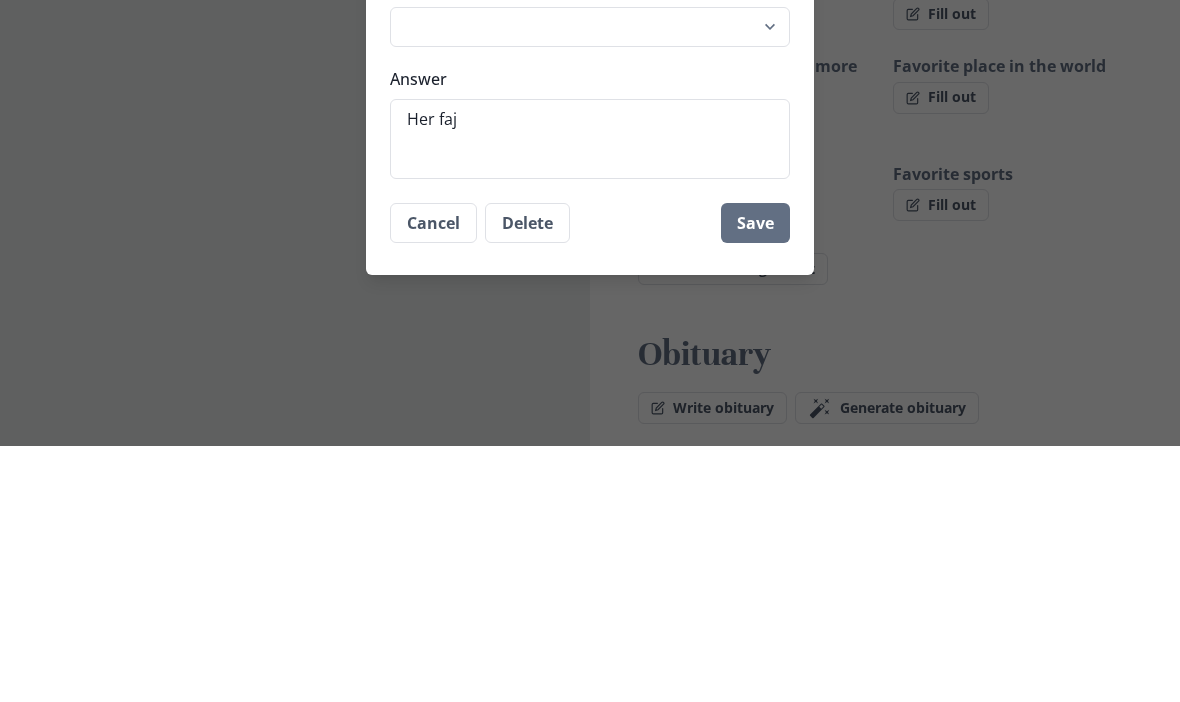type on "Her faji" 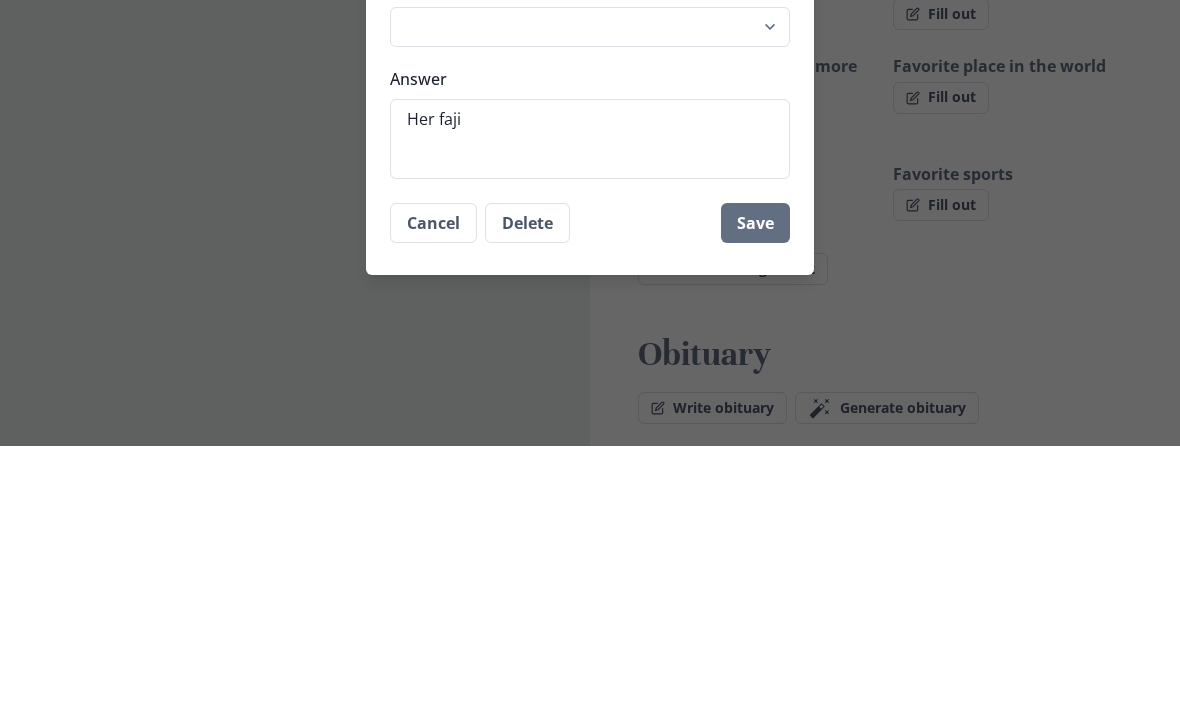 type on "x" 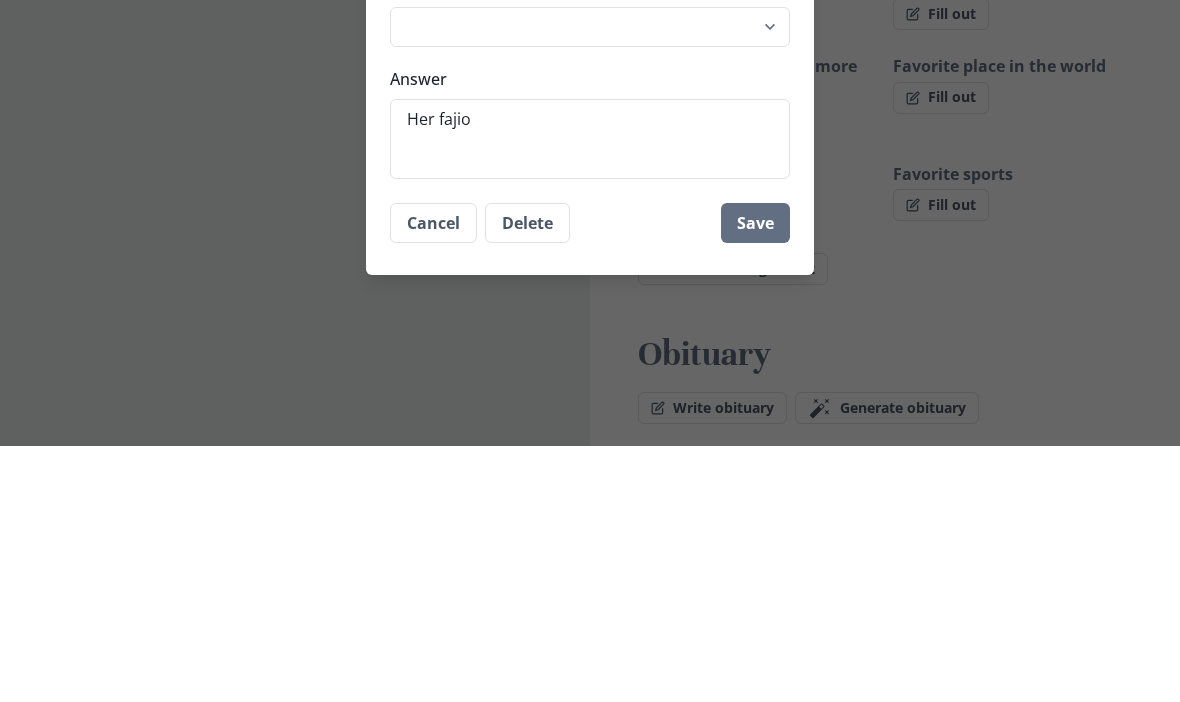 type on "Her fajioy" 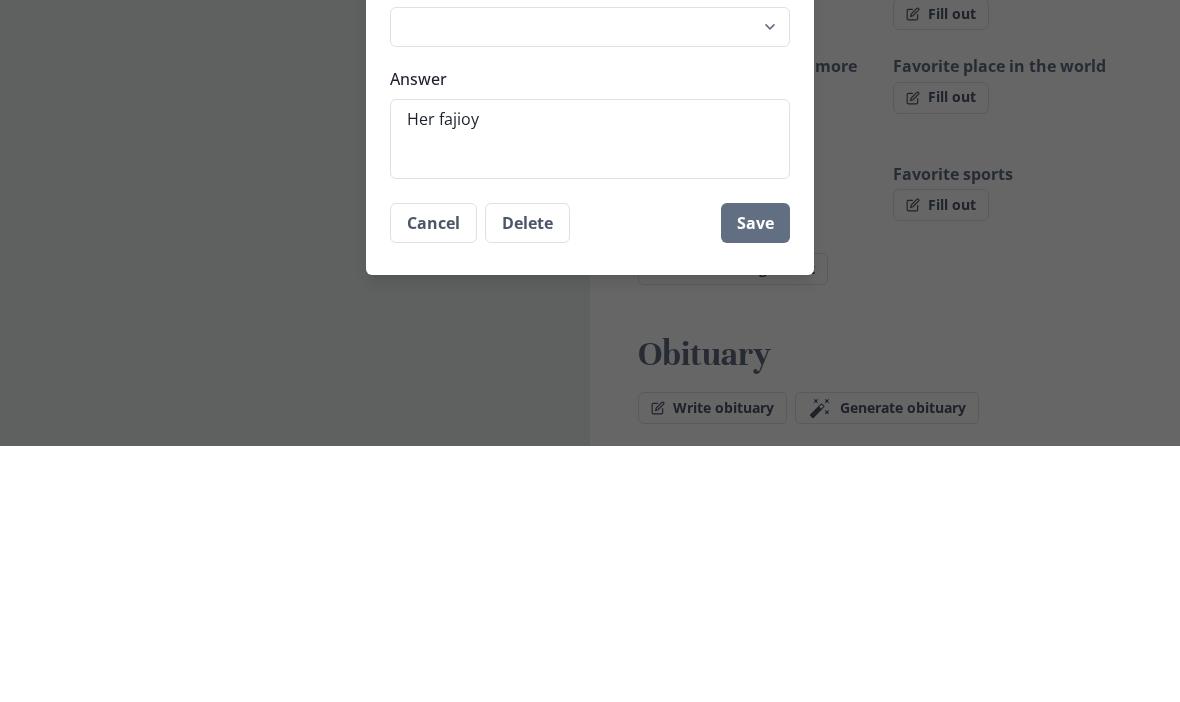 type on "Her family" 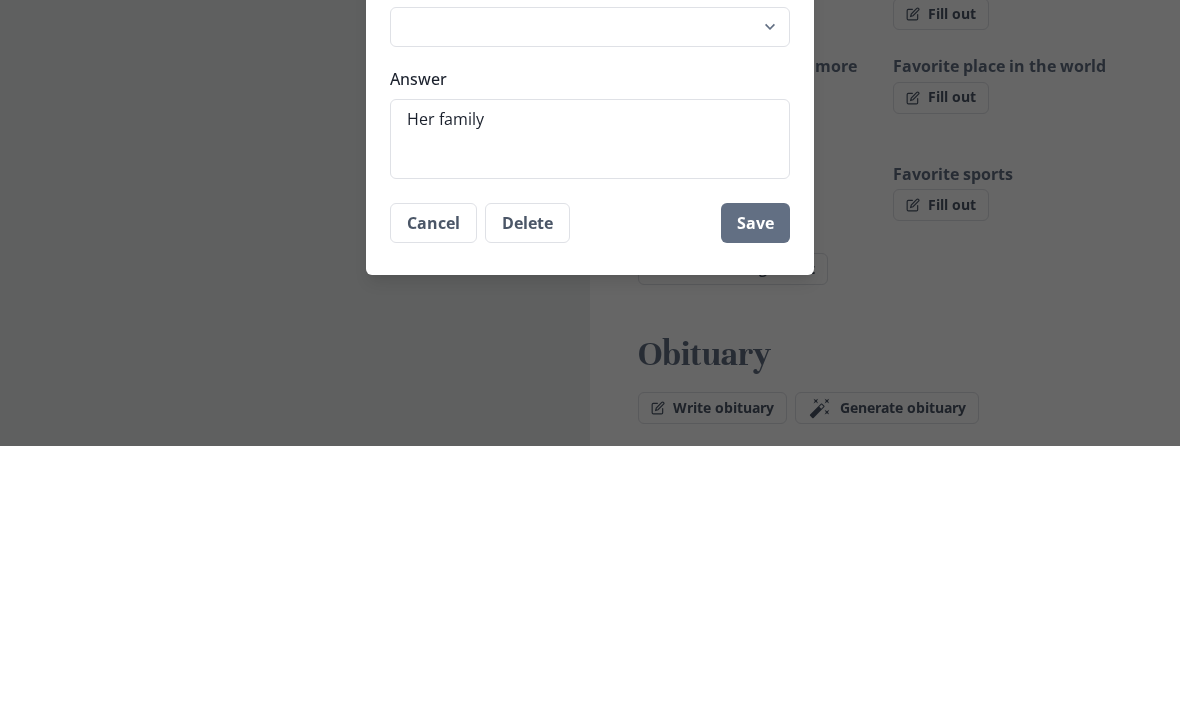 type on "Her family" 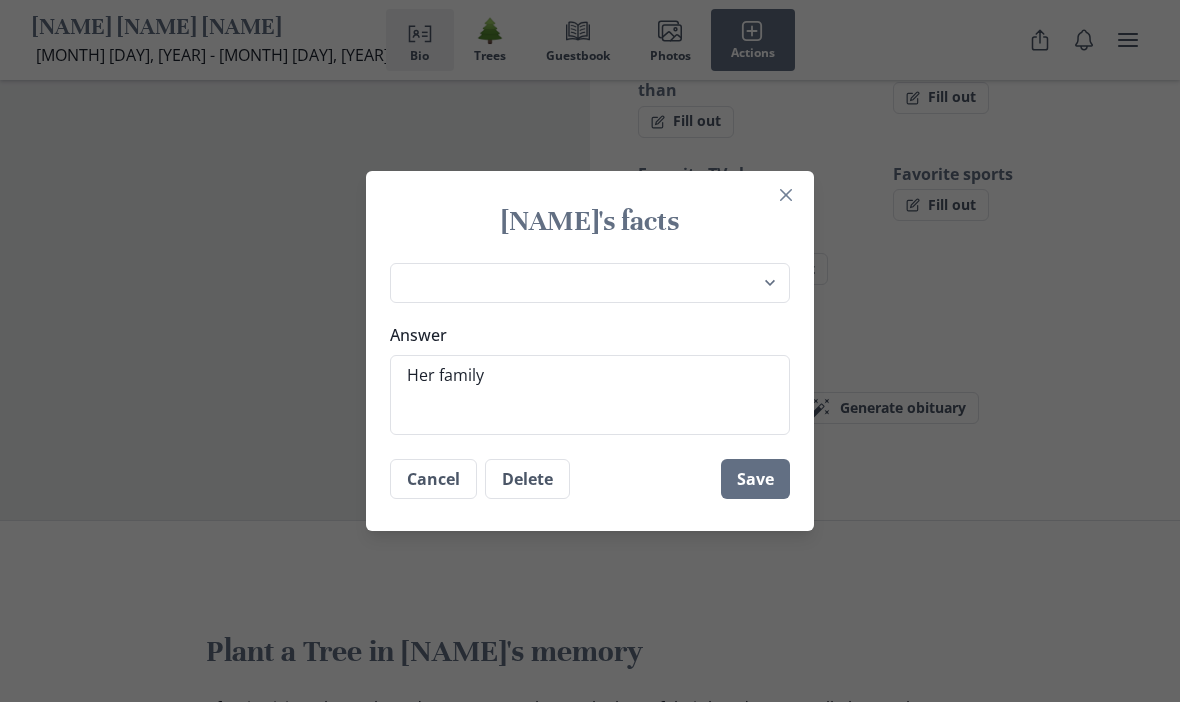 type on "x" 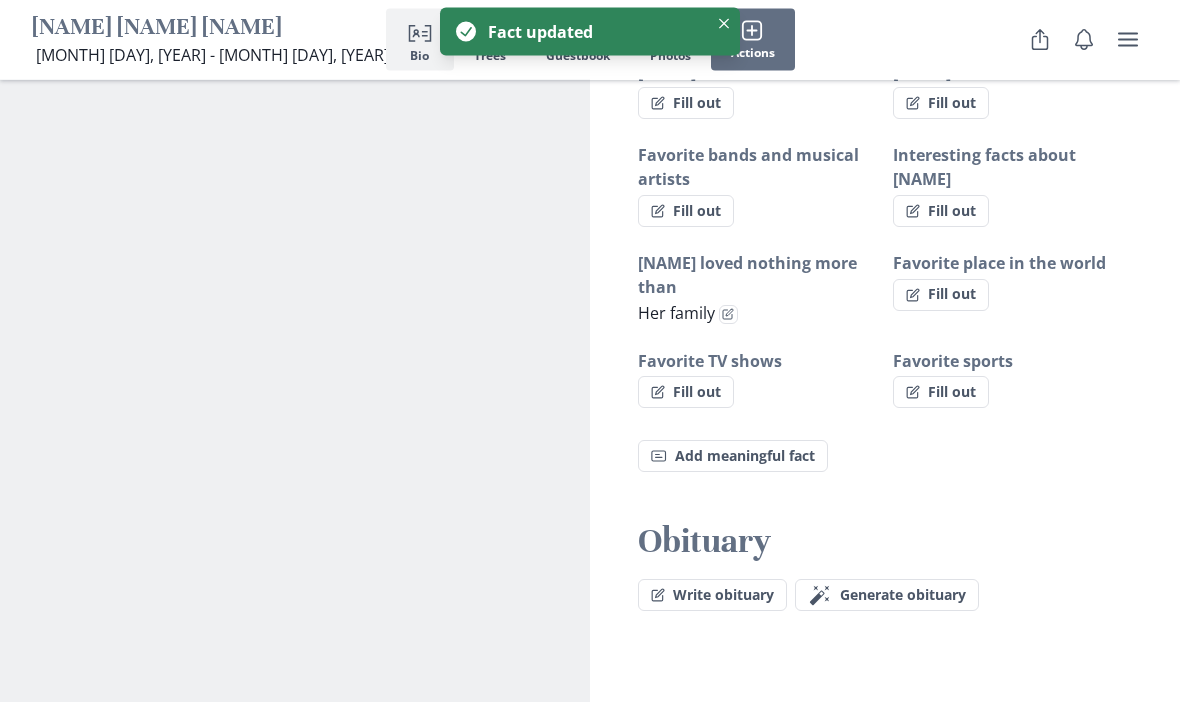 scroll, scrollTop: 1568, scrollLeft: 0, axis: vertical 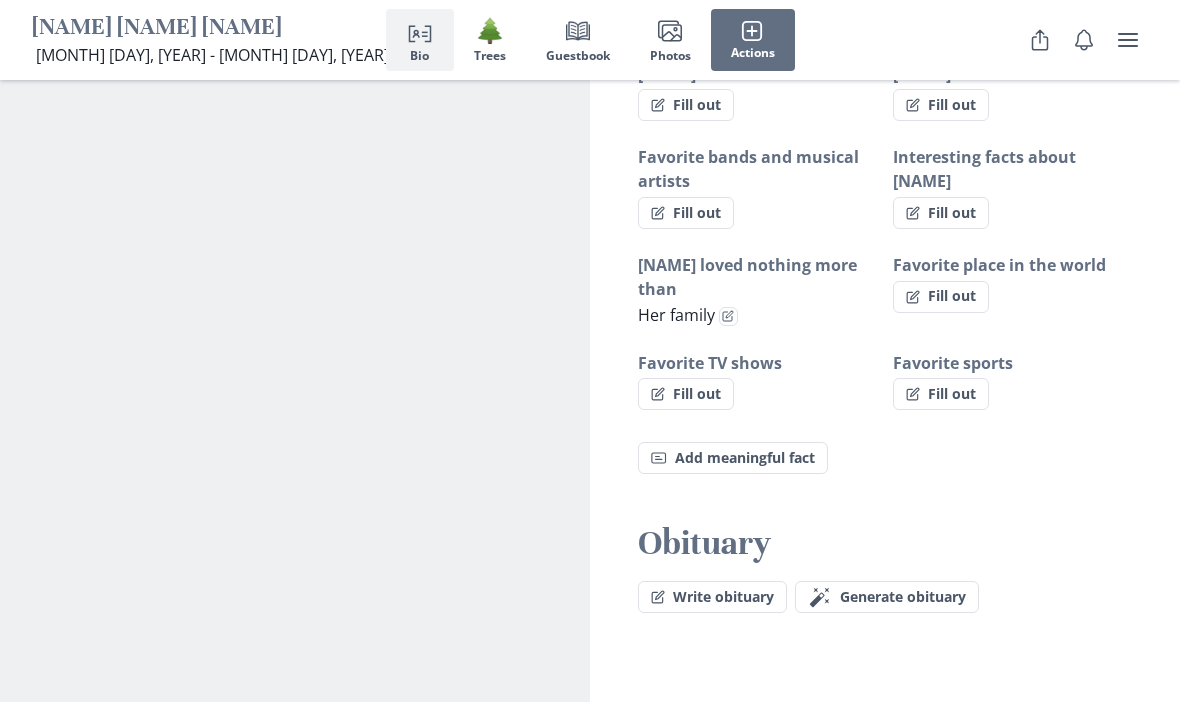 click on "Fill out" at bounding box center (941, 297) 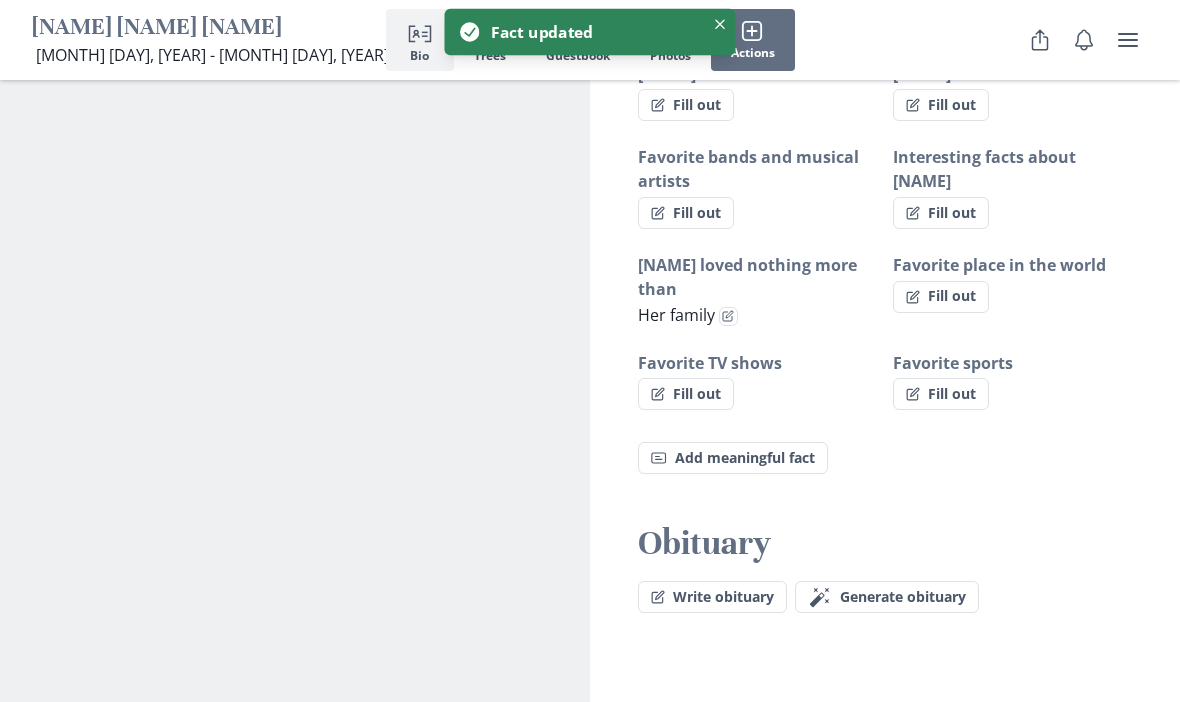 select on "Favorite place in the world" 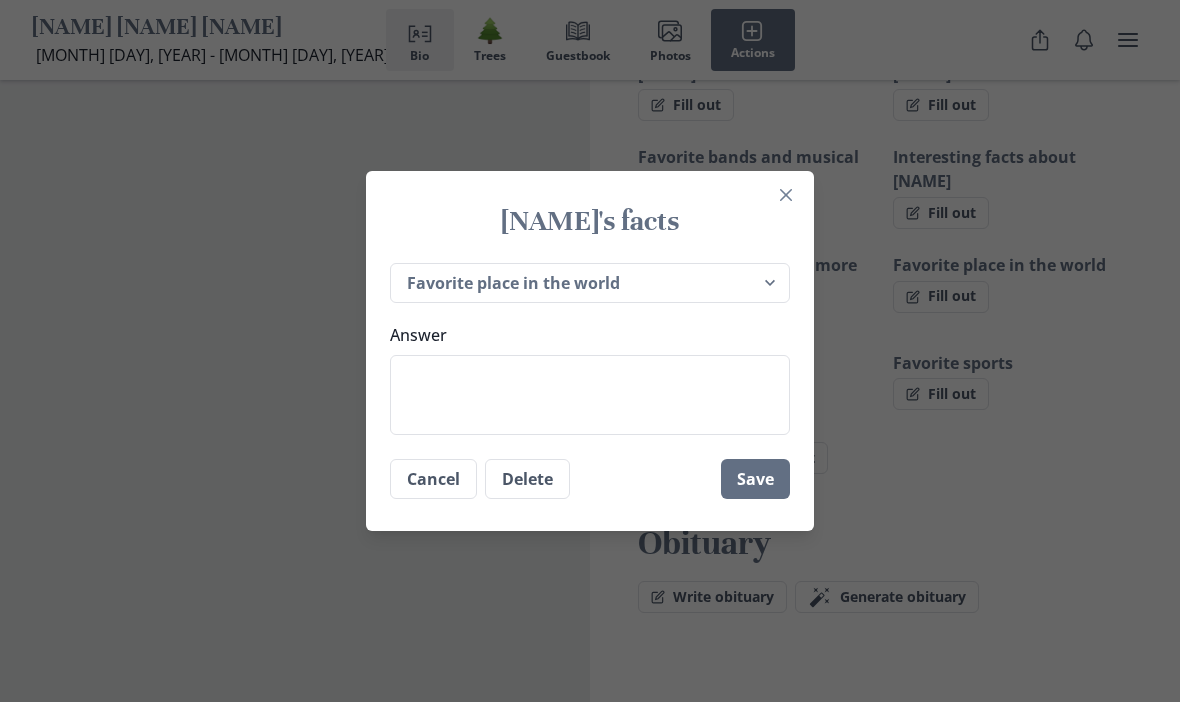 click on "Answer" at bounding box center [590, 395] 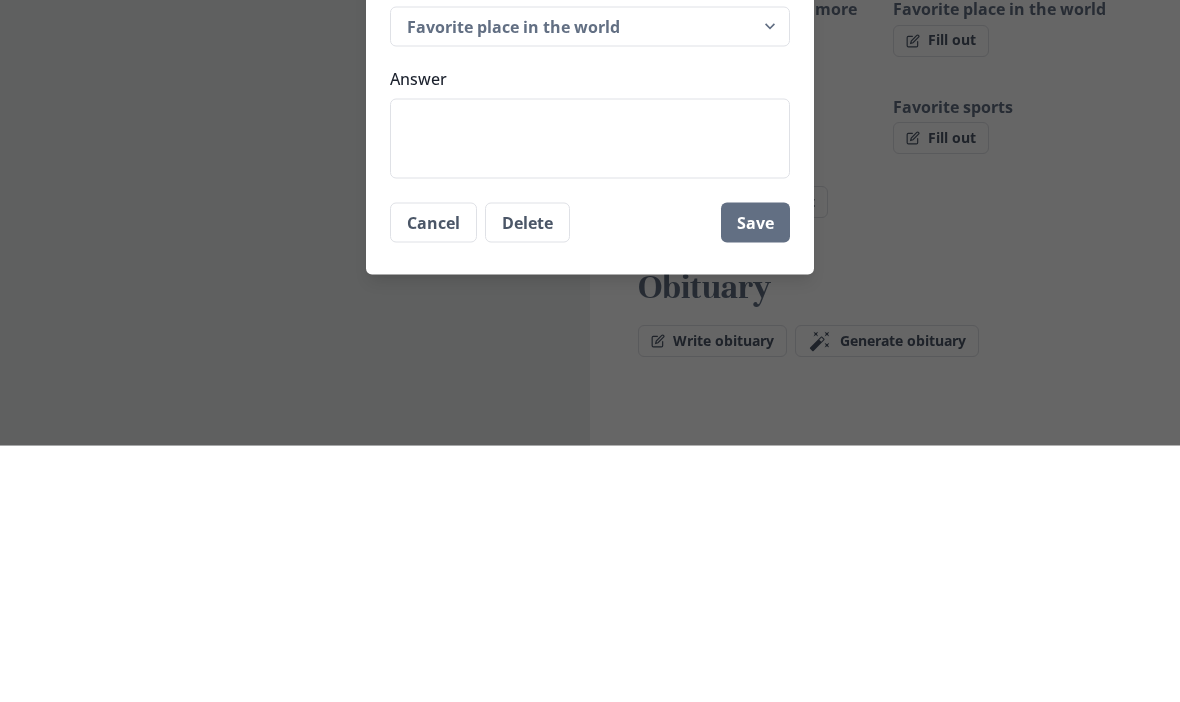 type on "x" 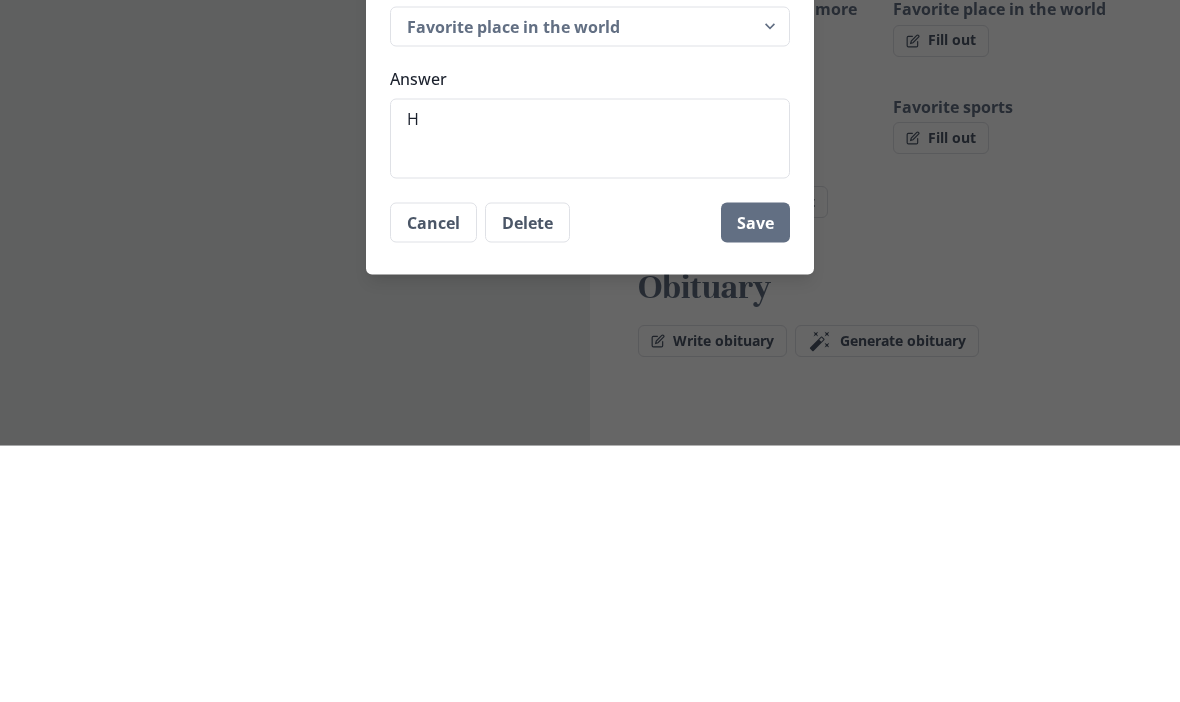 type on "Hi" 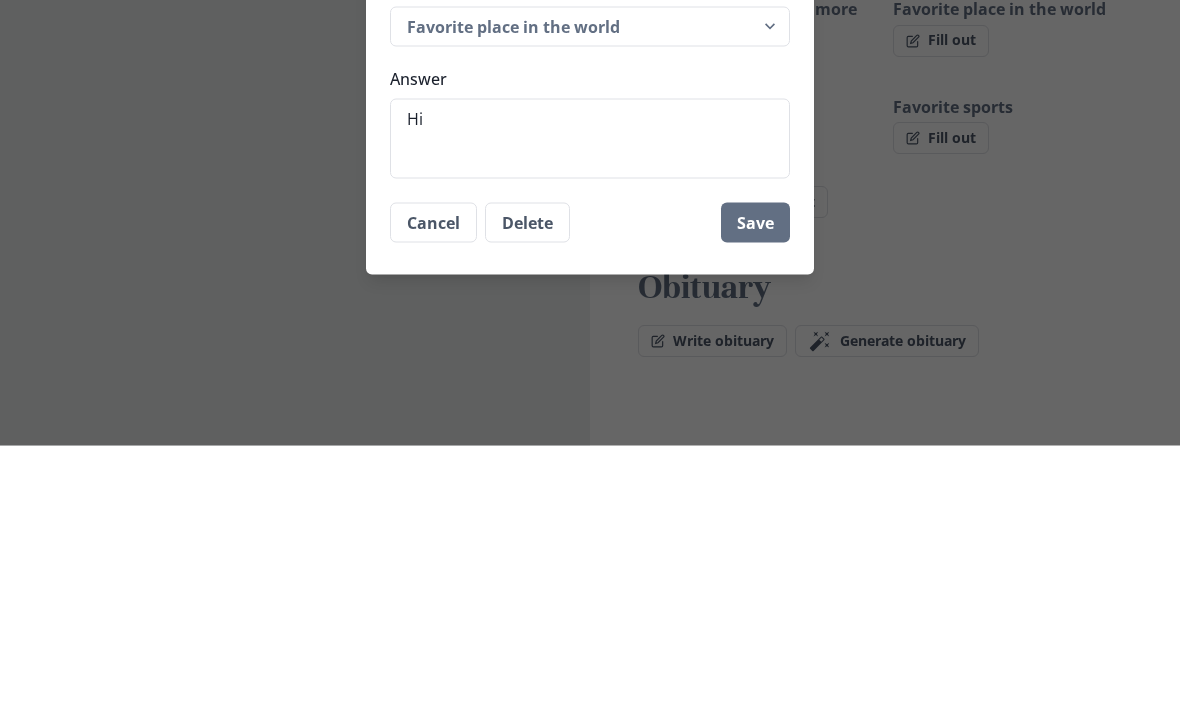 type on "x" 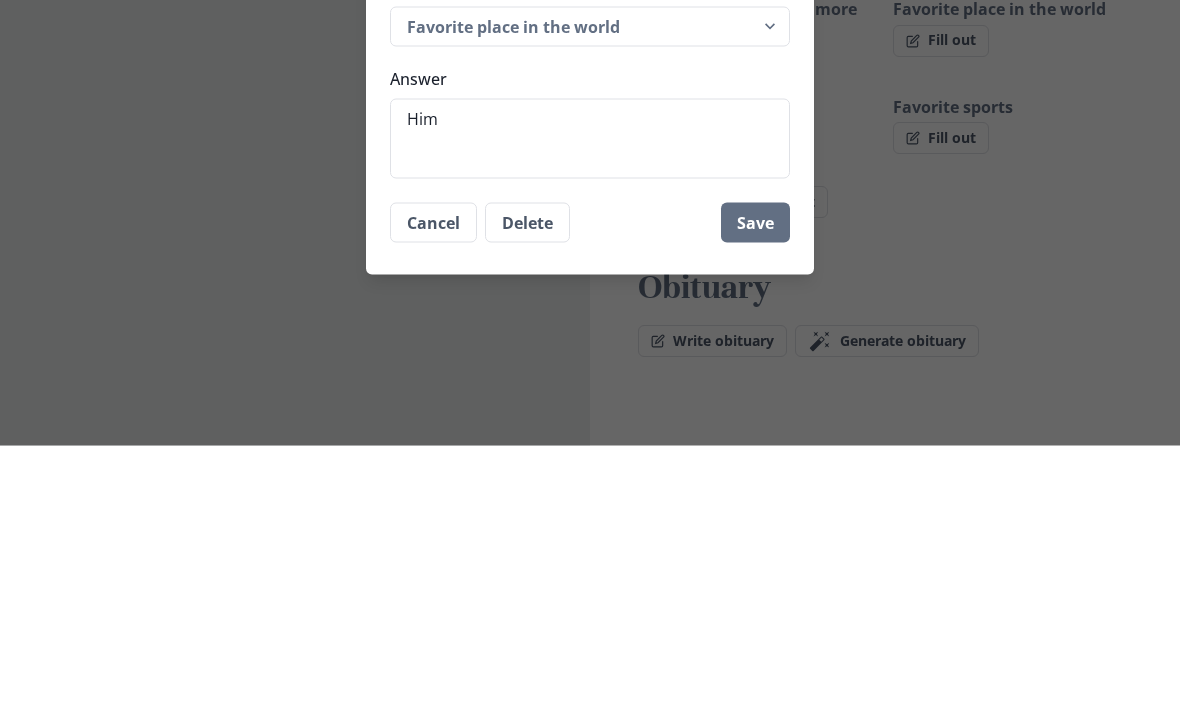 type on "x" 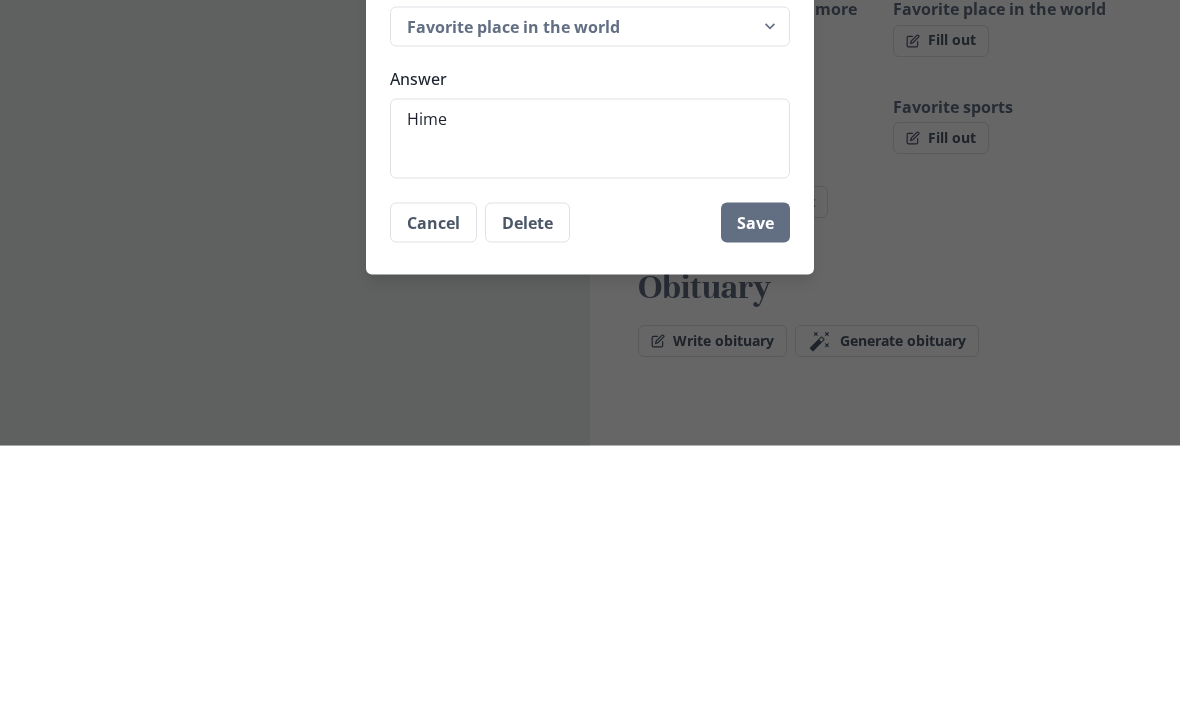 type on "x" 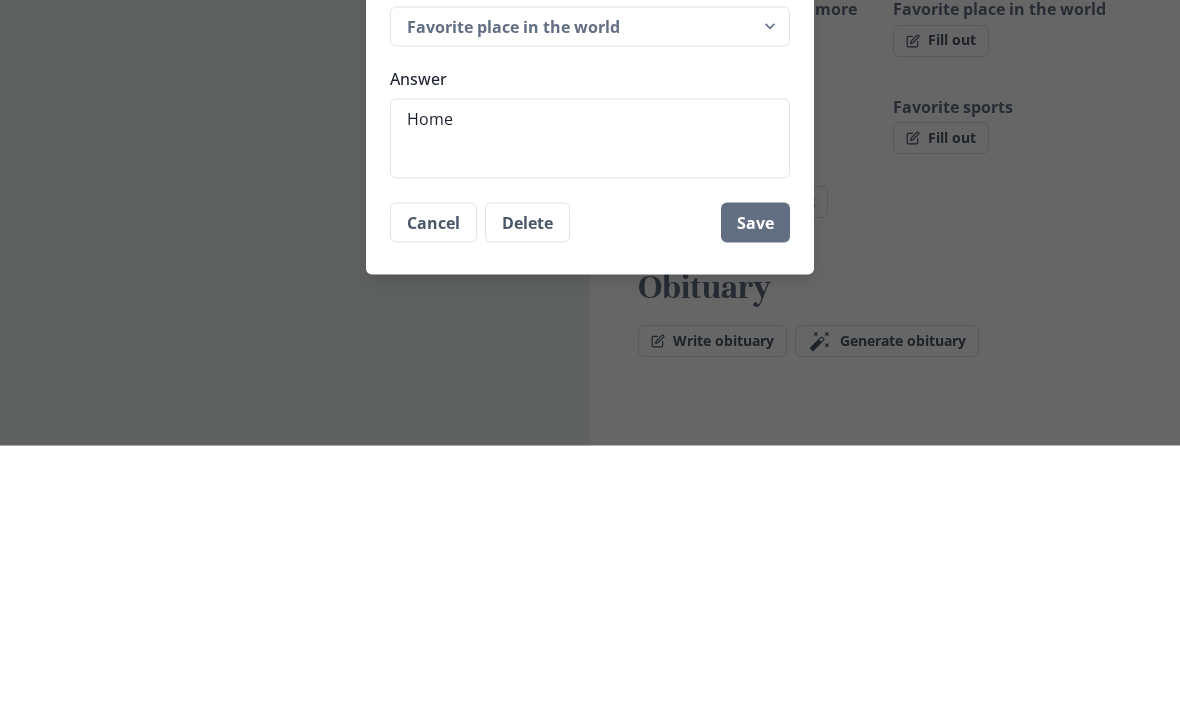 type on "x" 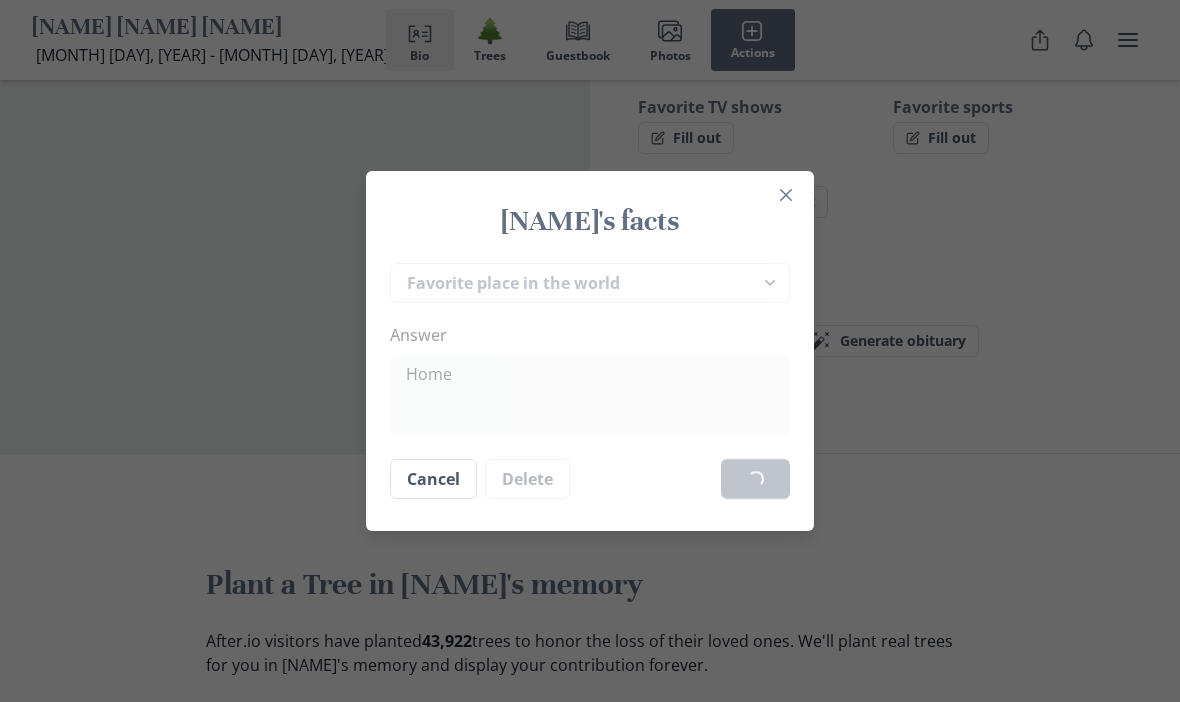 type on "x" 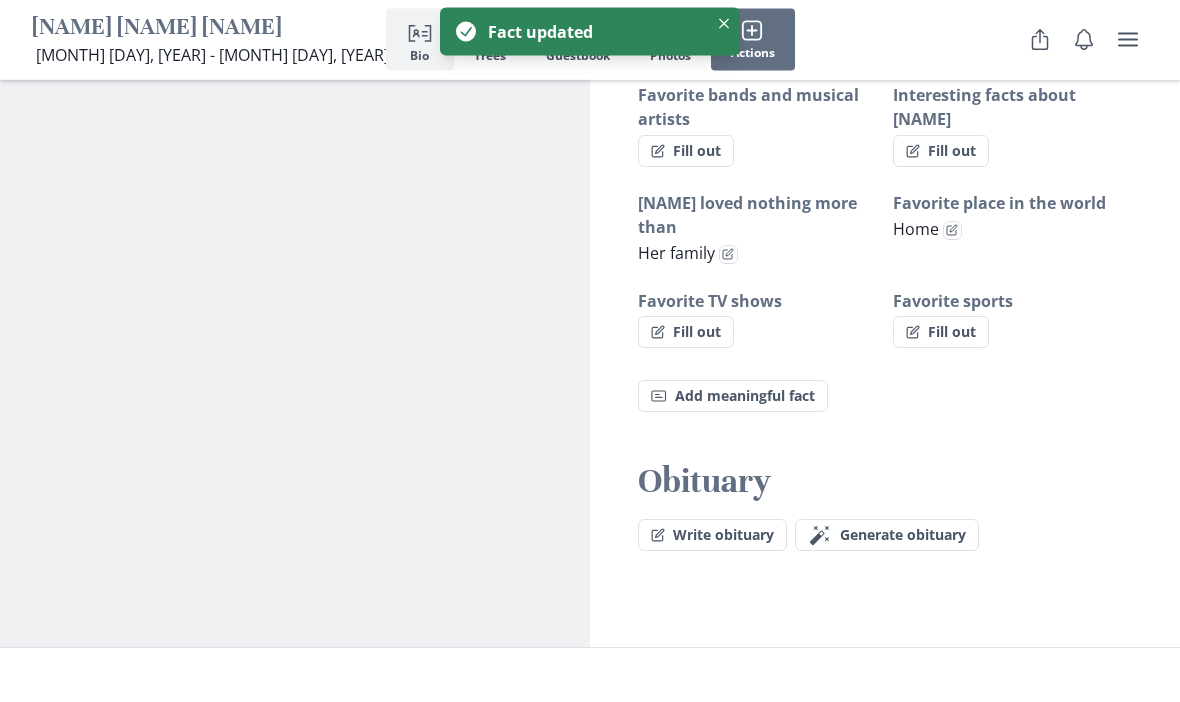 scroll, scrollTop: 1617, scrollLeft: 0, axis: vertical 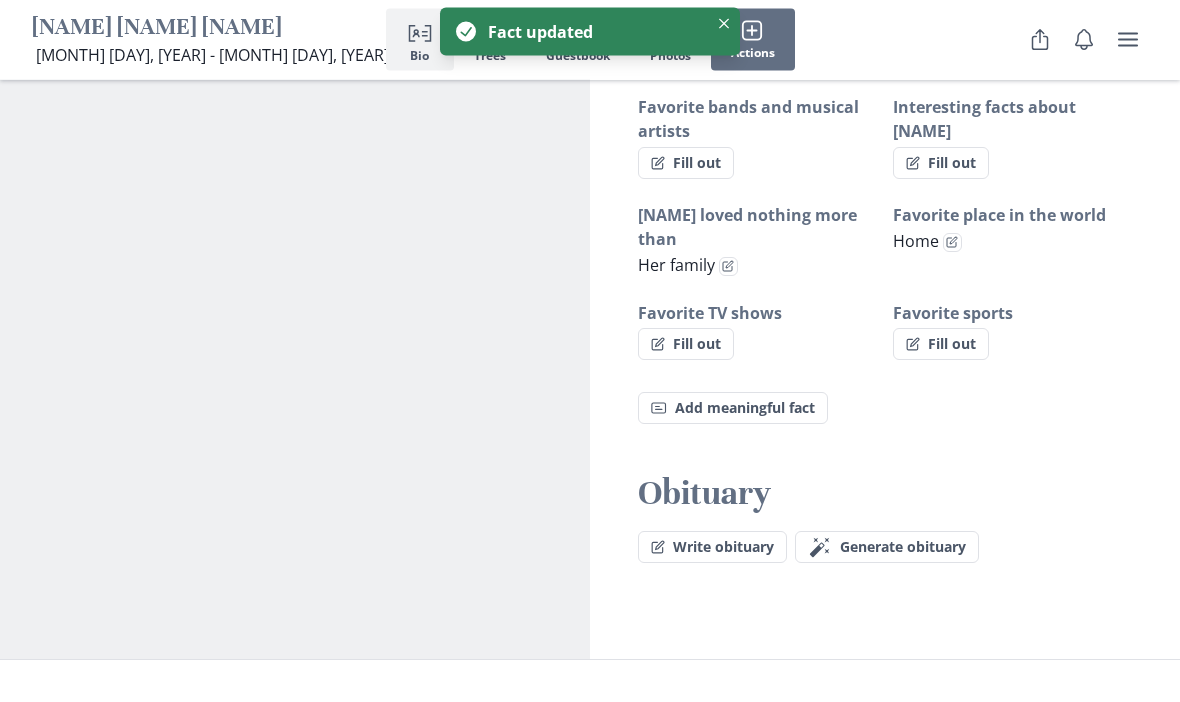 click on "Fill out" at bounding box center [941, 345] 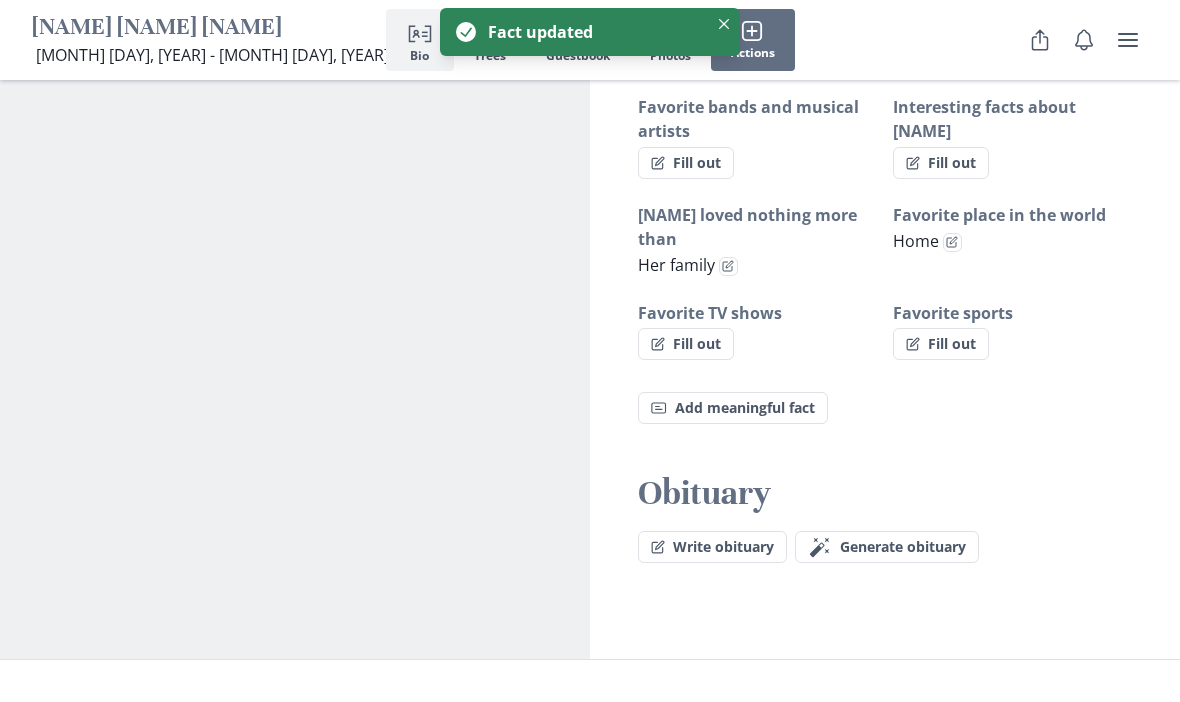 select on "Favorite sports" 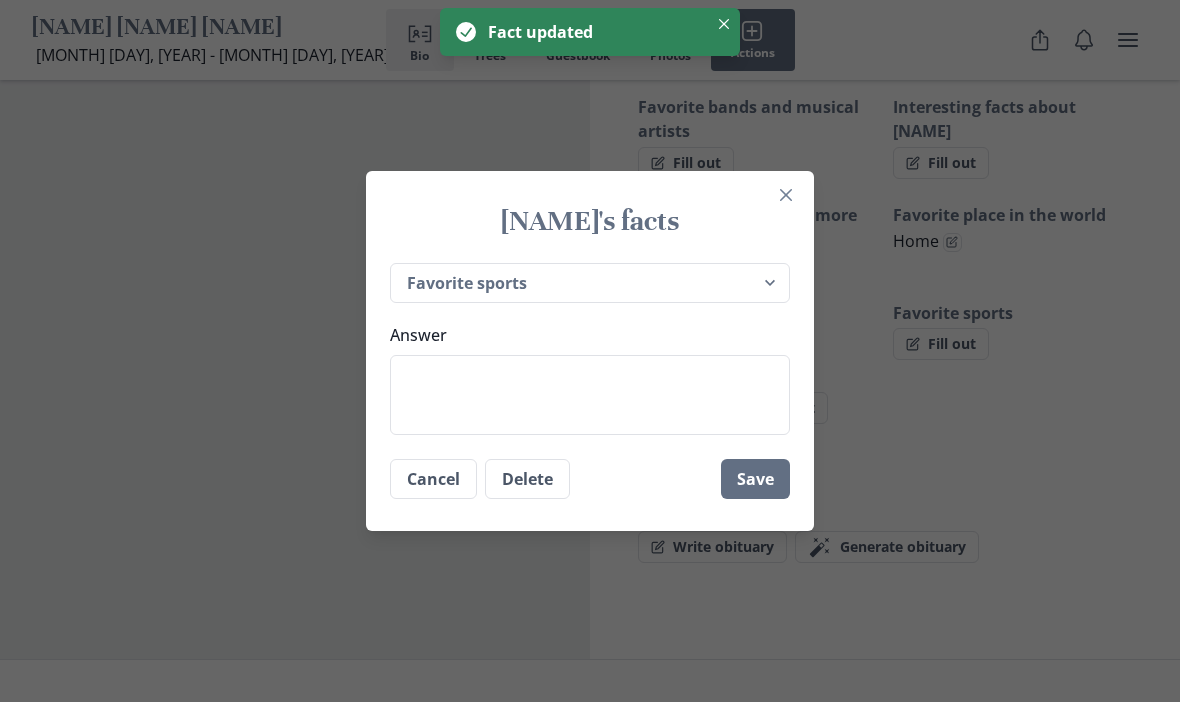click on "Answer" at bounding box center (590, 395) 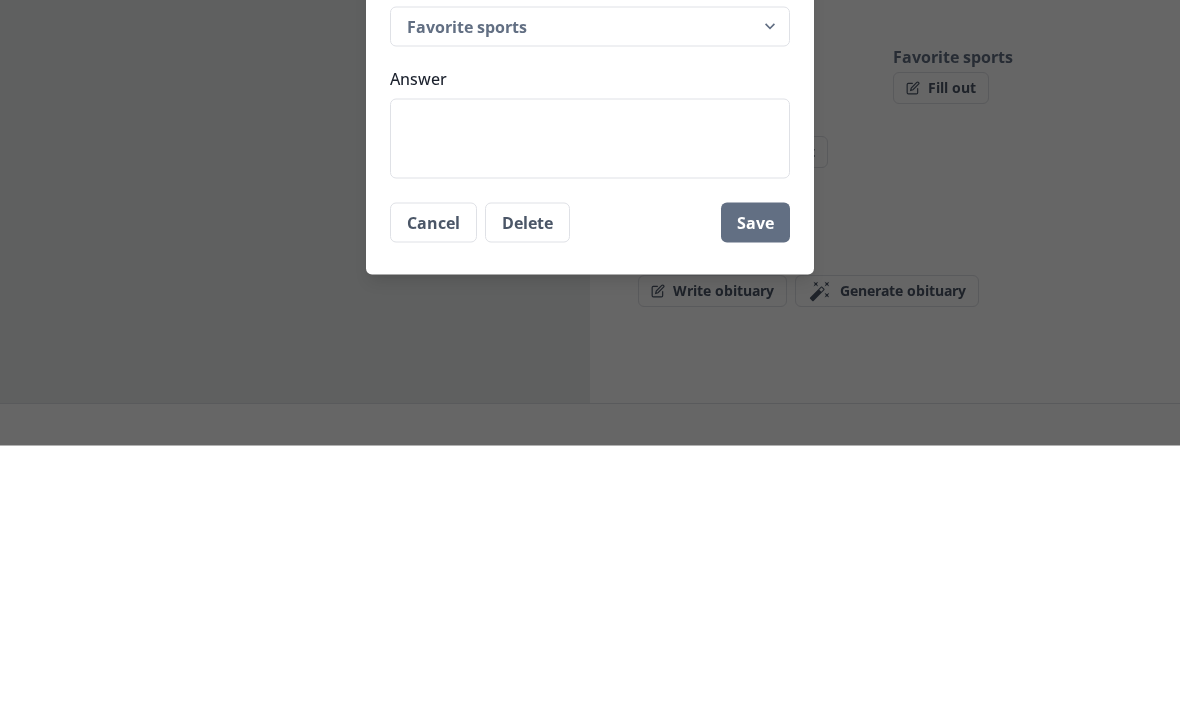 type on "x" 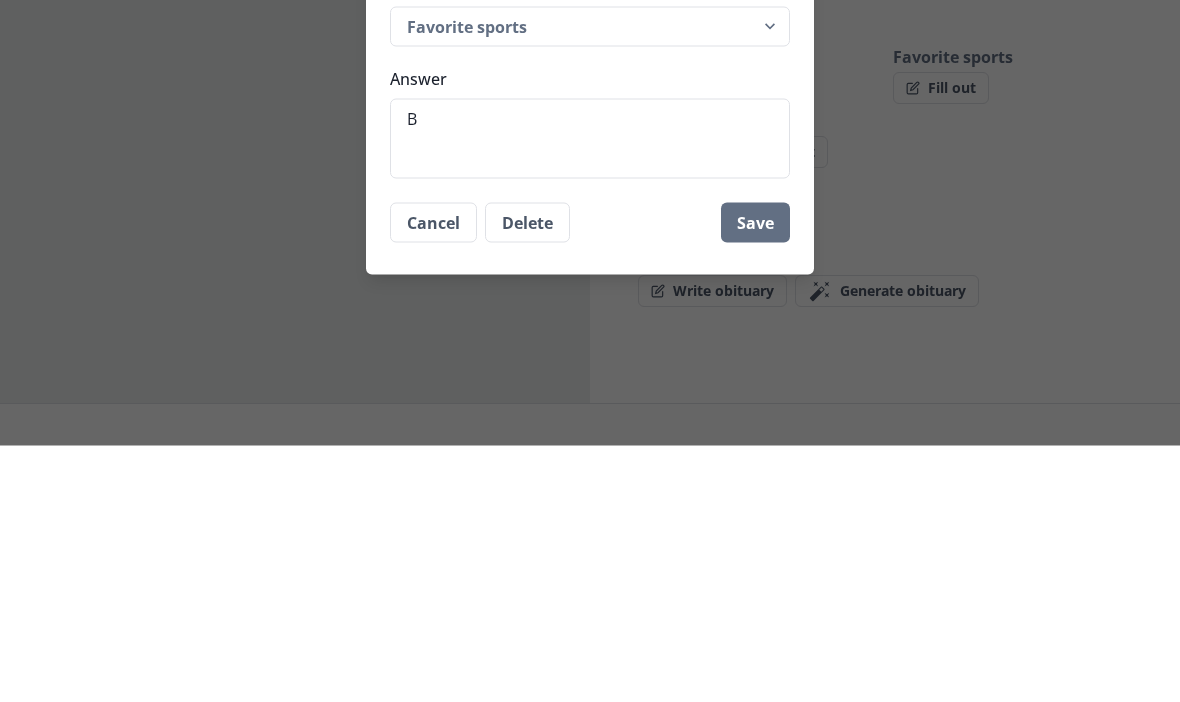 type on "x" 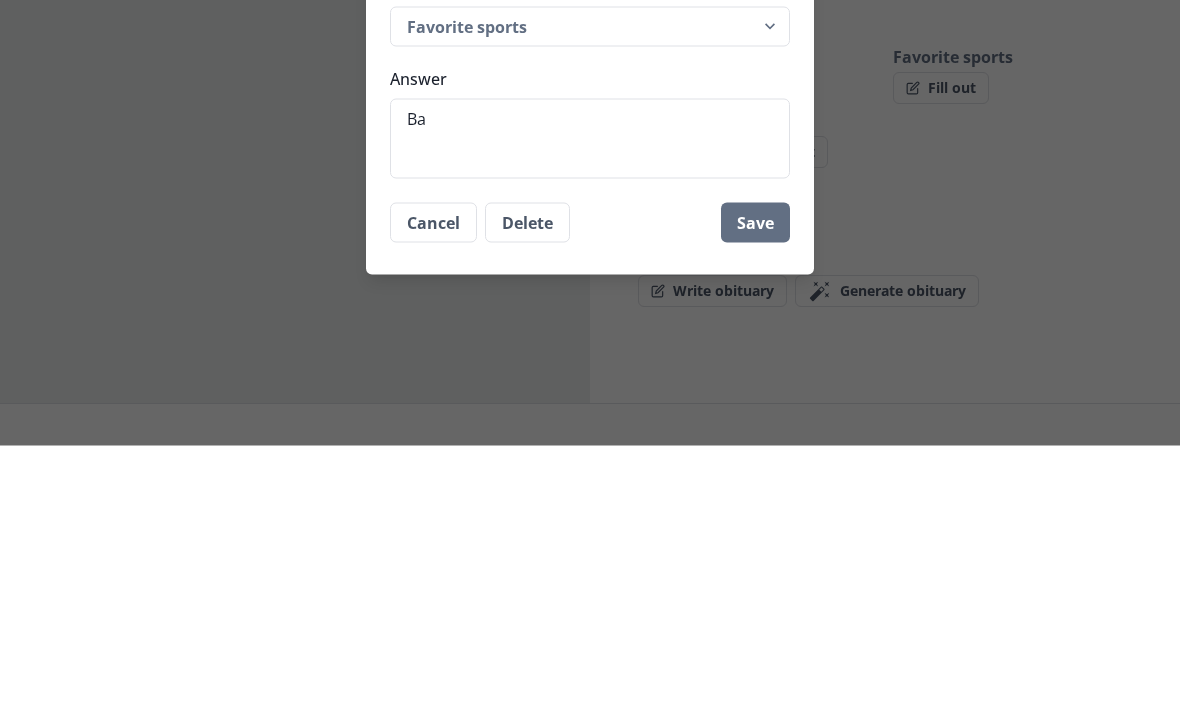 type on "x" 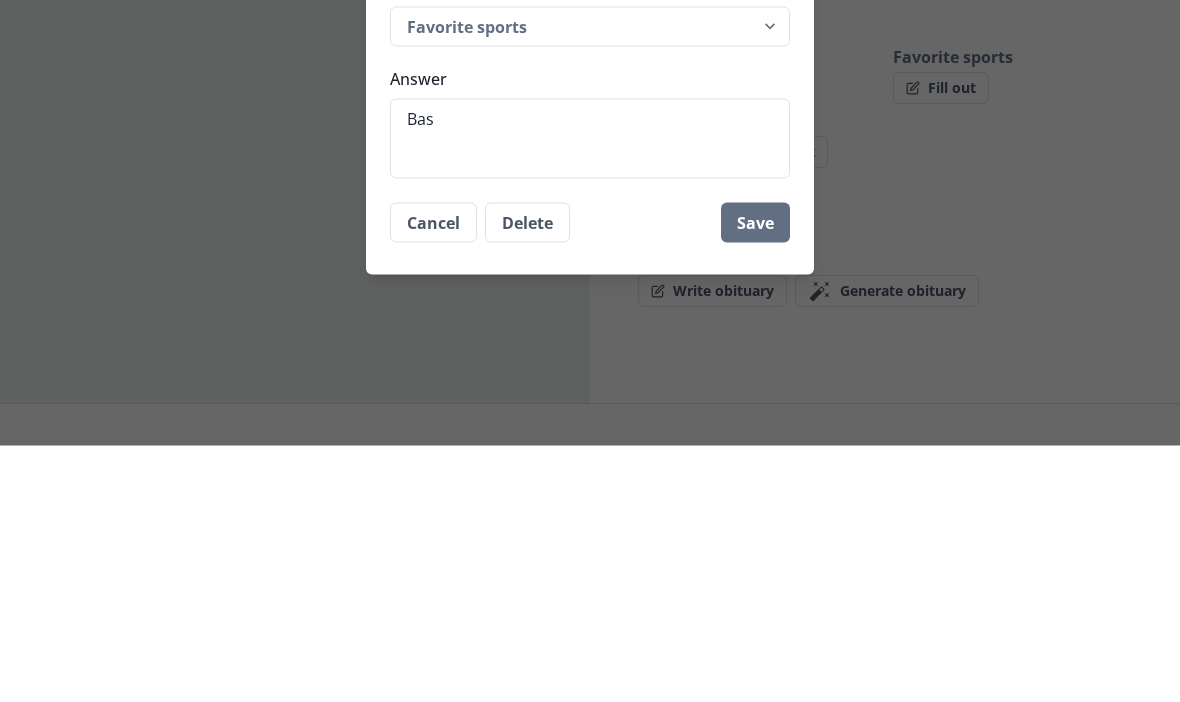 type on "x" 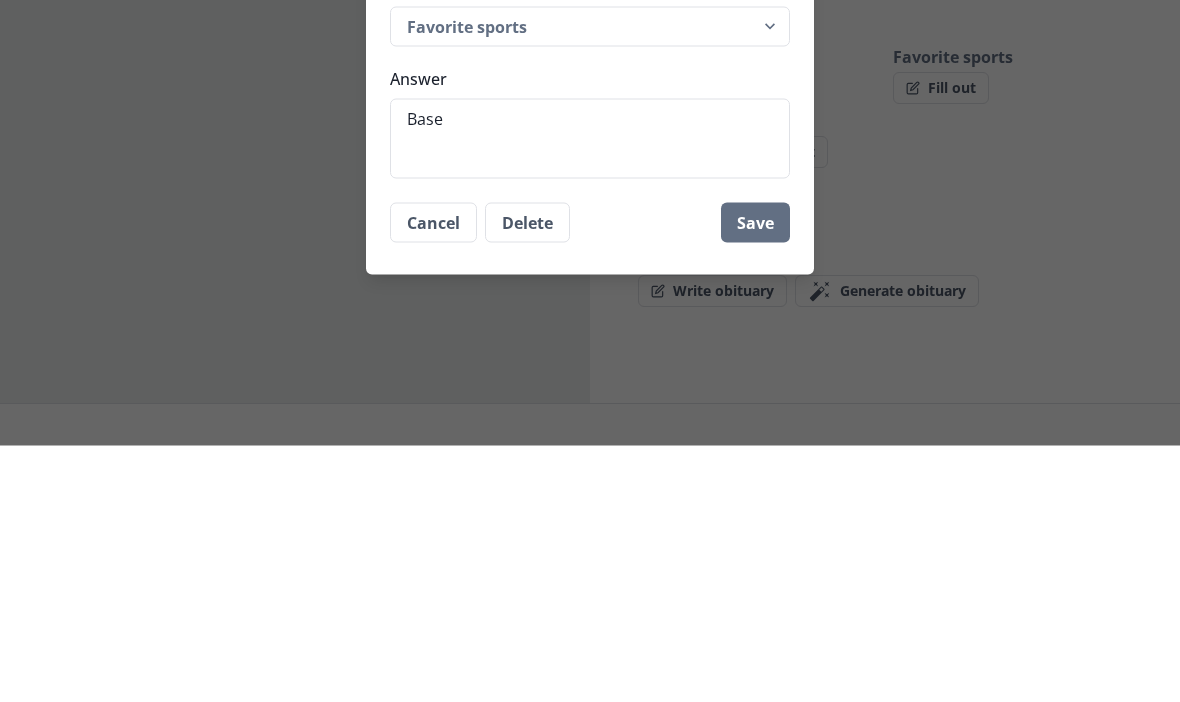 type on "x" 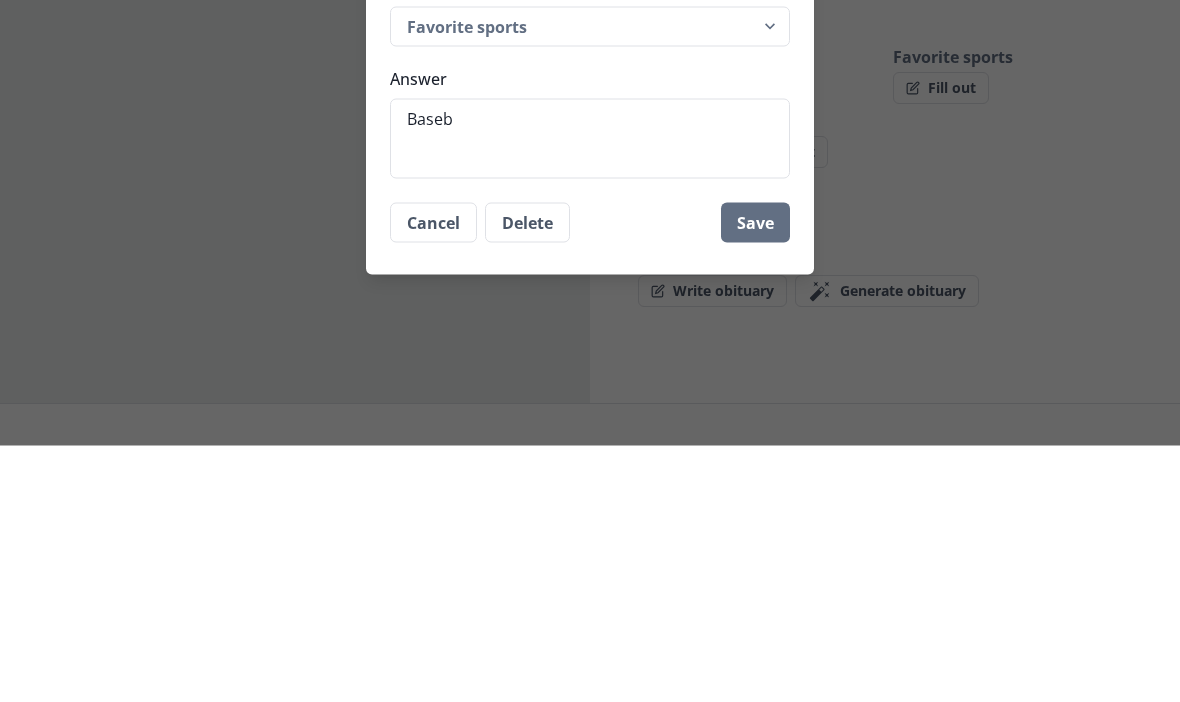 type on "x" 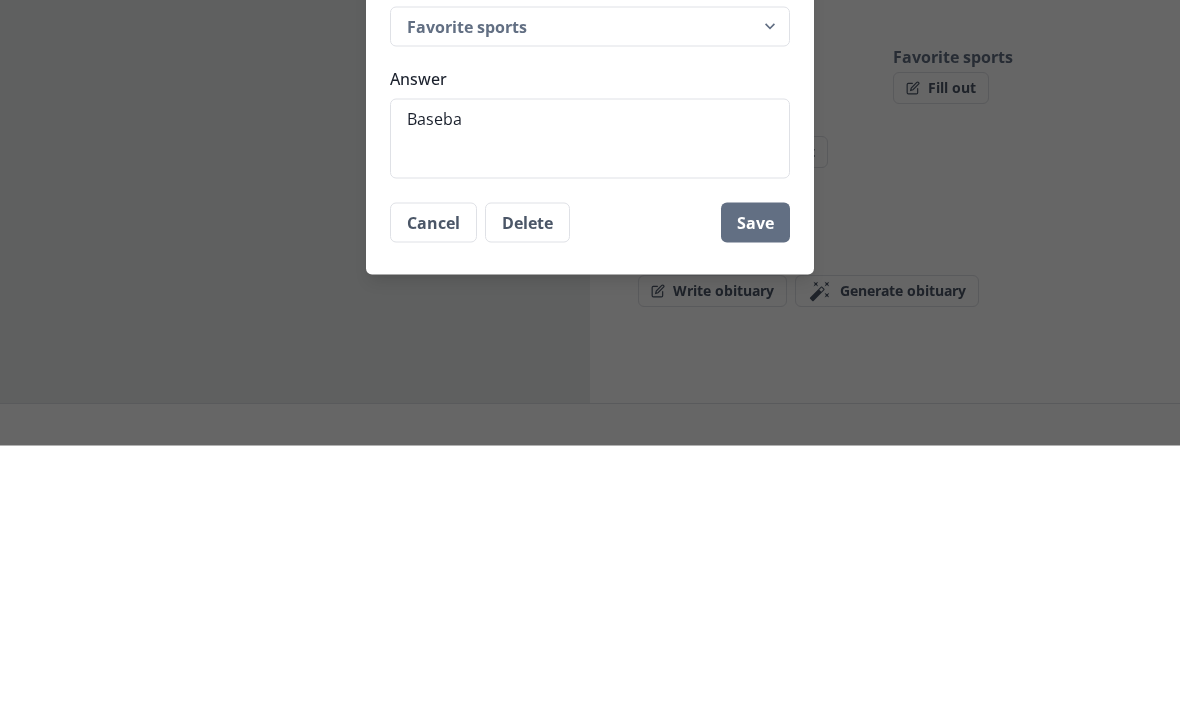 type on "Basebal" 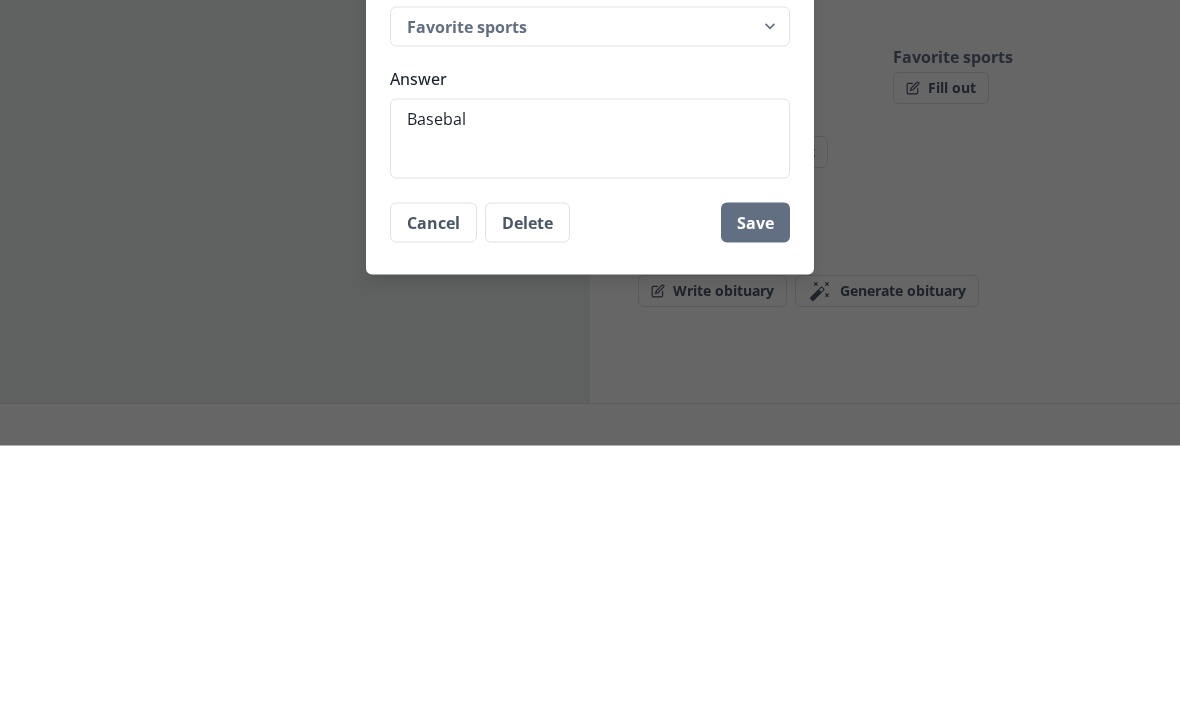 type on "x" 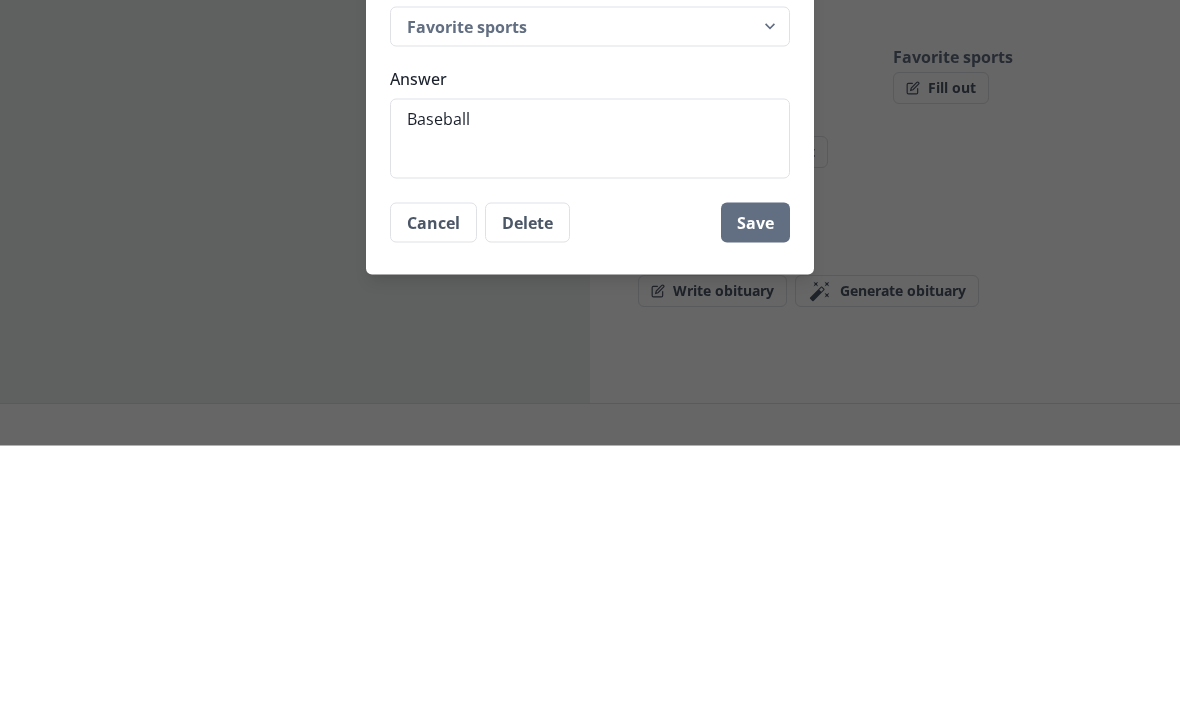 type on "x" 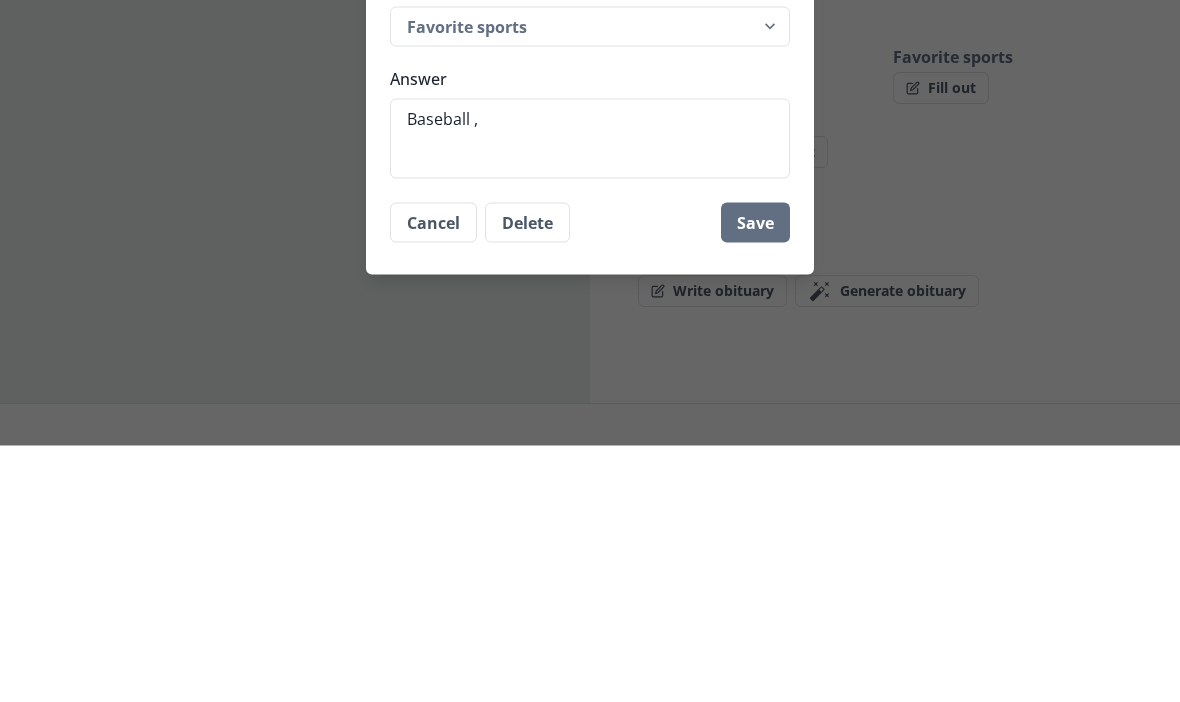 type on "x" 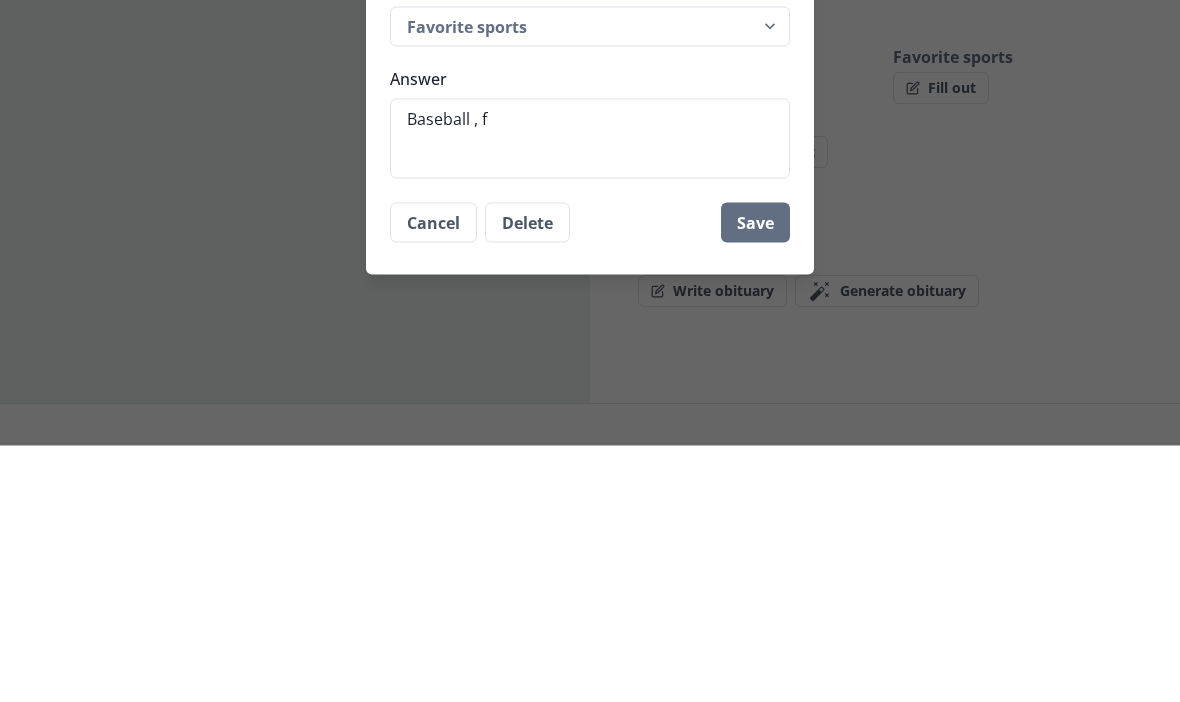 type on "Baseball , fo" 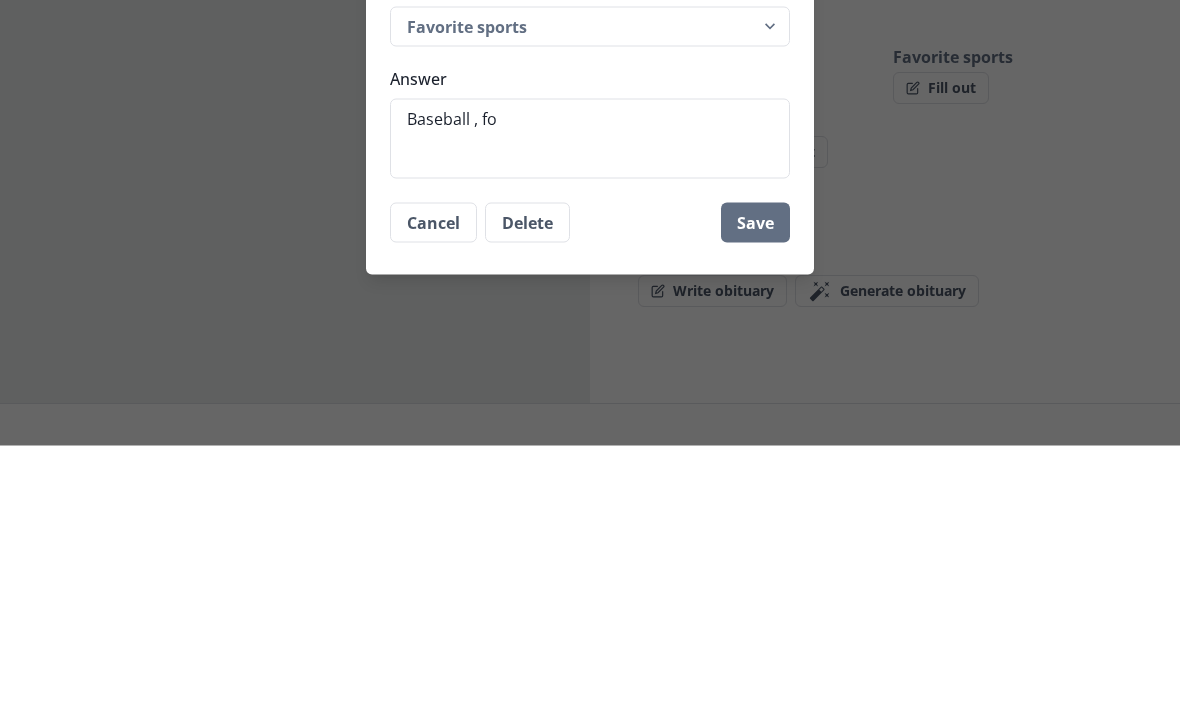 type on "x" 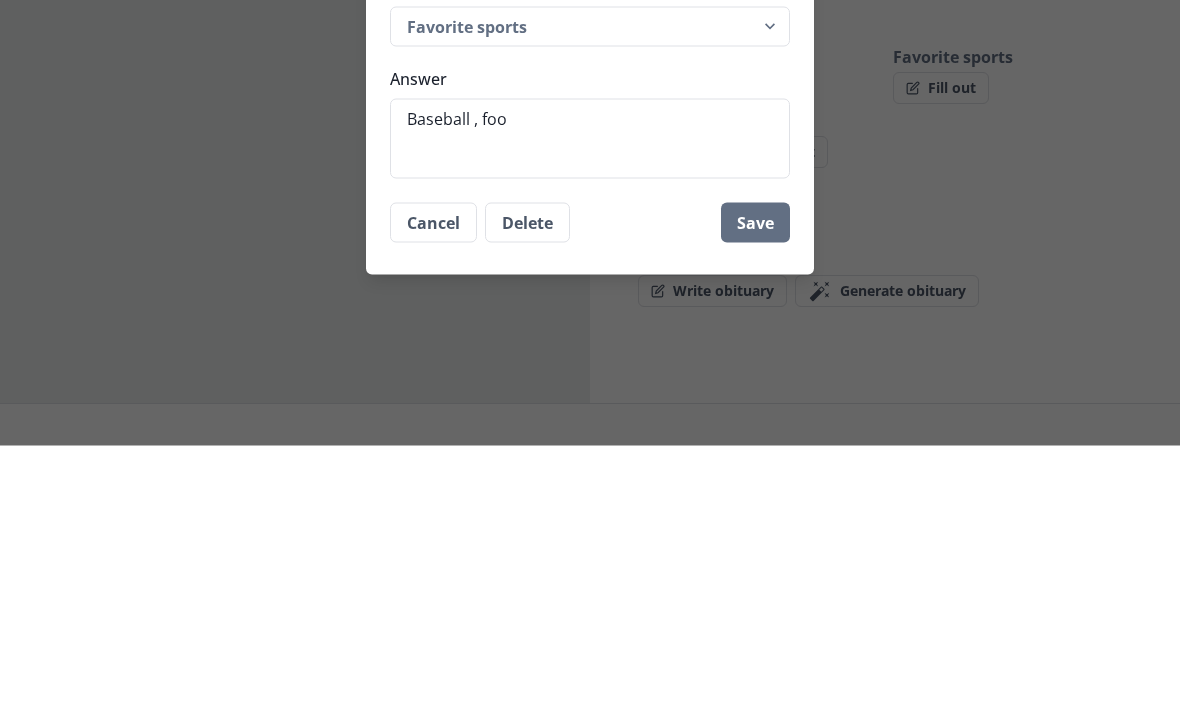 type on "x" 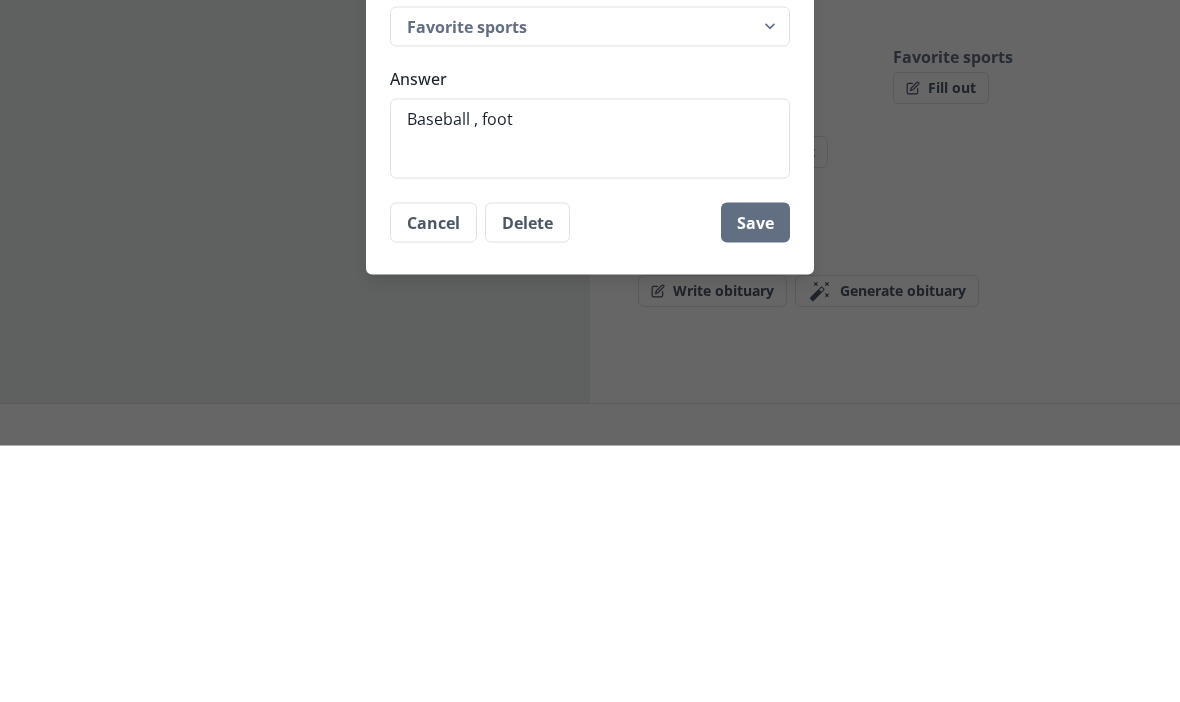 type on "x" 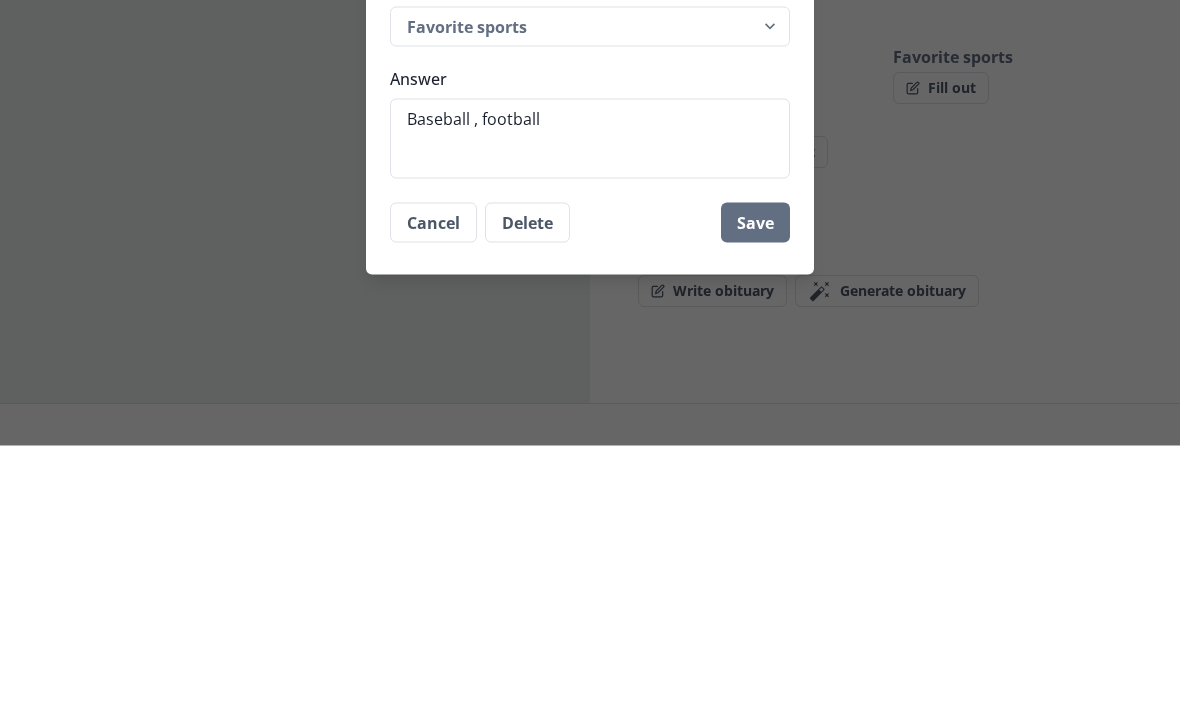 type on "x" 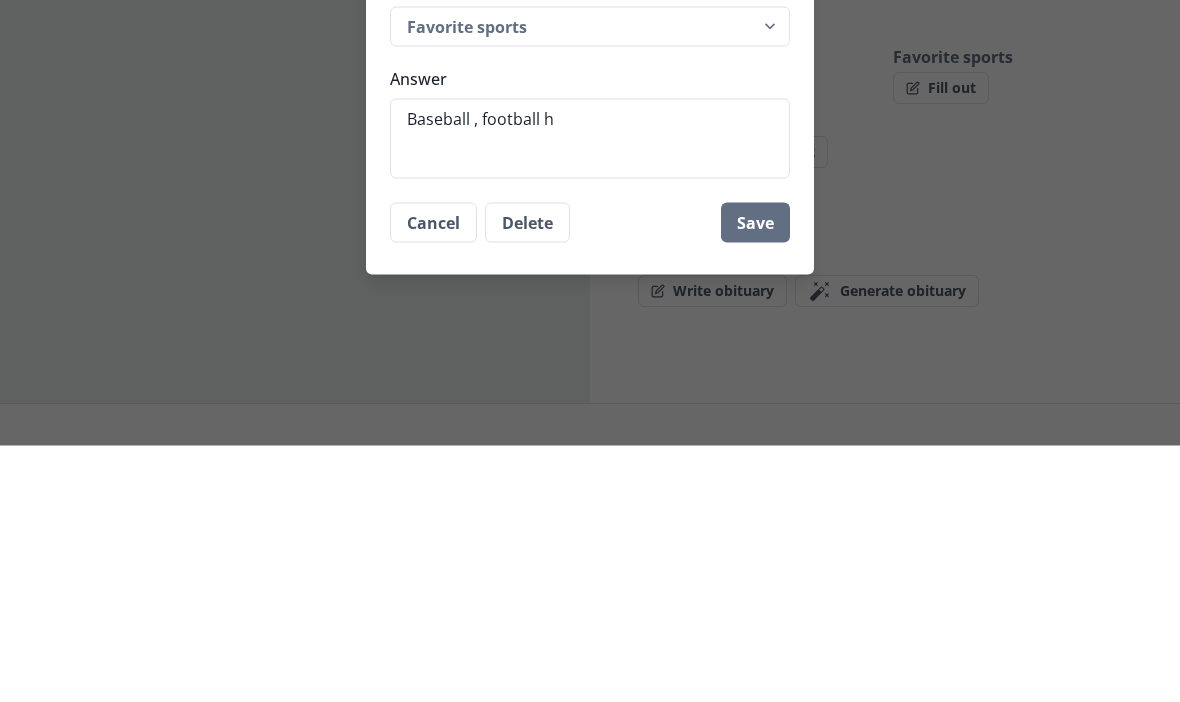 type on "x" 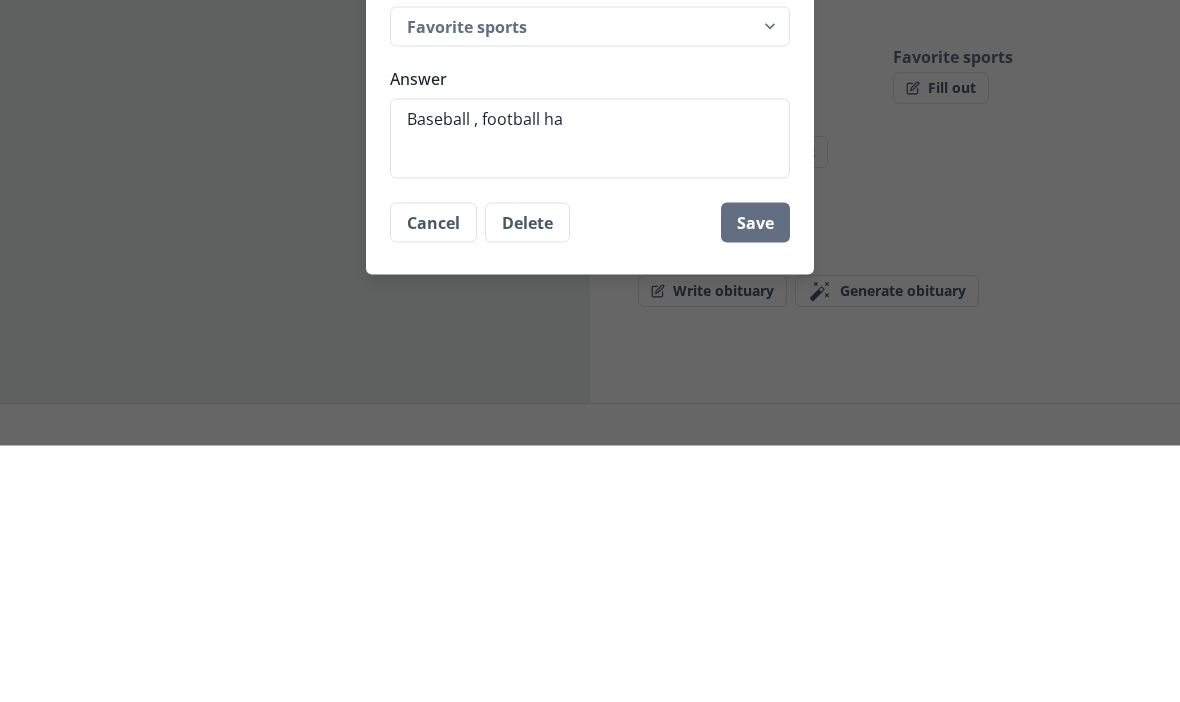 type on "Baseball , football hal" 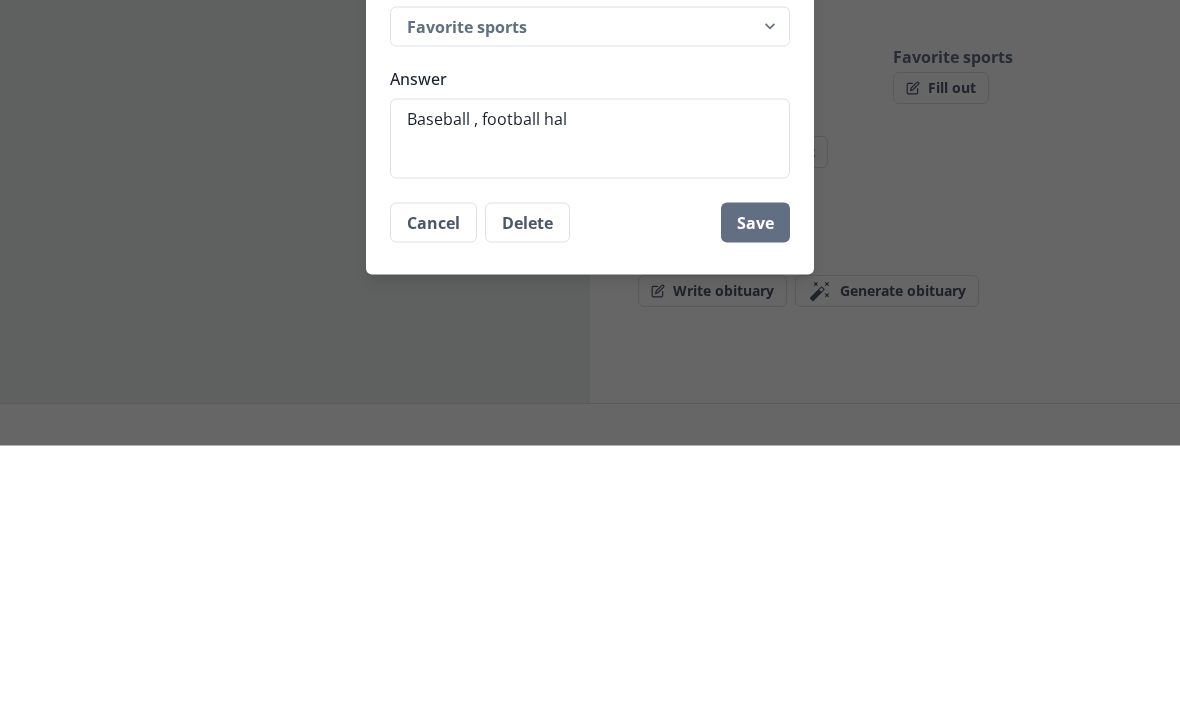 type on "x" 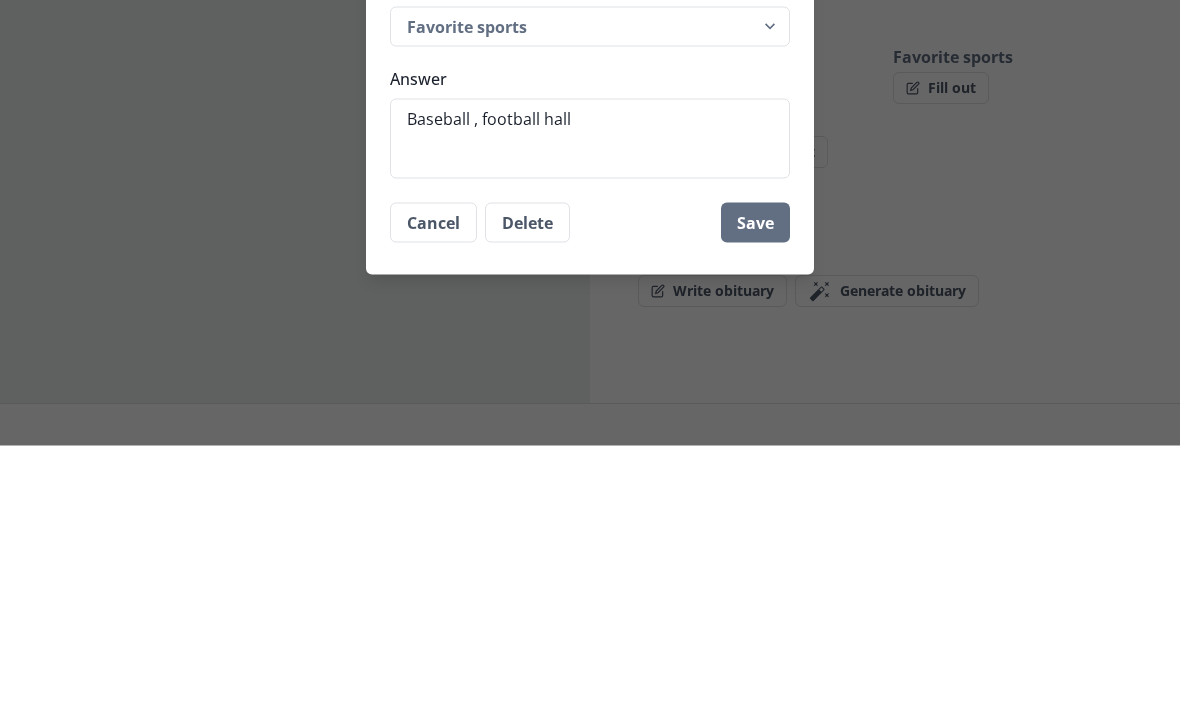 type on "Baseball , football hall" 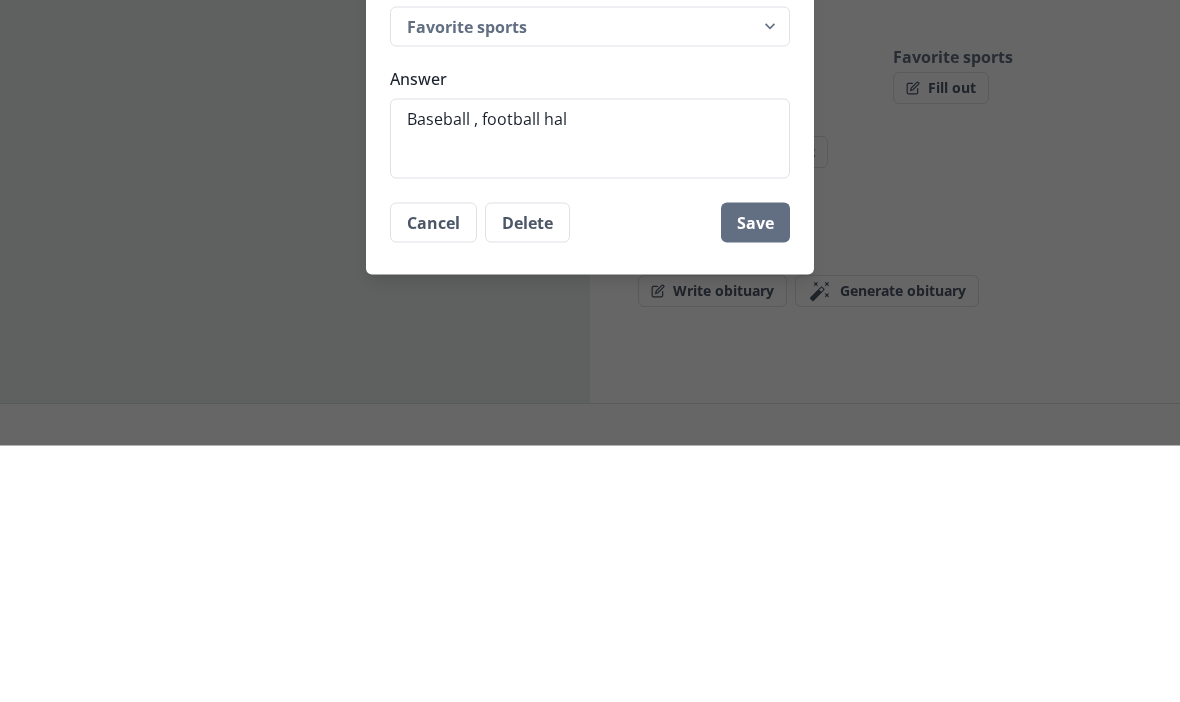 type on "x" 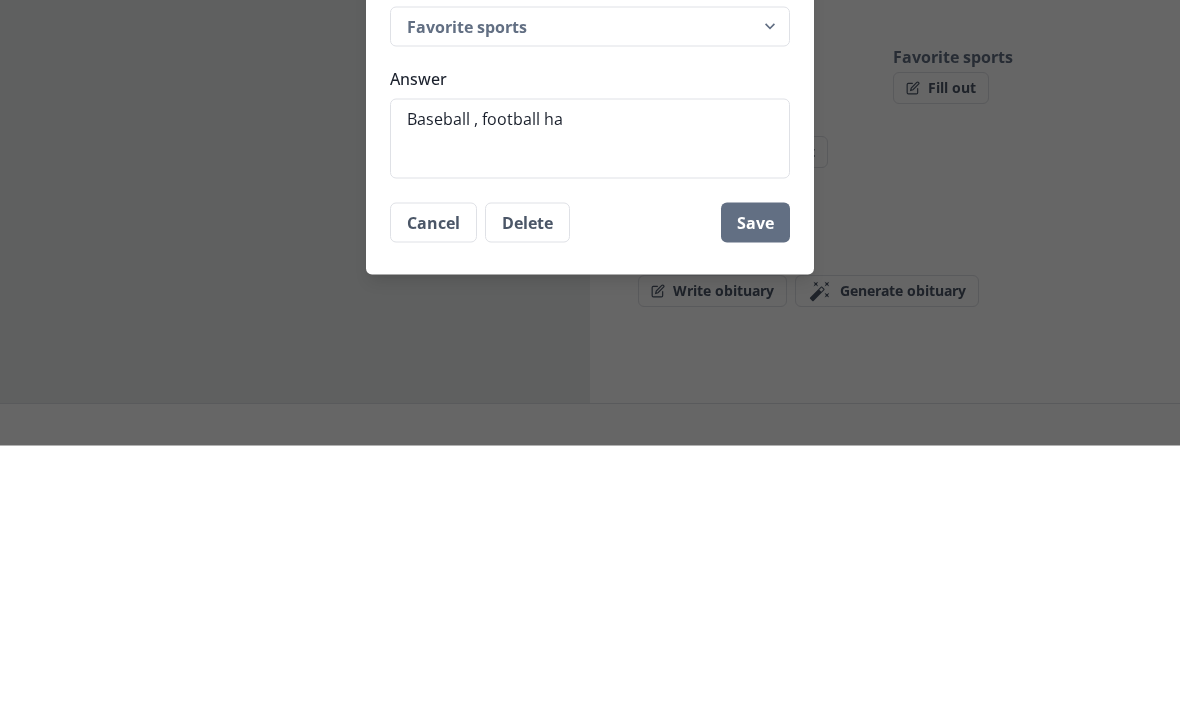 type on "Baseball , football h" 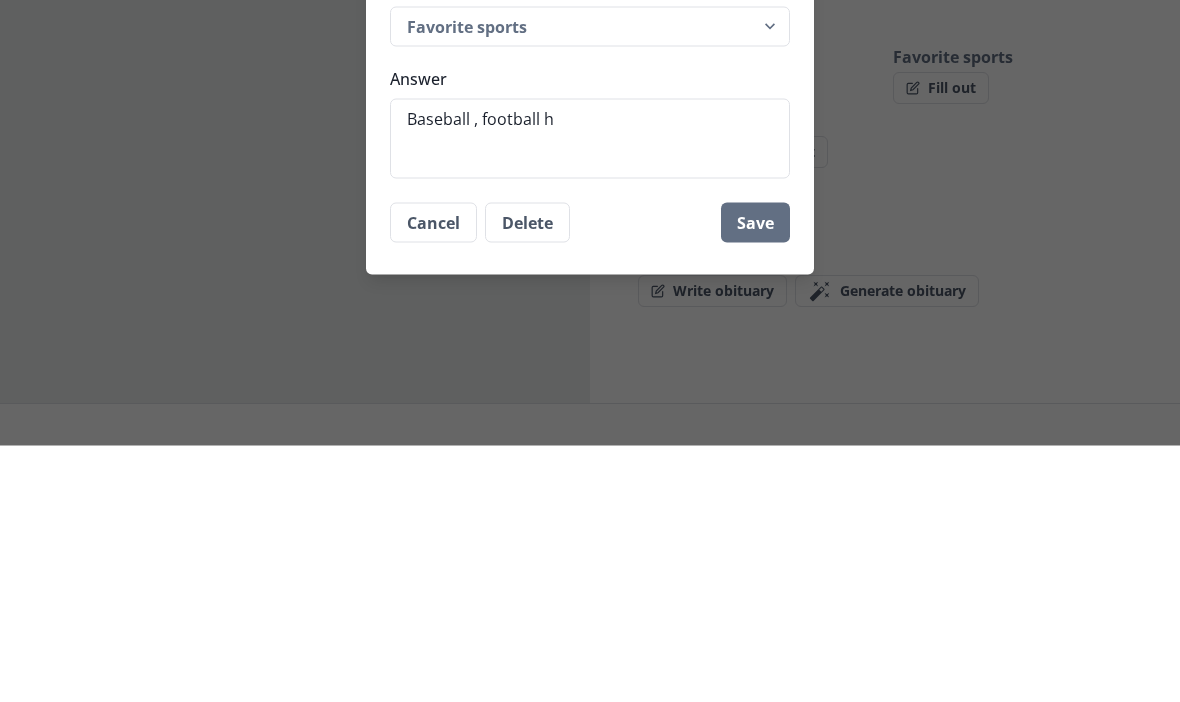 type on "x" 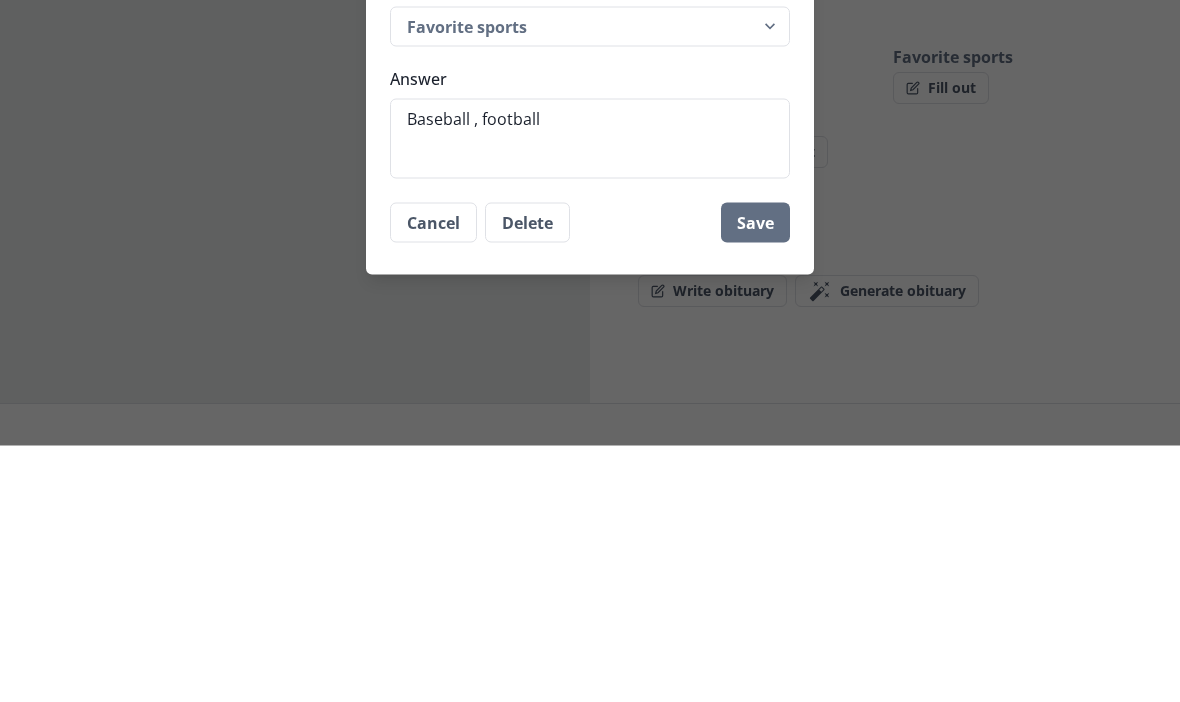 type on "x" 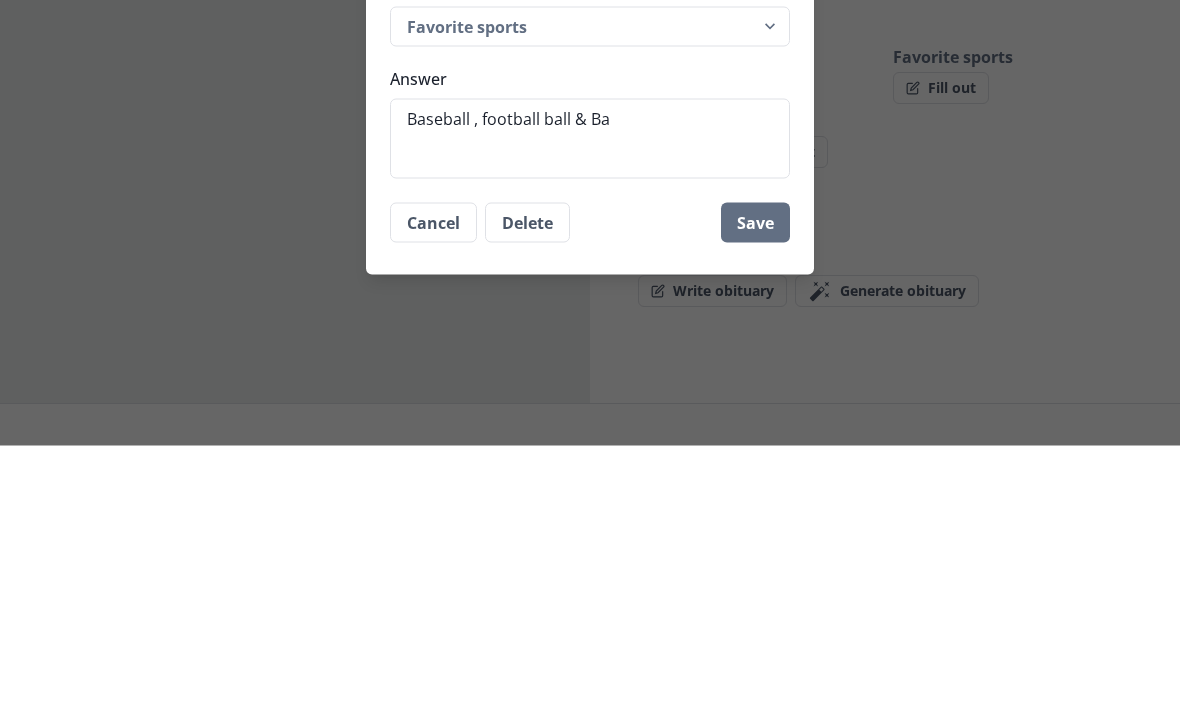 type on "x" 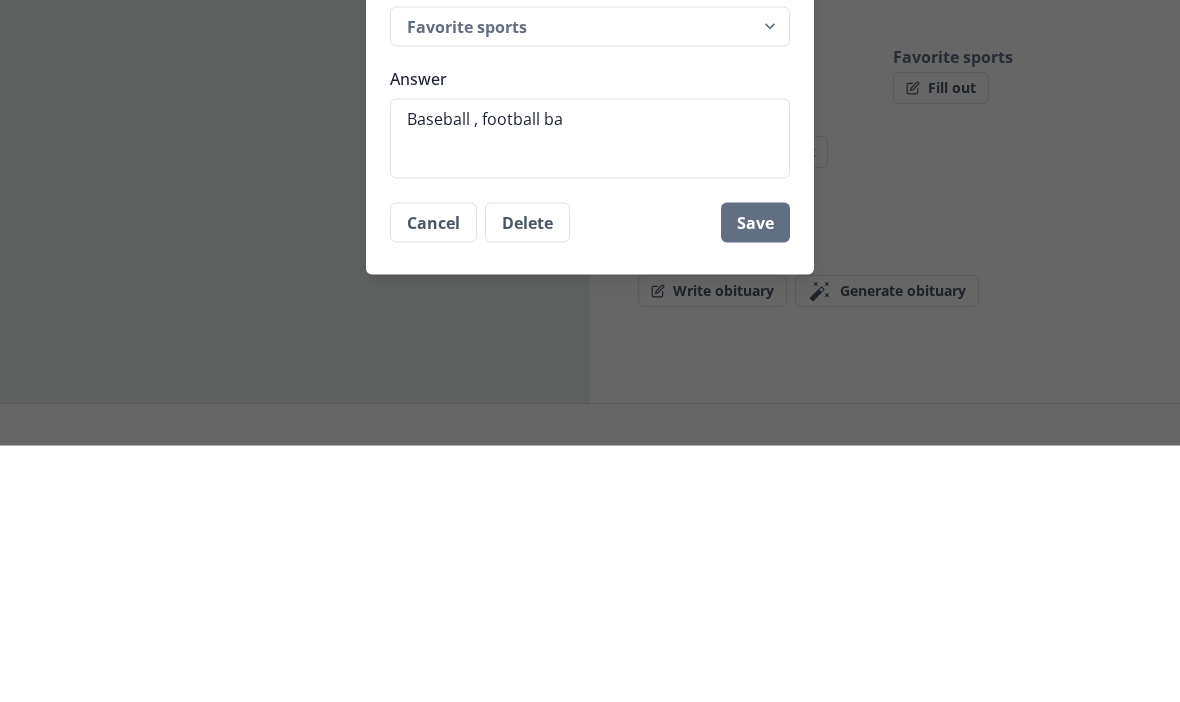 type on "Baseball , football bal" 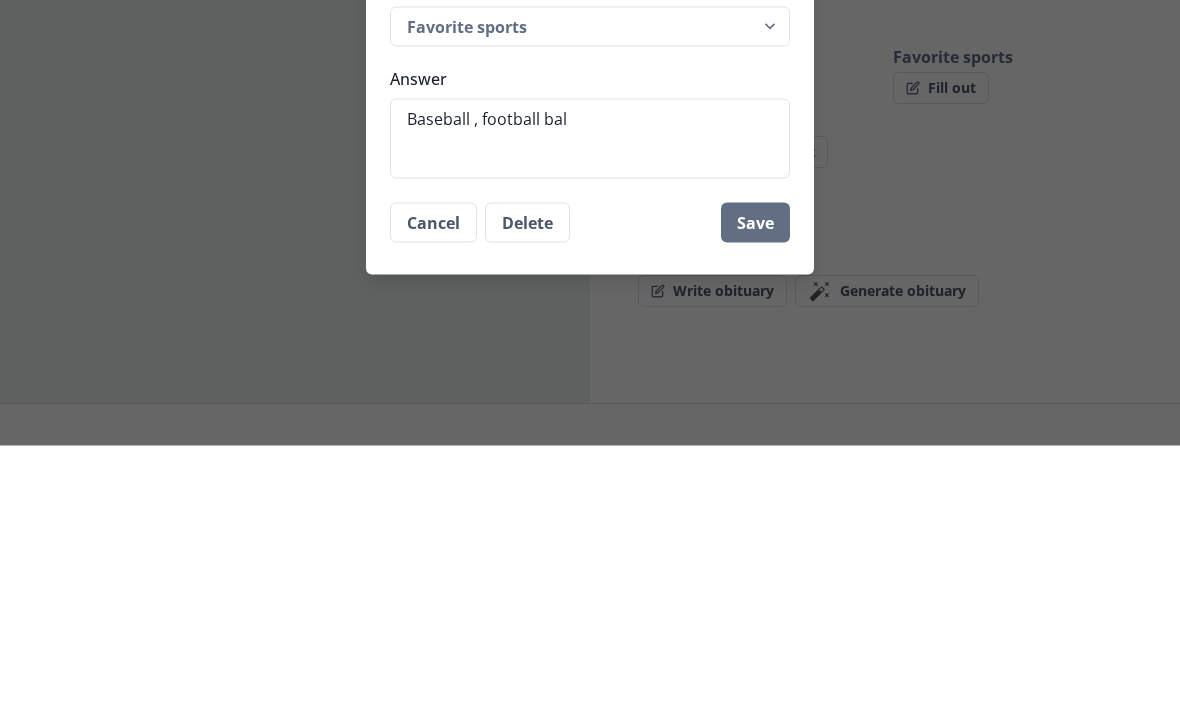type on "x" 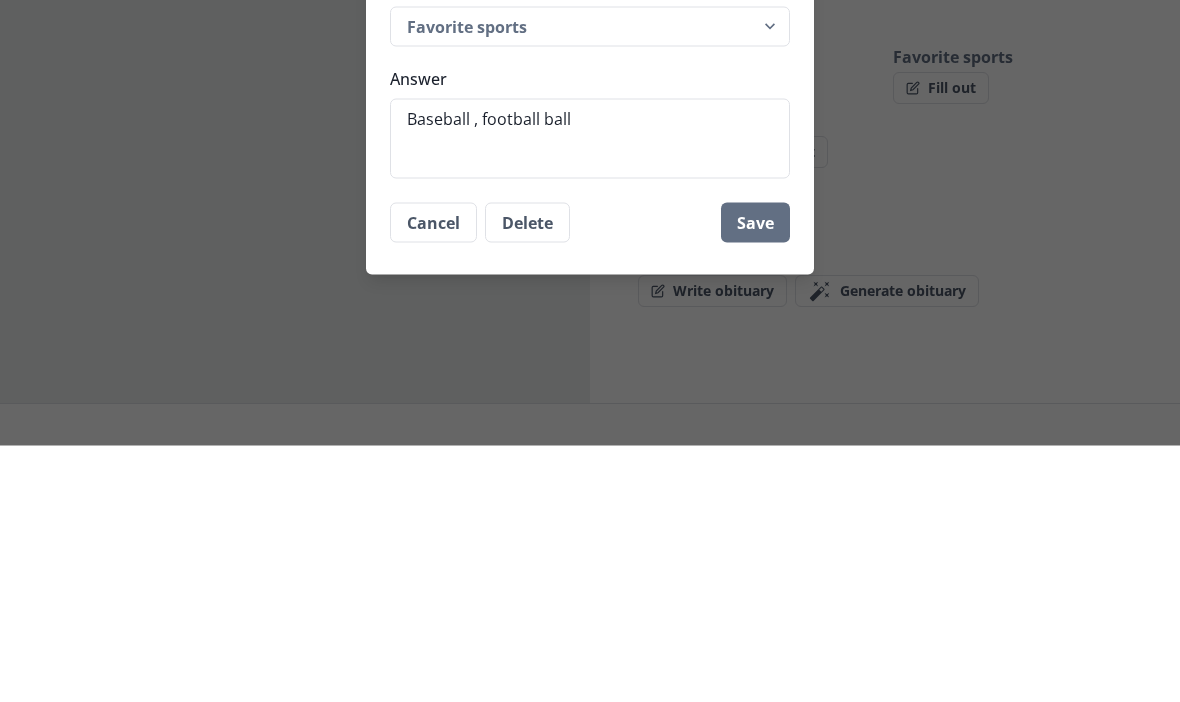 type on "x" 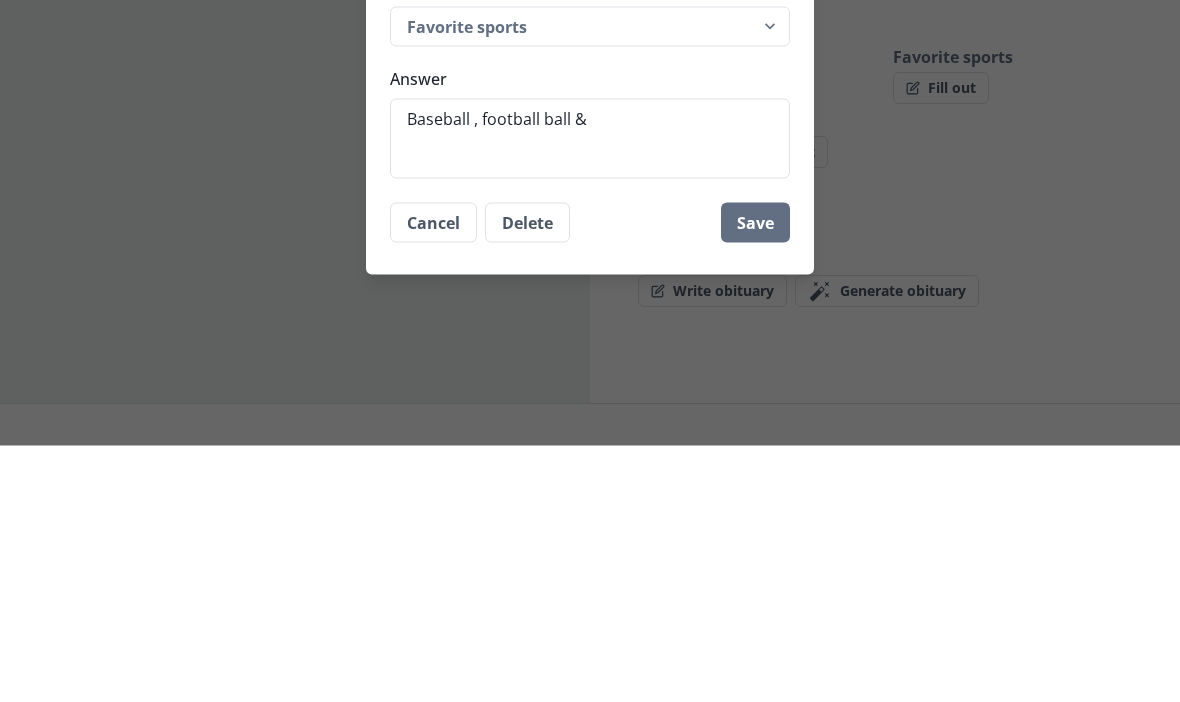 type on "x" 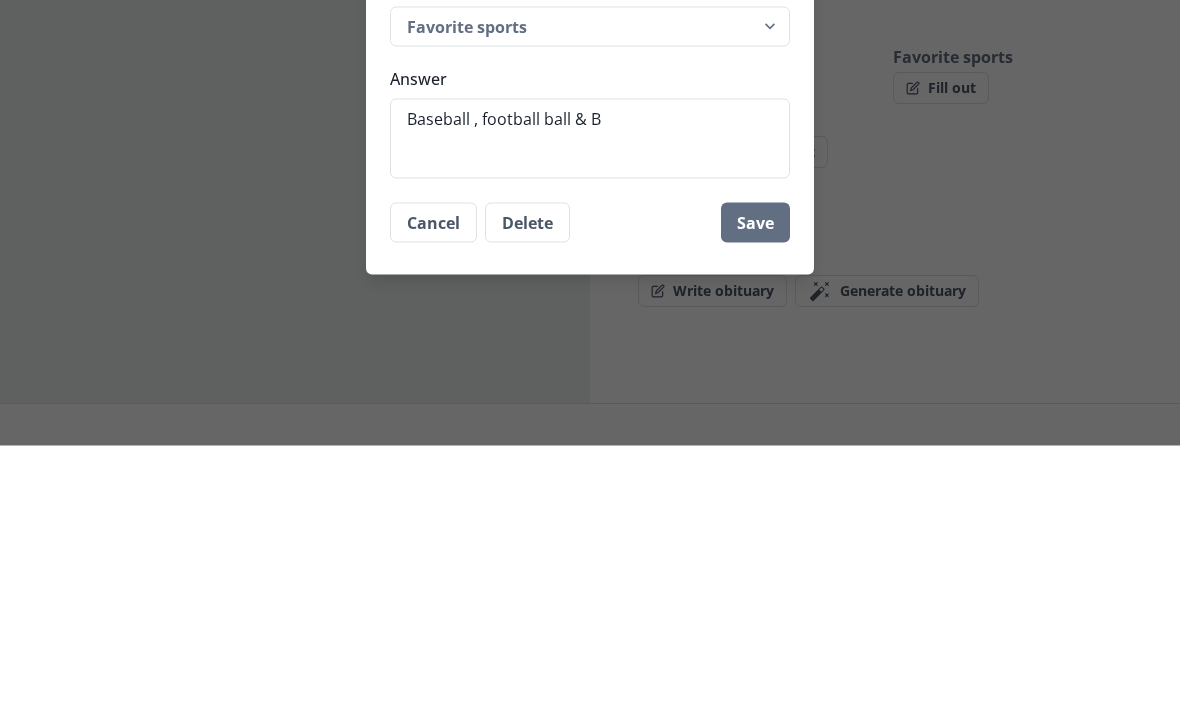 type on "x" 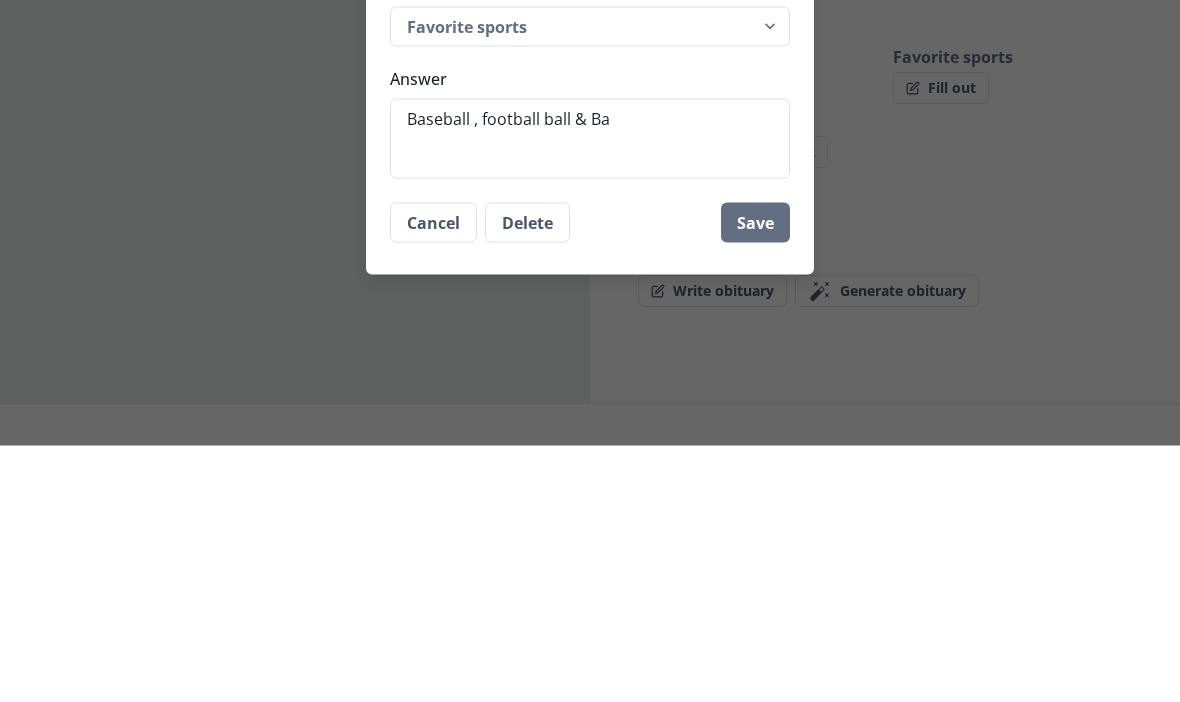 type on "Baseball , football ball & Bas" 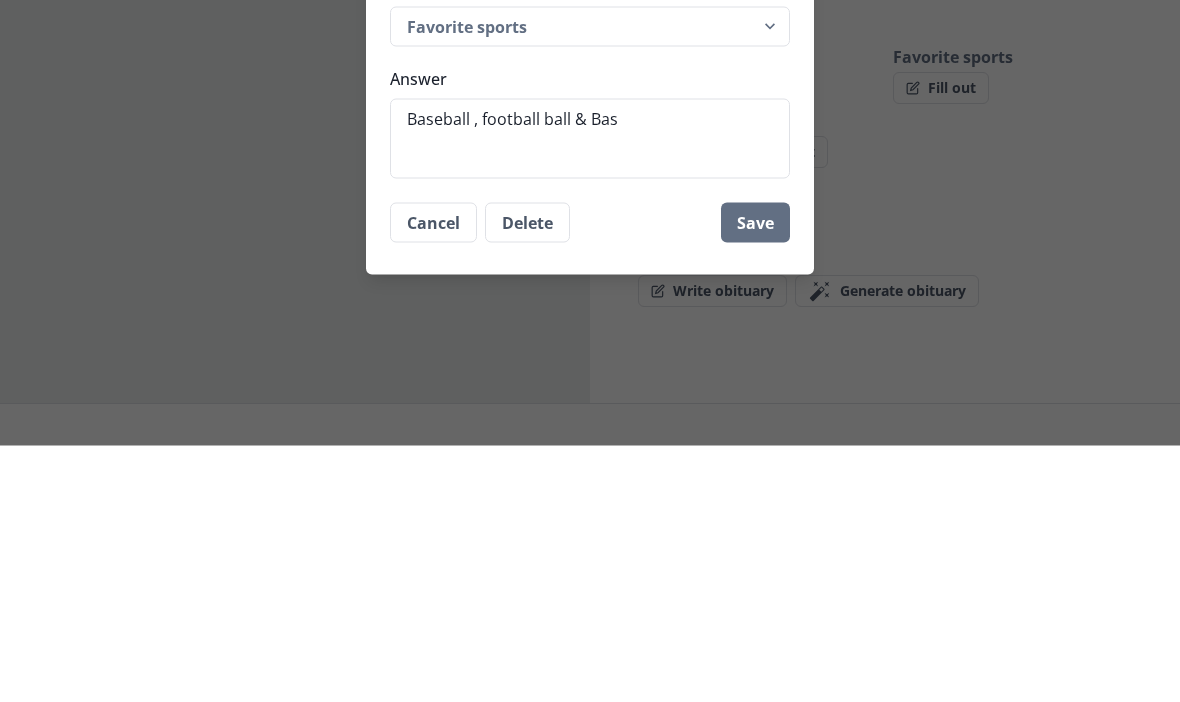 type on "x" 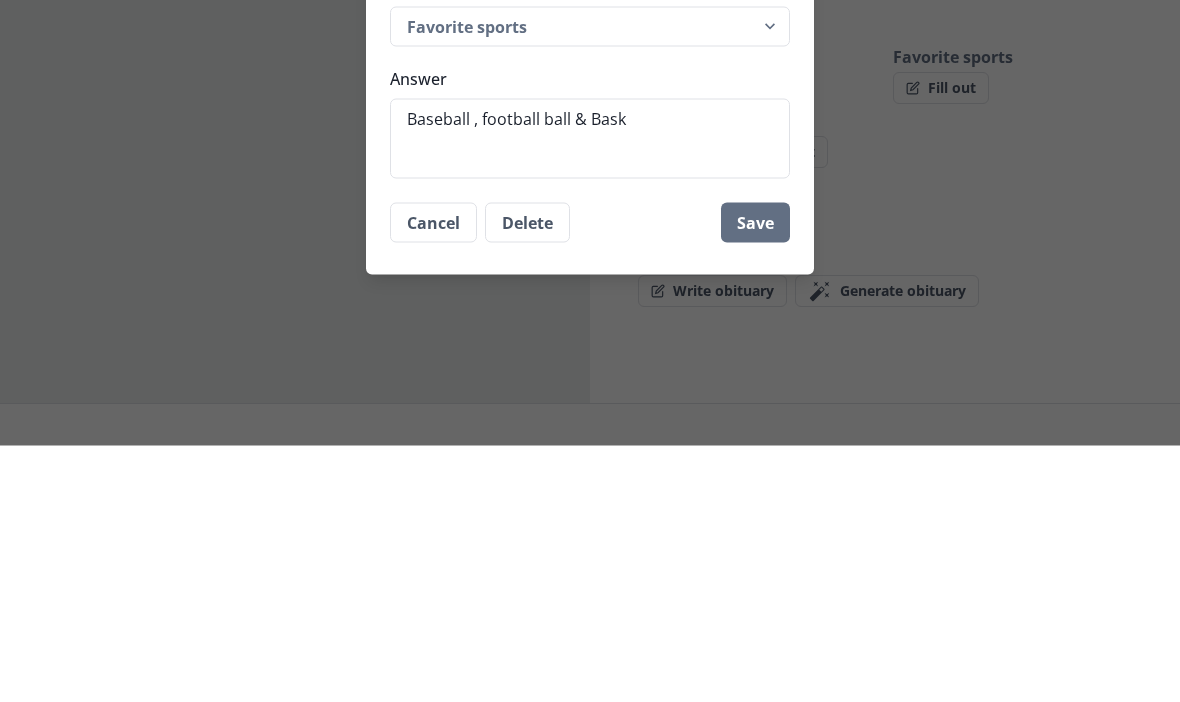type on "Baseball , football ball & Baske" 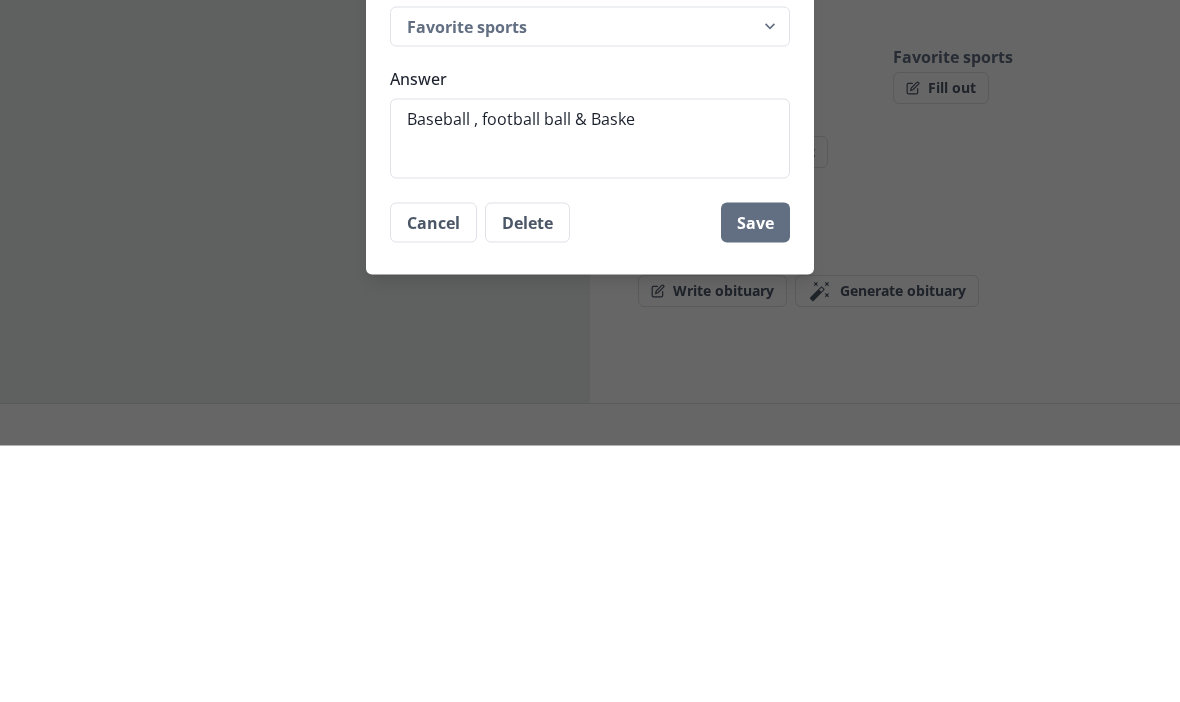 type on "x" 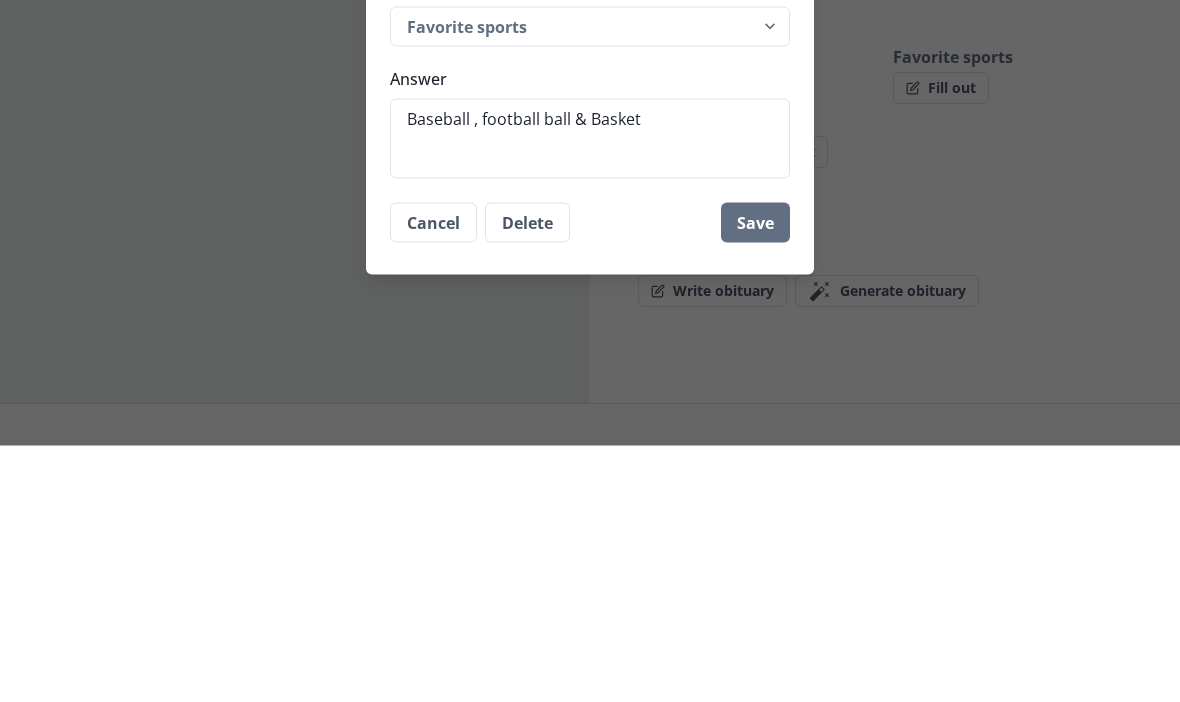 type on "x" 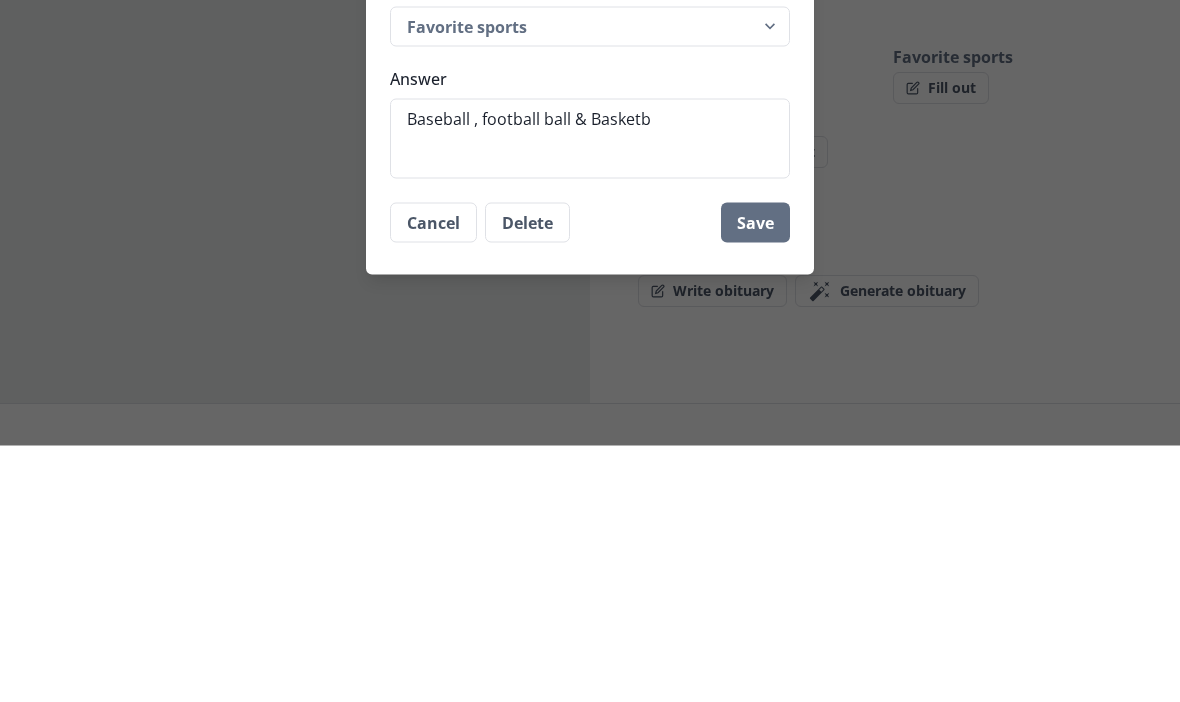 type on "x" 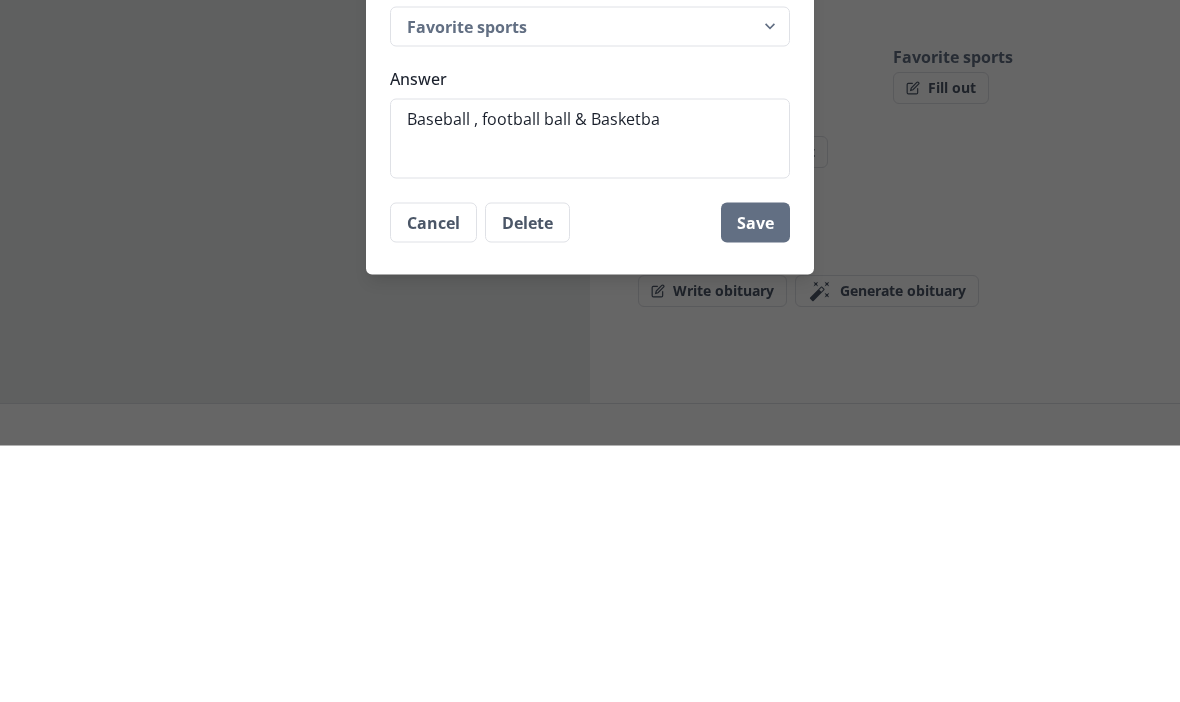 type on "Baseball , football ball & Basketbal" 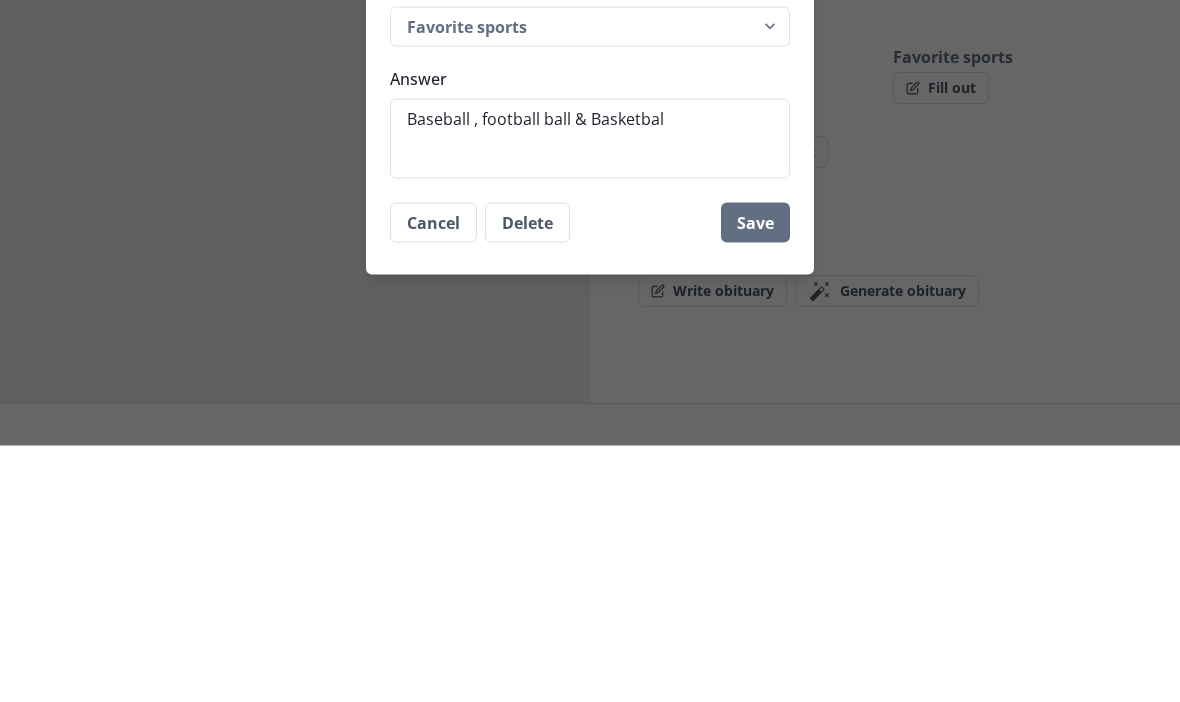 type on "x" 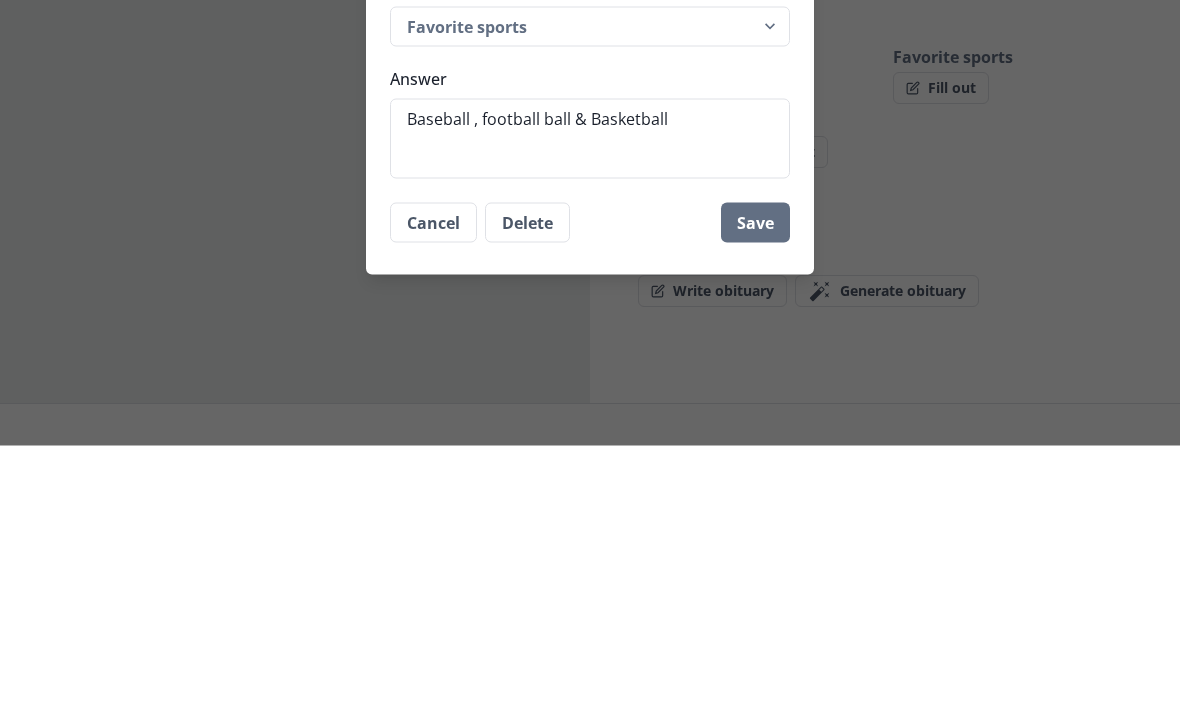 type on "x" 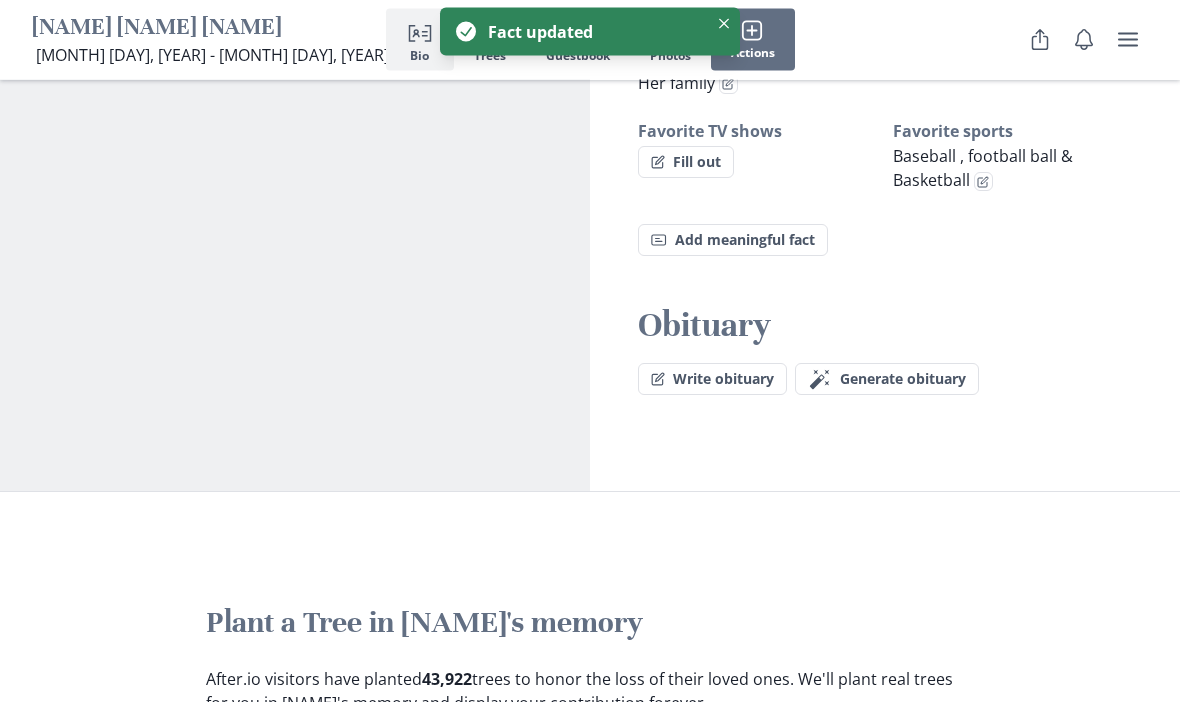 click on "Generate obituary" at bounding box center [903, 380] 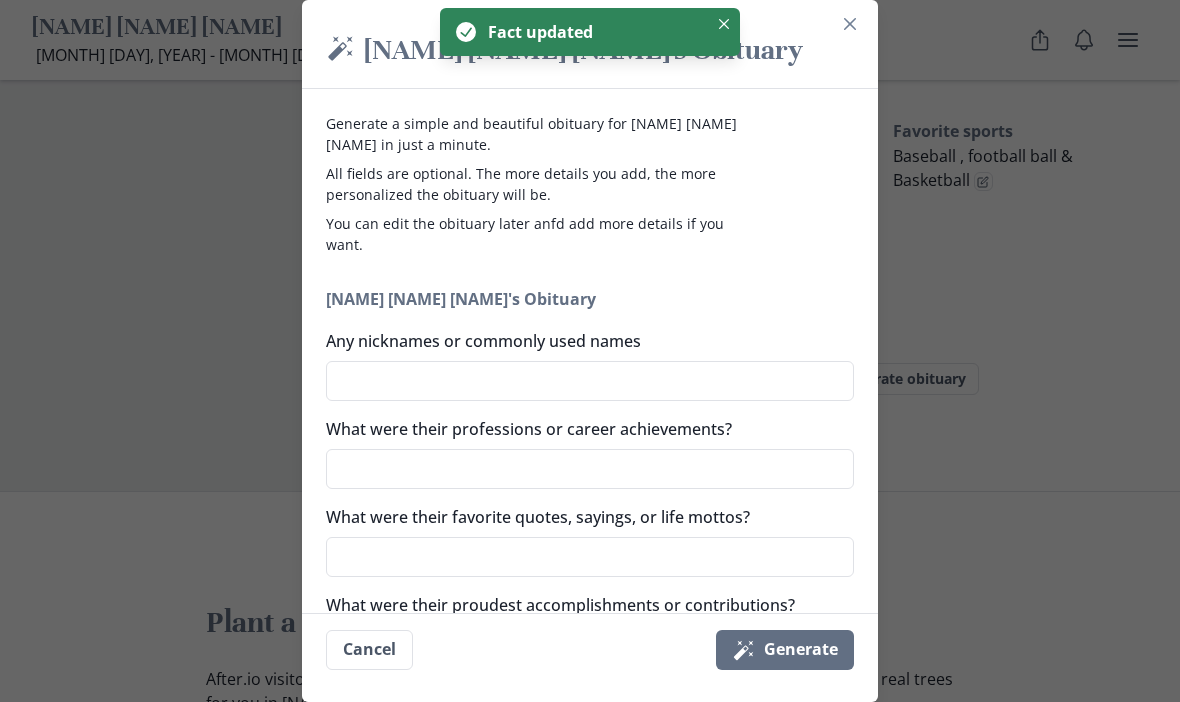 click on "Any nicknames or commonly used names" at bounding box center (590, 381) 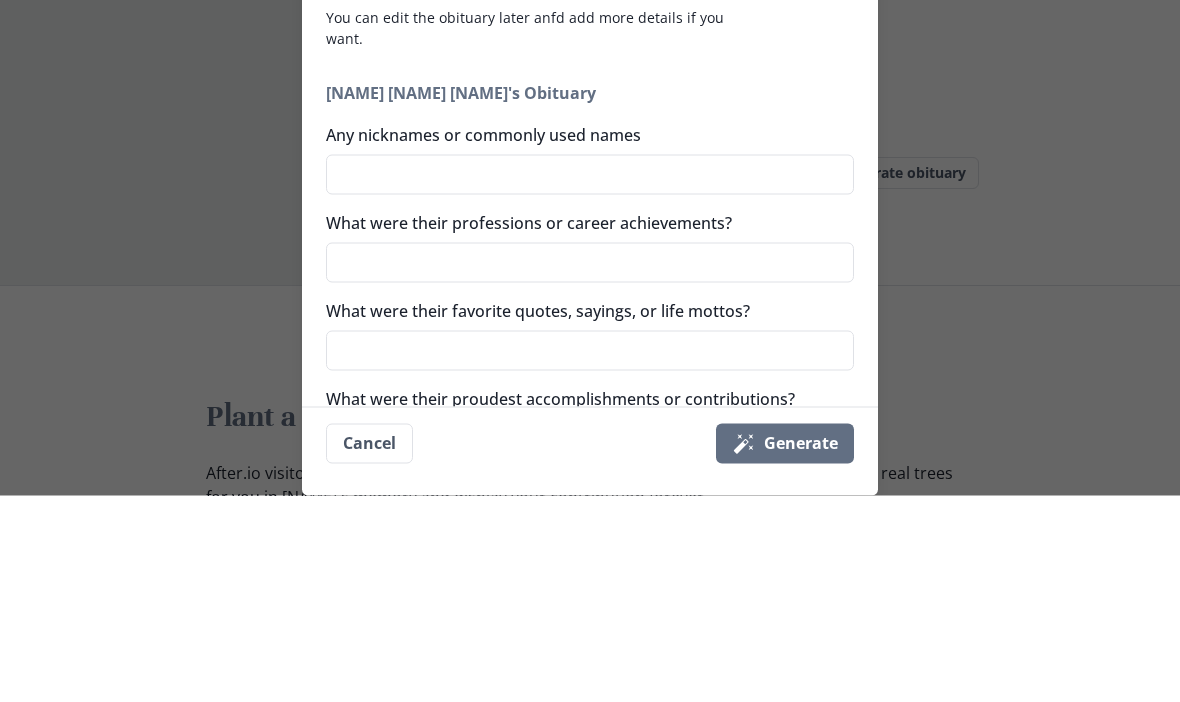 scroll, scrollTop: 2006, scrollLeft: 0, axis: vertical 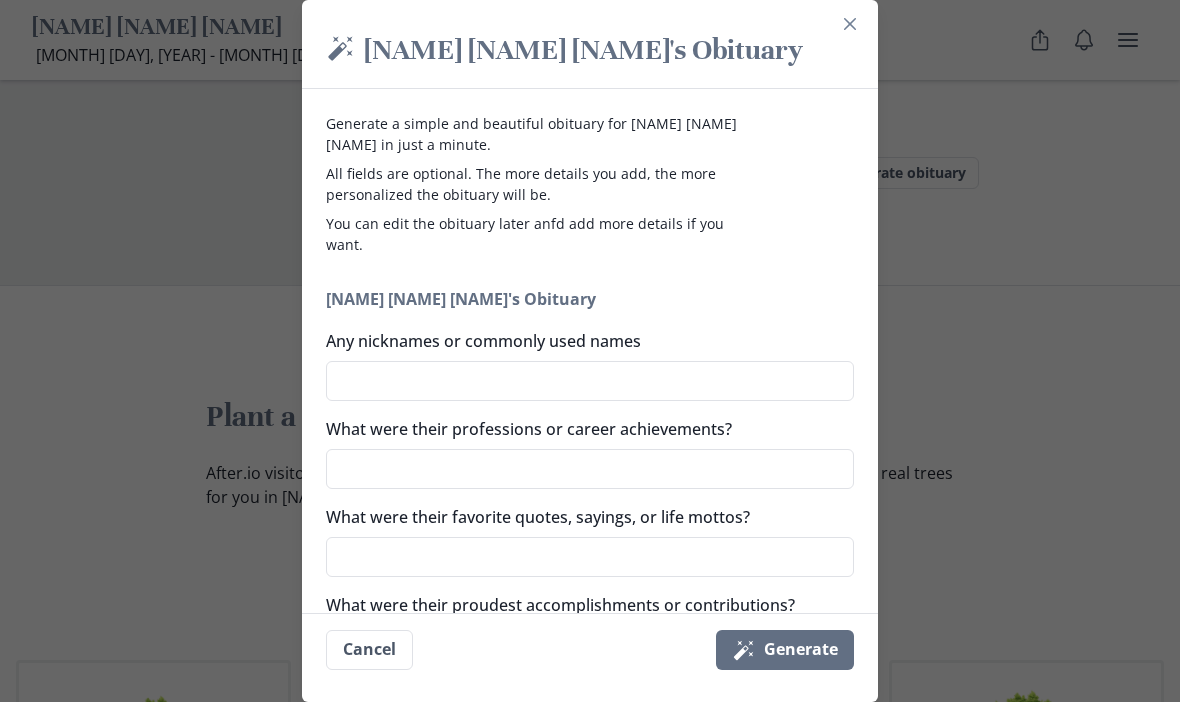 click on "Any nicknames or commonly used names" at bounding box center (590, 381) 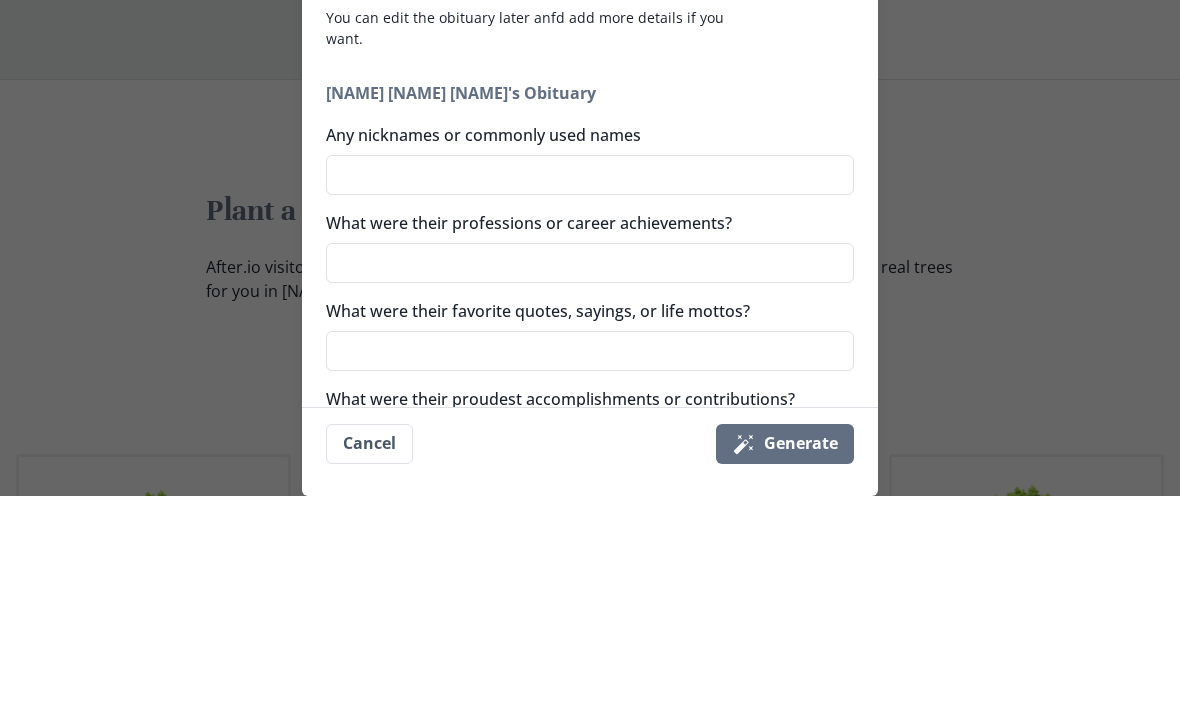 type on "x" 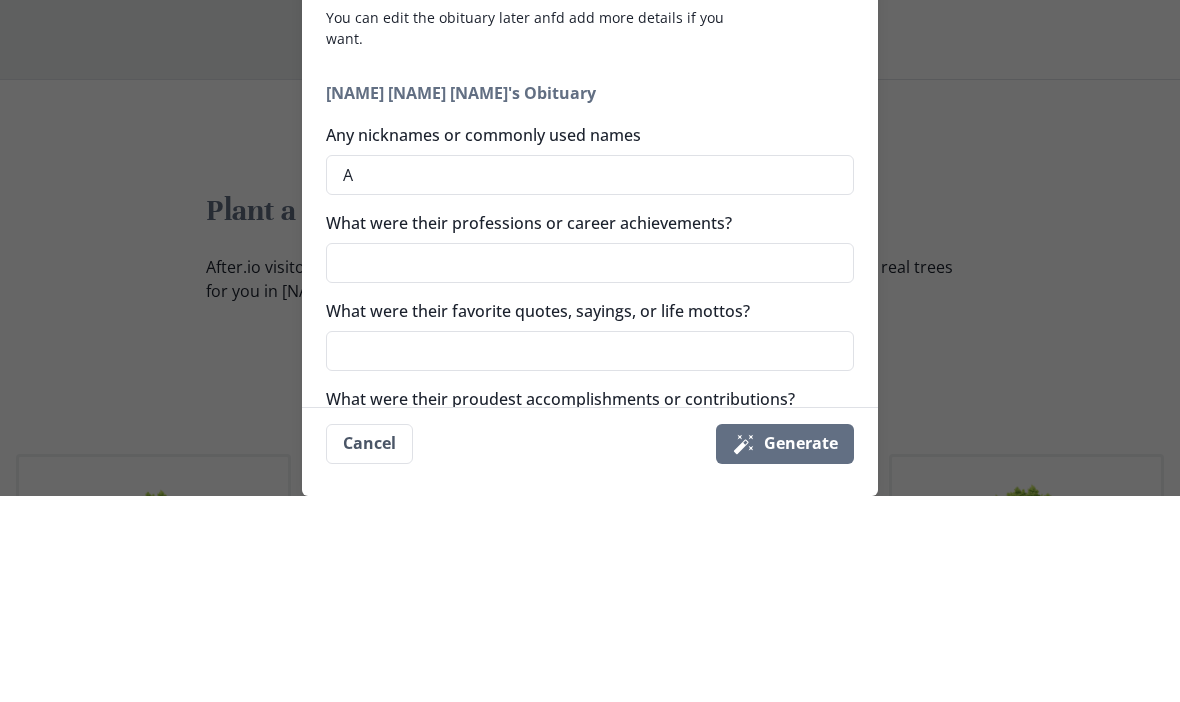 type on "Al" 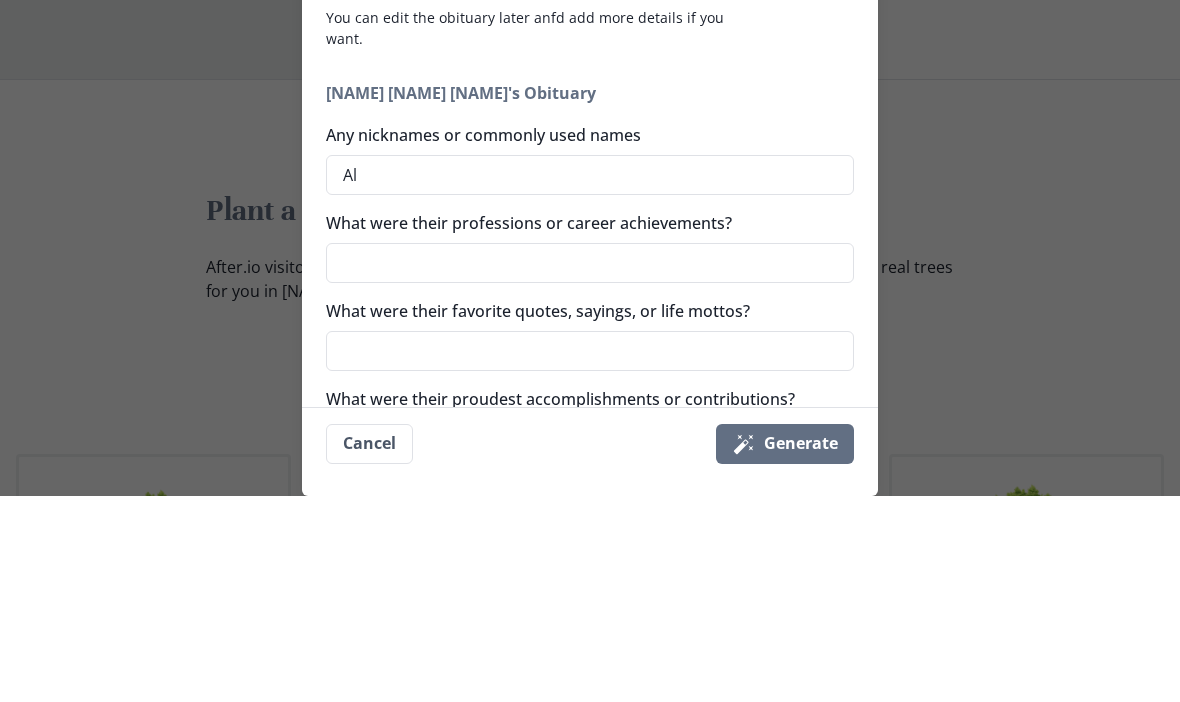 type on "x" 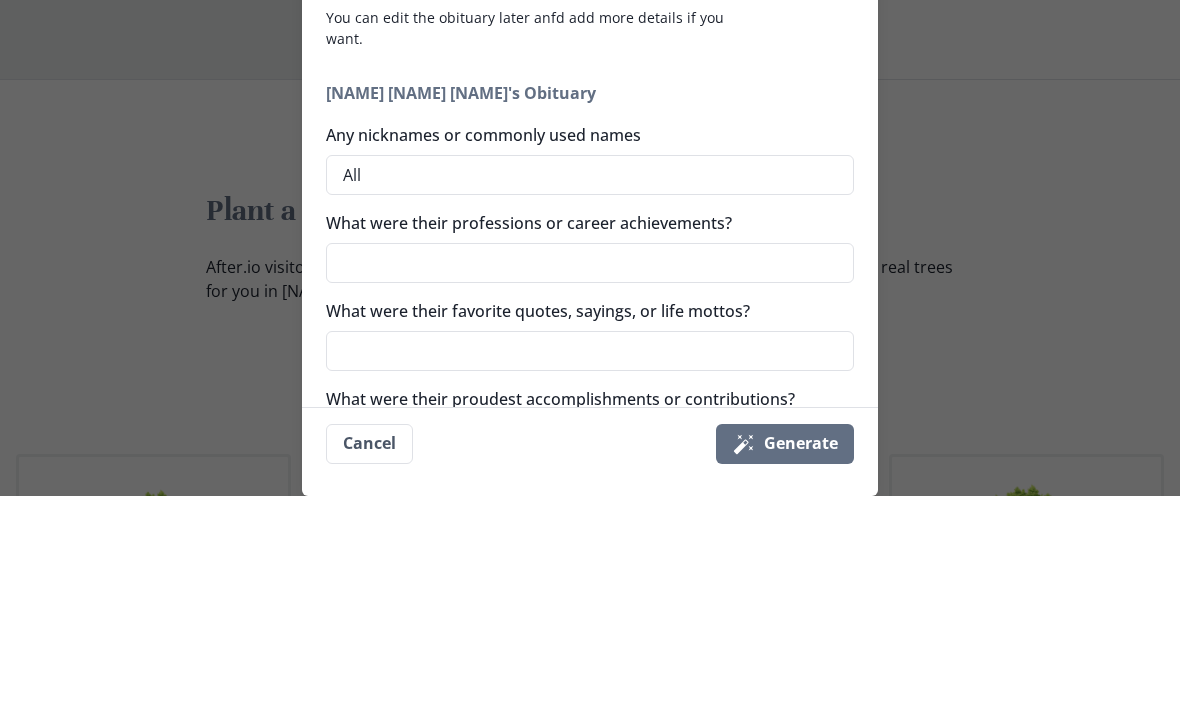 type on "[NAME]" 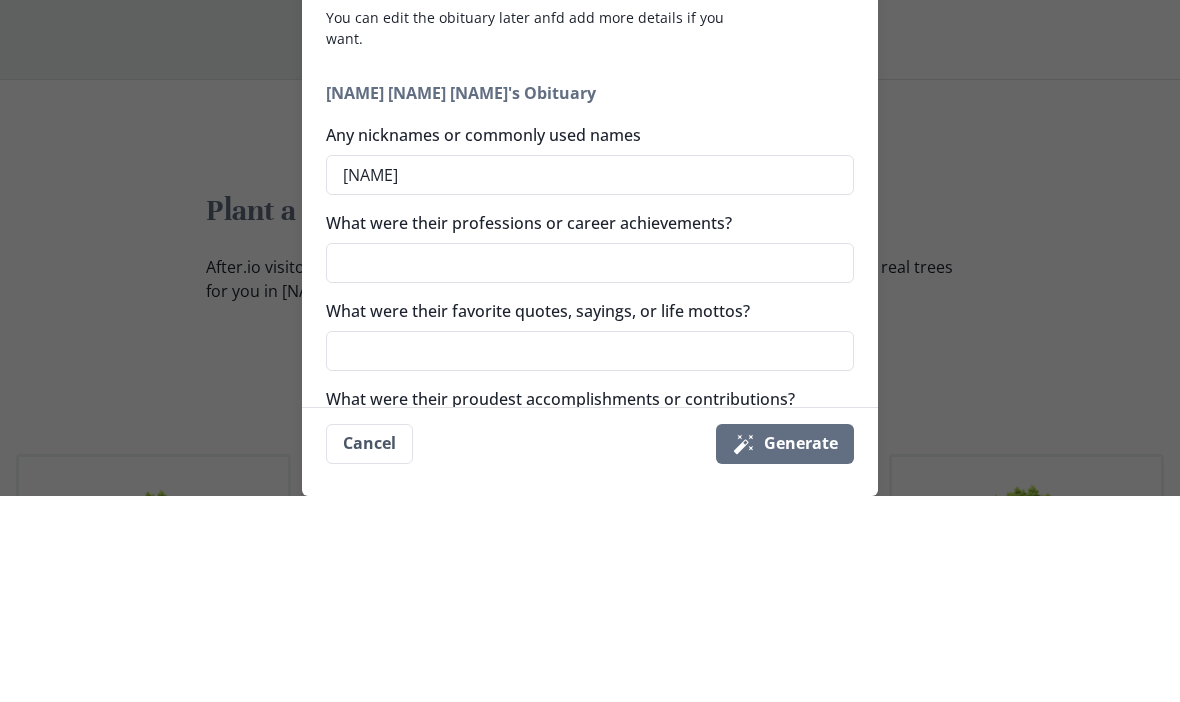 type on "x" 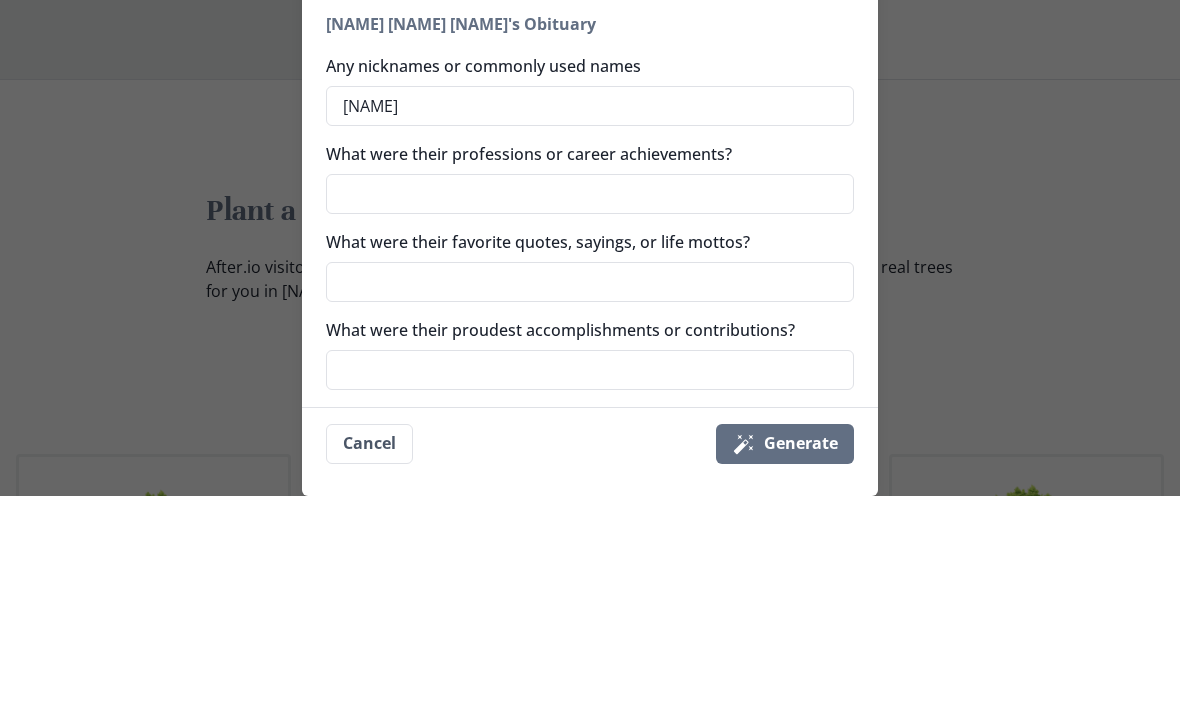 scroll, scrollTop: 70, scrollLeft: 0, axis: vertical 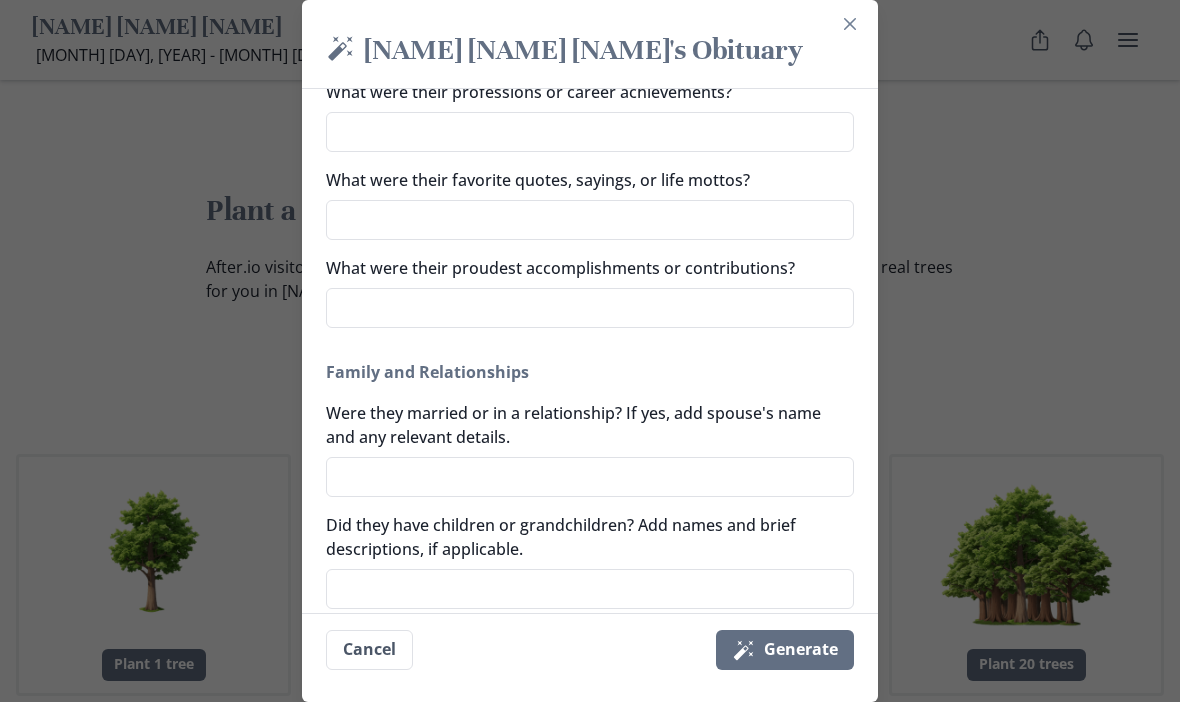 click on "Magic wand [NAME] [NAME] [NAME]'s Obituary Generate a simple and beautiful obituary for [NAME] [NAME] [NAME] in just a minute. All fields are optional. The more details you add, the more personalized the obituary will be. You can edit the obituary later anfd add more details if you want. [NAME] [NAME] [NAME]'s Obituary Any nicknames or commonly used names [NAME] What were their professions or career achievements? What were their favorite quotes, sayings, or life mottos? What were their proudest accomplishments or contributions? Family and Relationships Were they married or in a relationship? If yes, add spouse's name and any relevant details. Did they have children or grandchildren? Add names and brief descriptions, if applicable. Were they survived by any close family members? Parents, siblings, etc. Character and Personality What were some defining personality traits or characteristics? Any anecdotes or stories that capture their essence? How did they impact the lives of others? Community Involvement Additional Details" at bounding box center (590, 351) 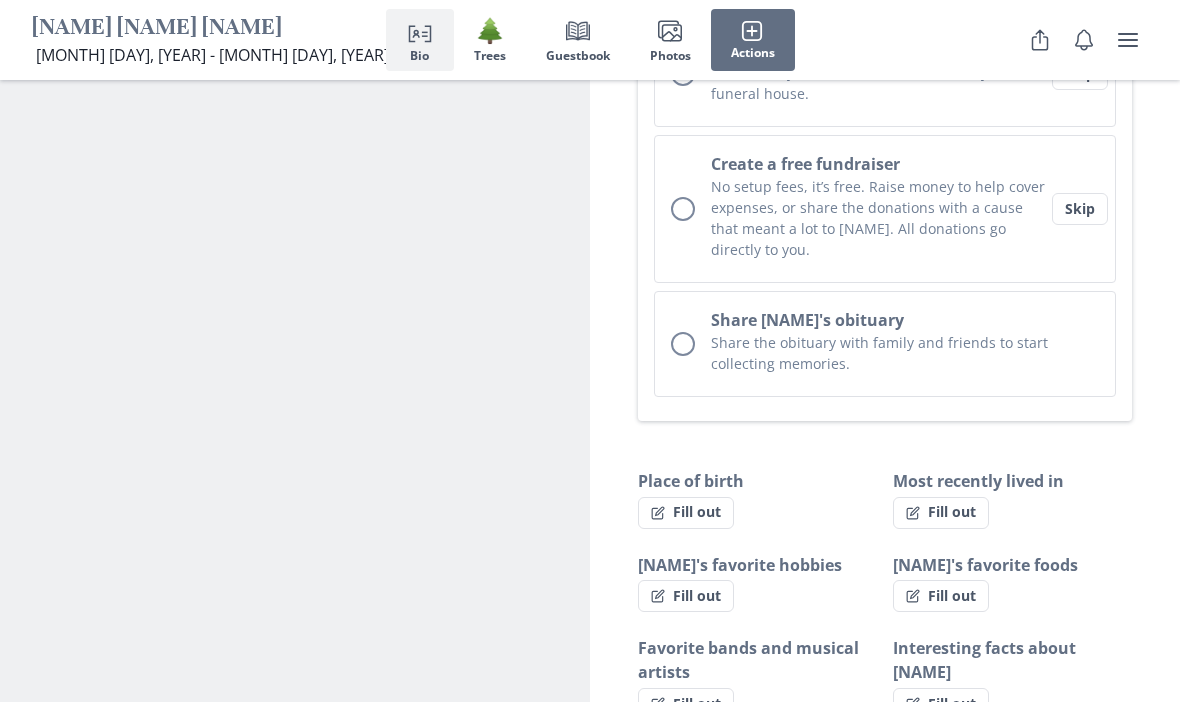 scroll, scrollTop: 1075, scrollLeft: 0, axis: vertical 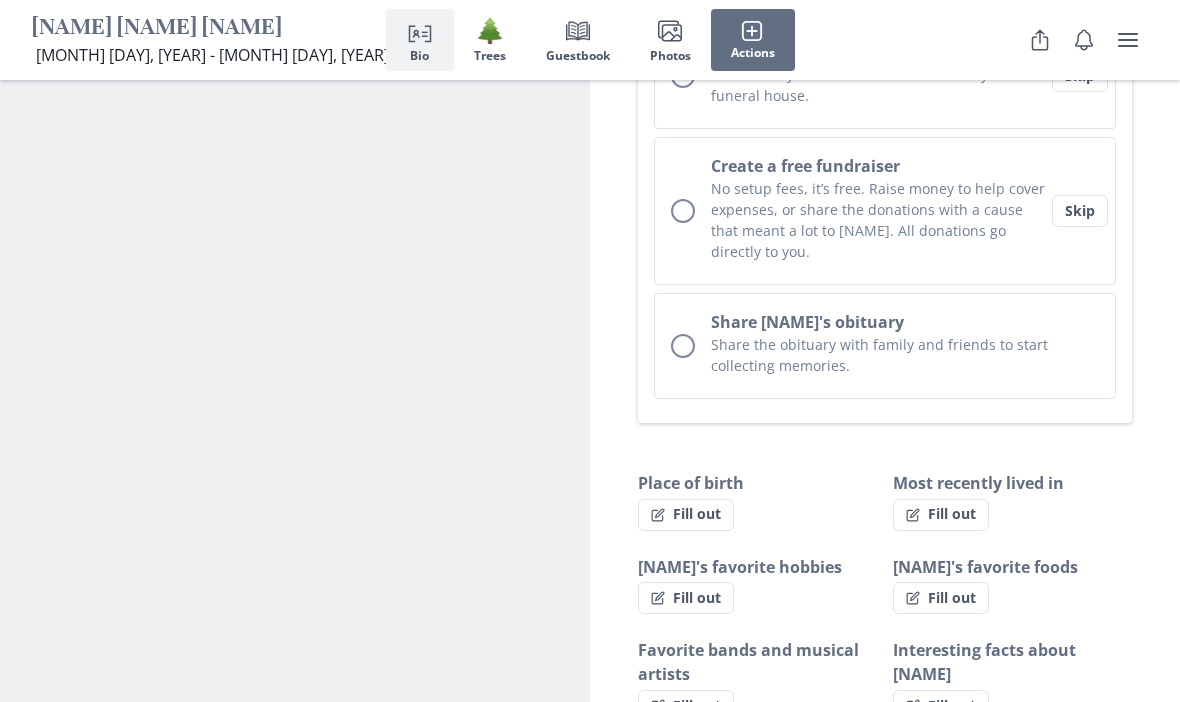 click on "Skip" at bounding box center (1080, 211) 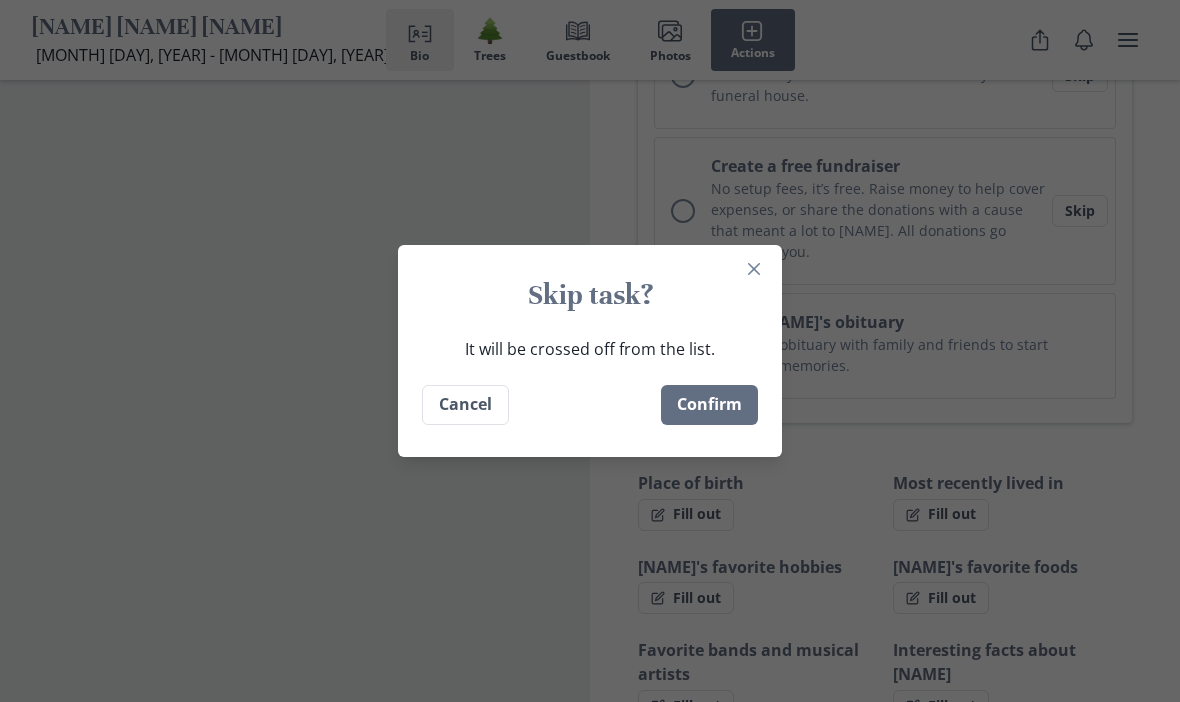 click on "Confirm" at bounding box center (709, 405) 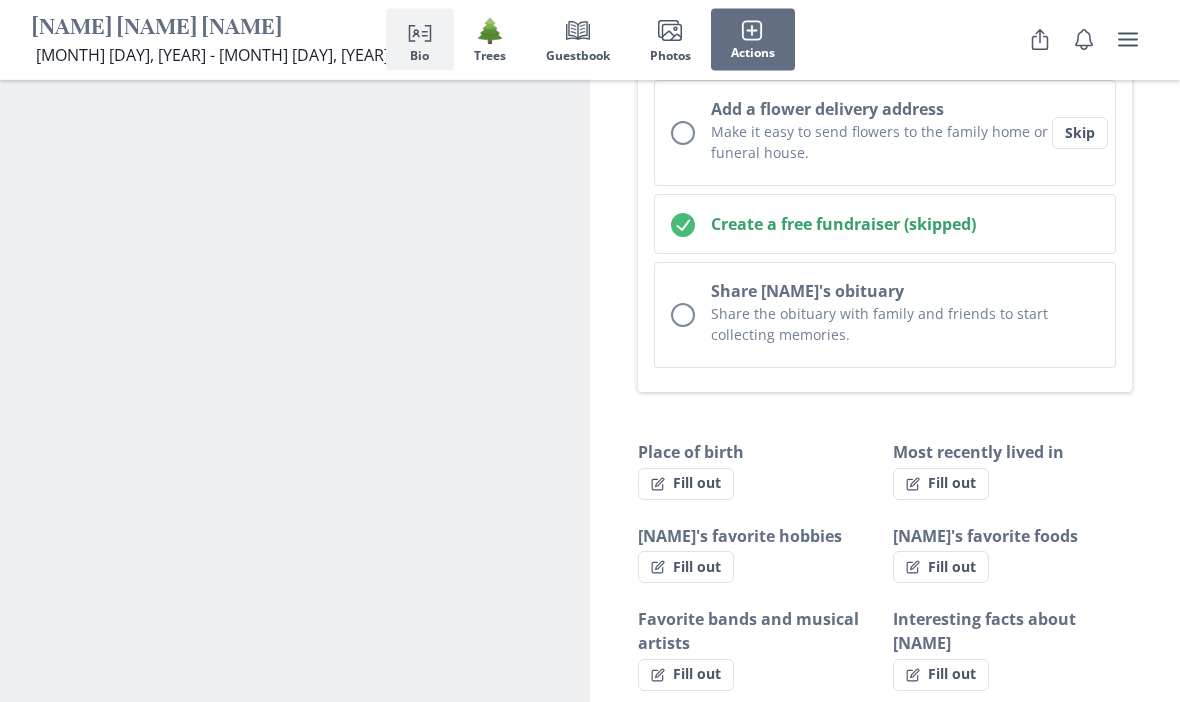 click on "Share [NAME]'s obituary Share the obituary with family and friends to start collecting memories." at bounding box center (885, 316) 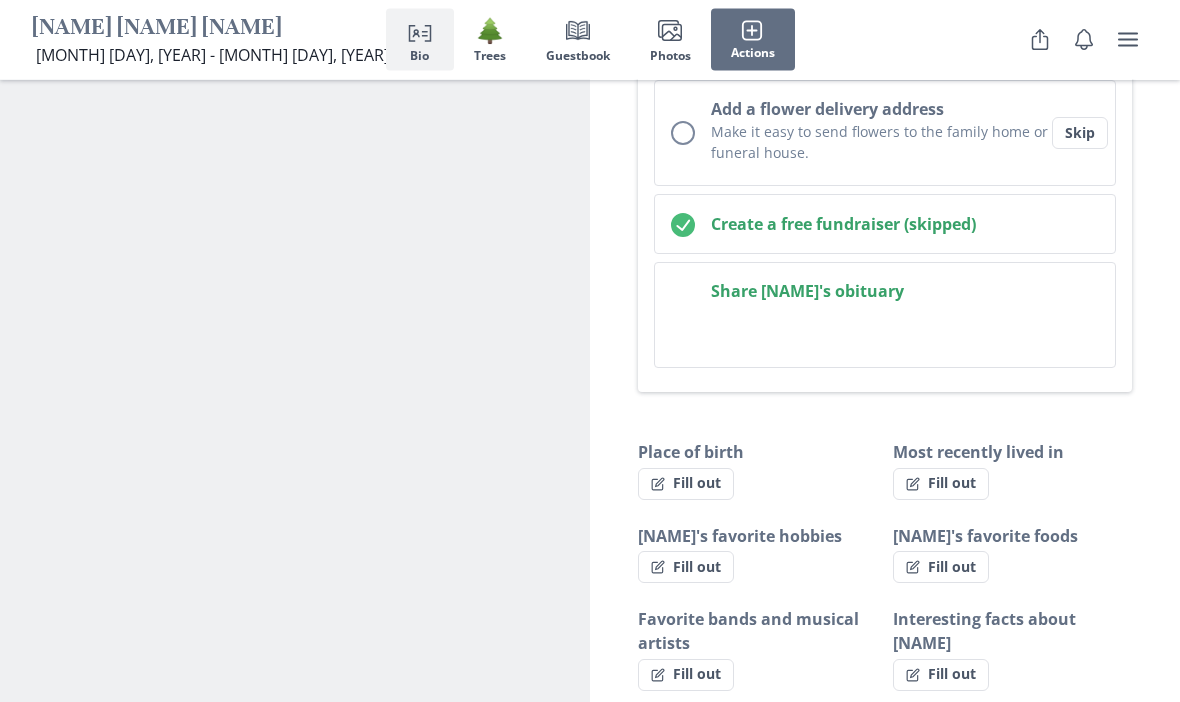 scroll, scrollTop: 1018, scrollLeft: 0, axis: vertical 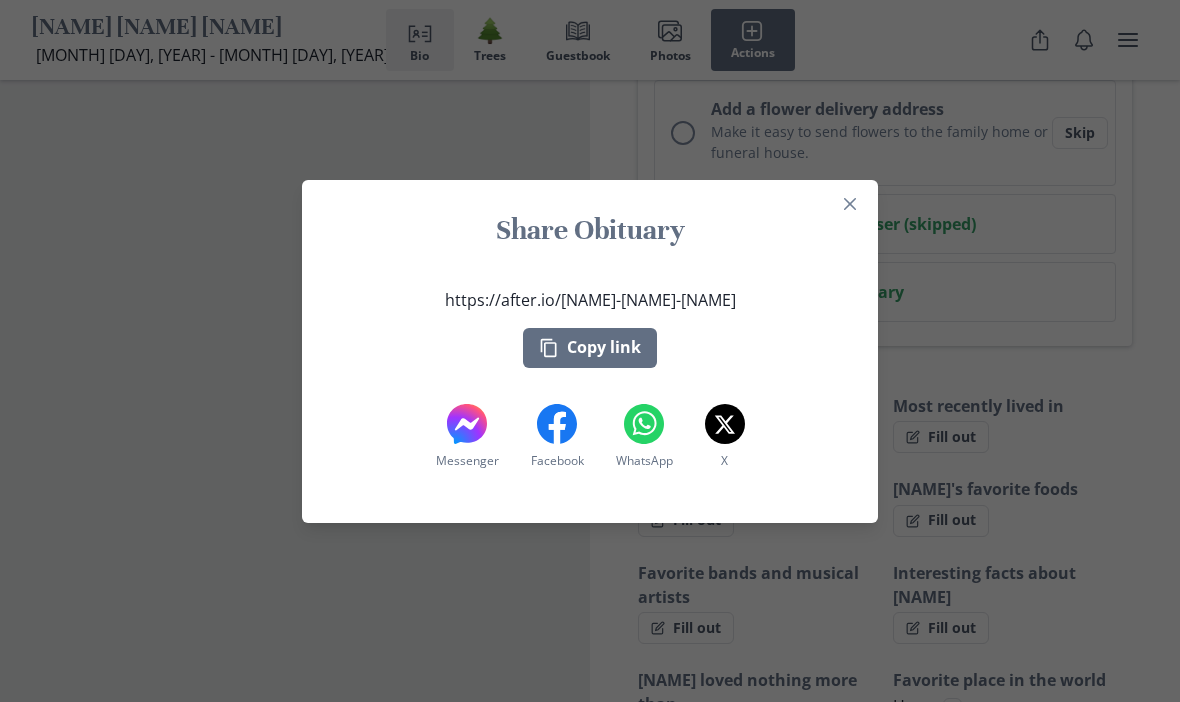 click on "Share Obituary https://after.io/[NAME]-[NAME]-[NAME] Copy link Messenger Messenger Facebook Facebook WhatsApp WhatsApp X X" at bounding box center (590, 351) 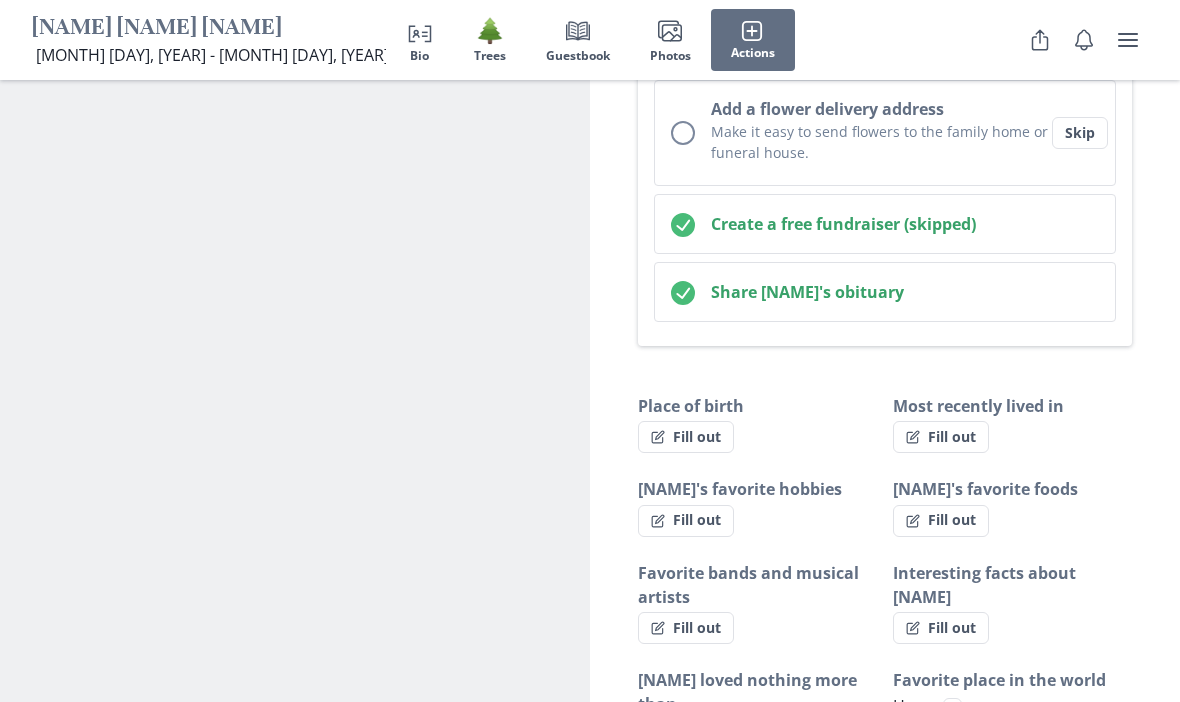 scroll, scrollTop: 1019, scrollLeft: 0, axis: vertical 